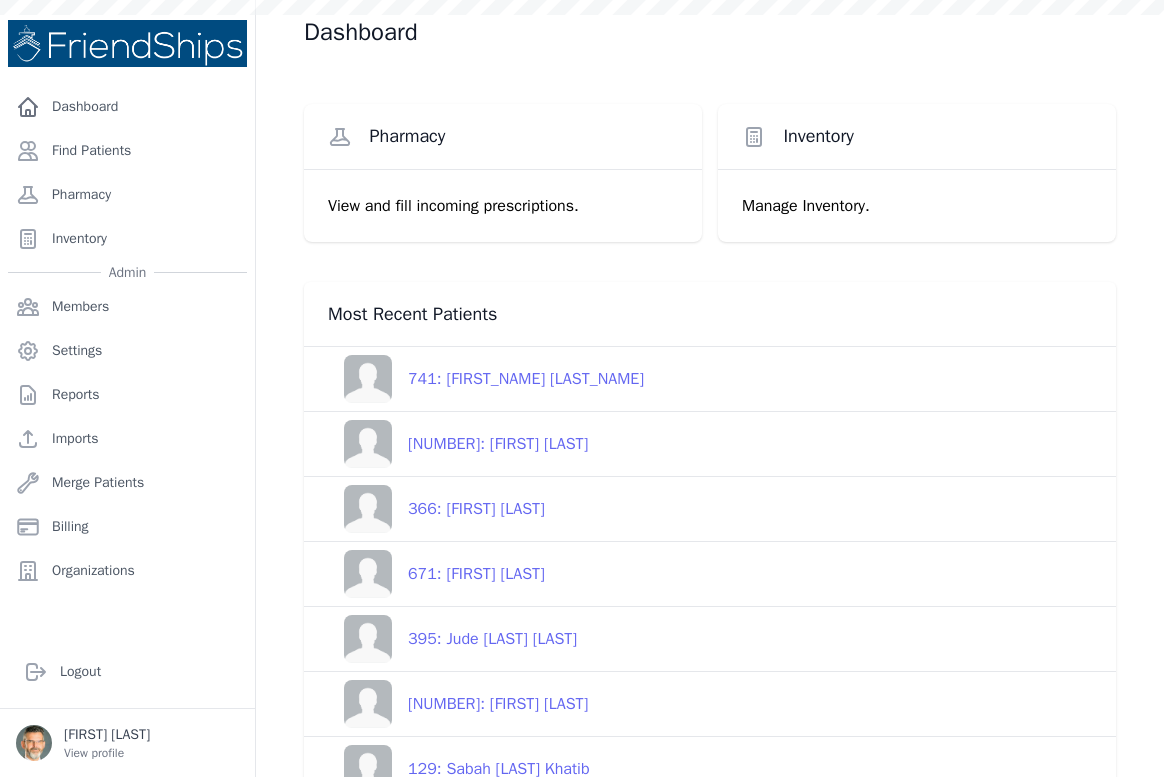 scroll, scrollTop: 0, scrollLeft: 0, axis: both 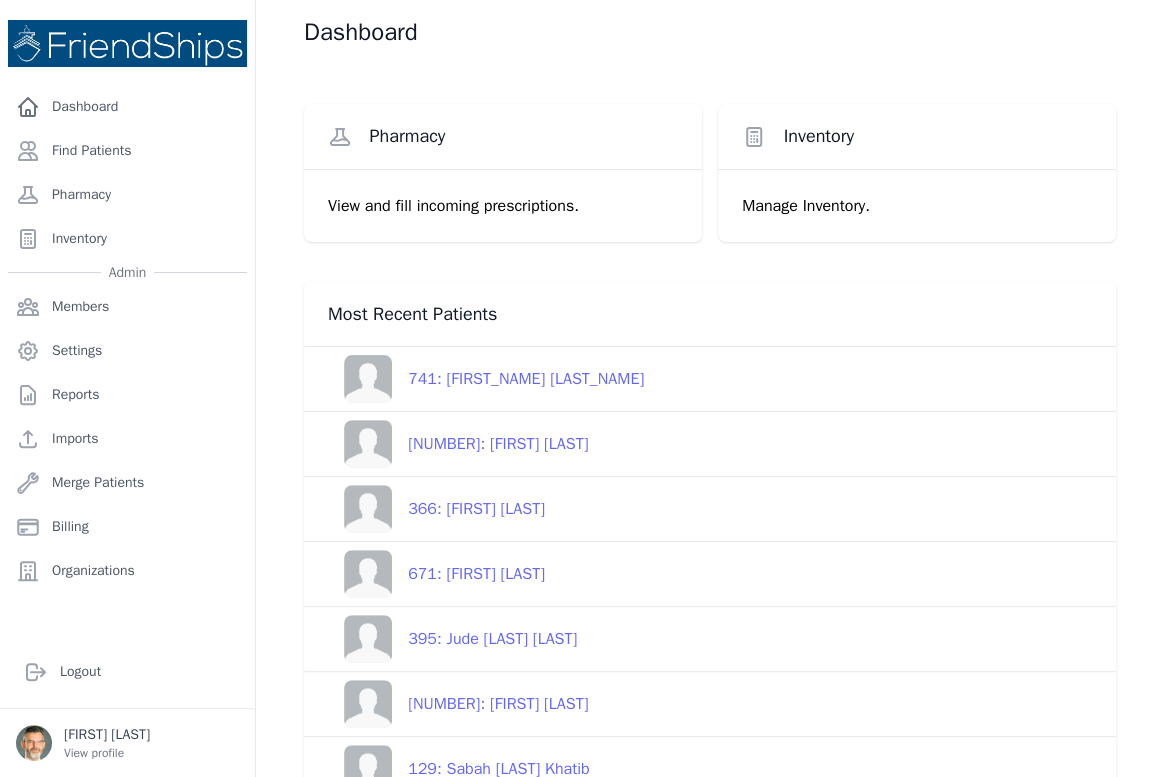 click on "[NUMBER]: [FIRST] [LAST]" at bounding box center (490, 444) 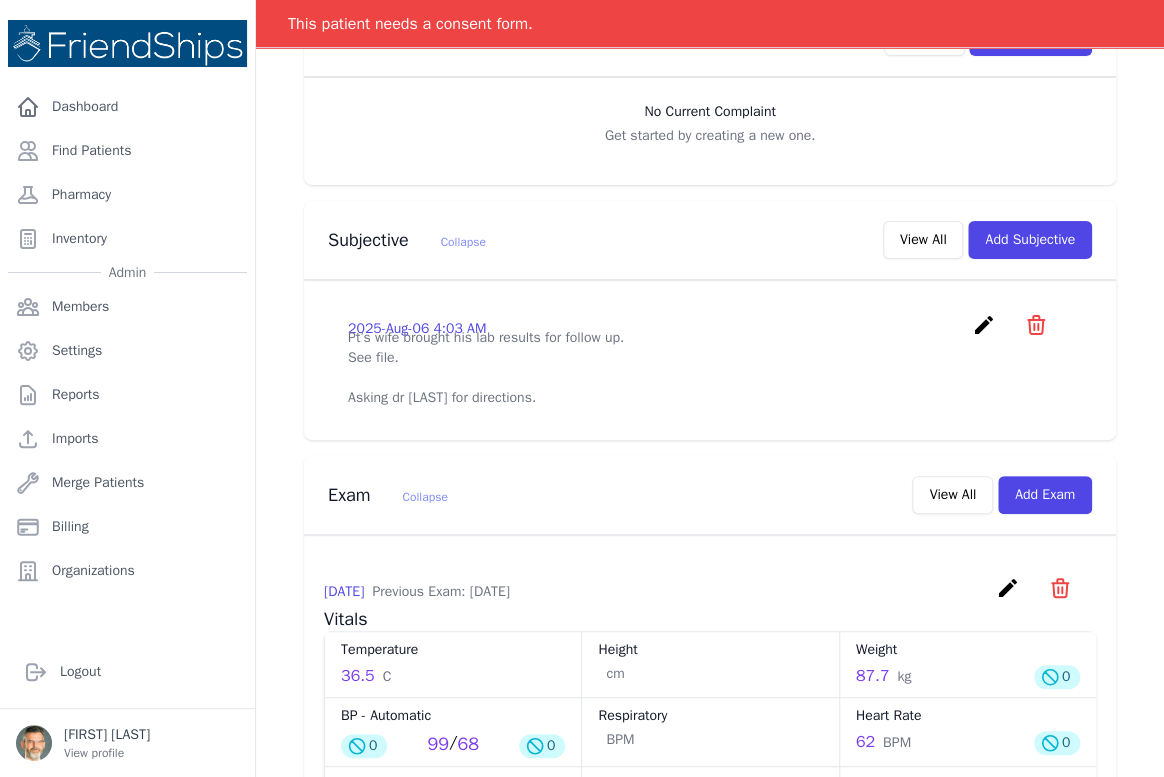 scroll, scrollTop: 454, scrollLeft: 0, axis: vertical 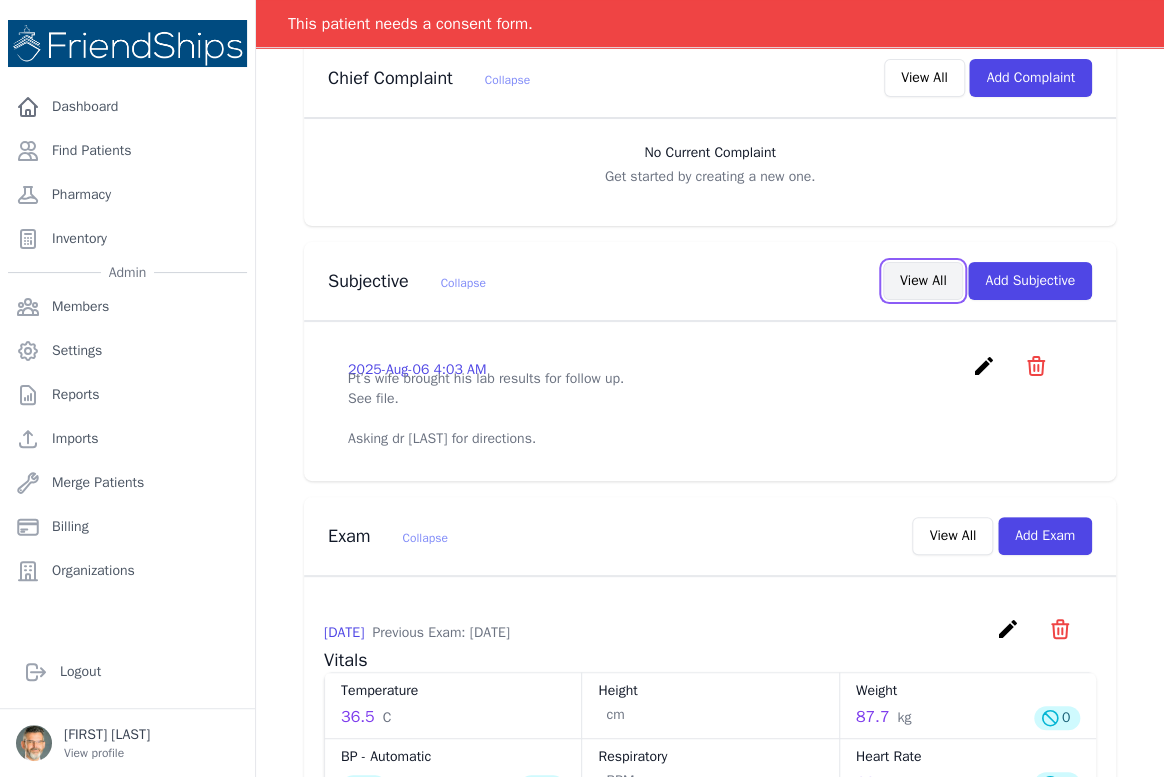 click on "View All" at bounding box center (923, 281) 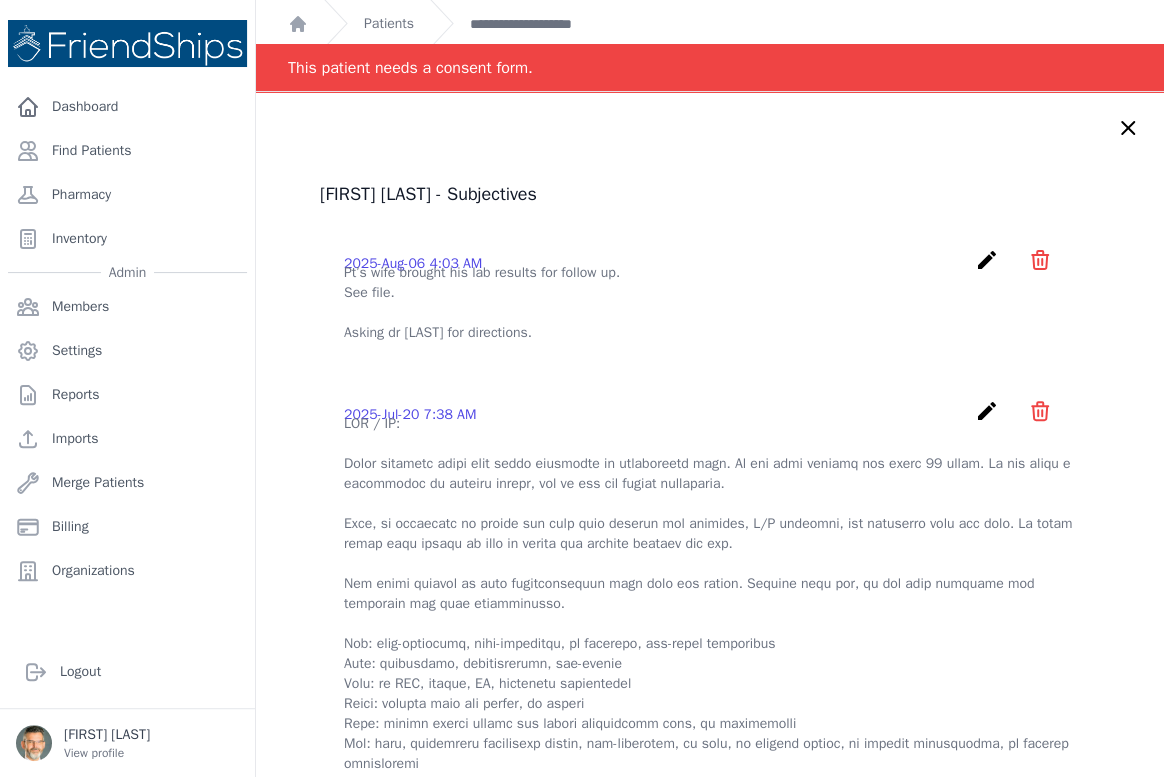 scroll, scrollTop: 0, scrollLeft: 0, axis: both 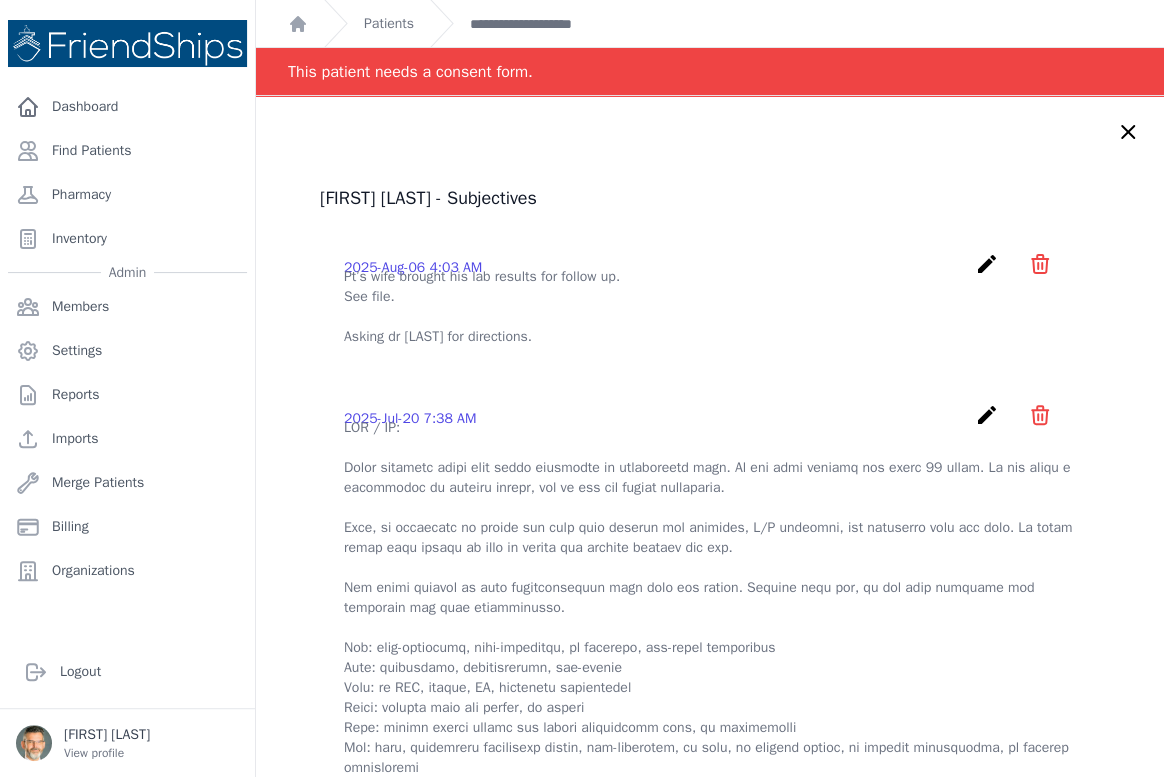 click 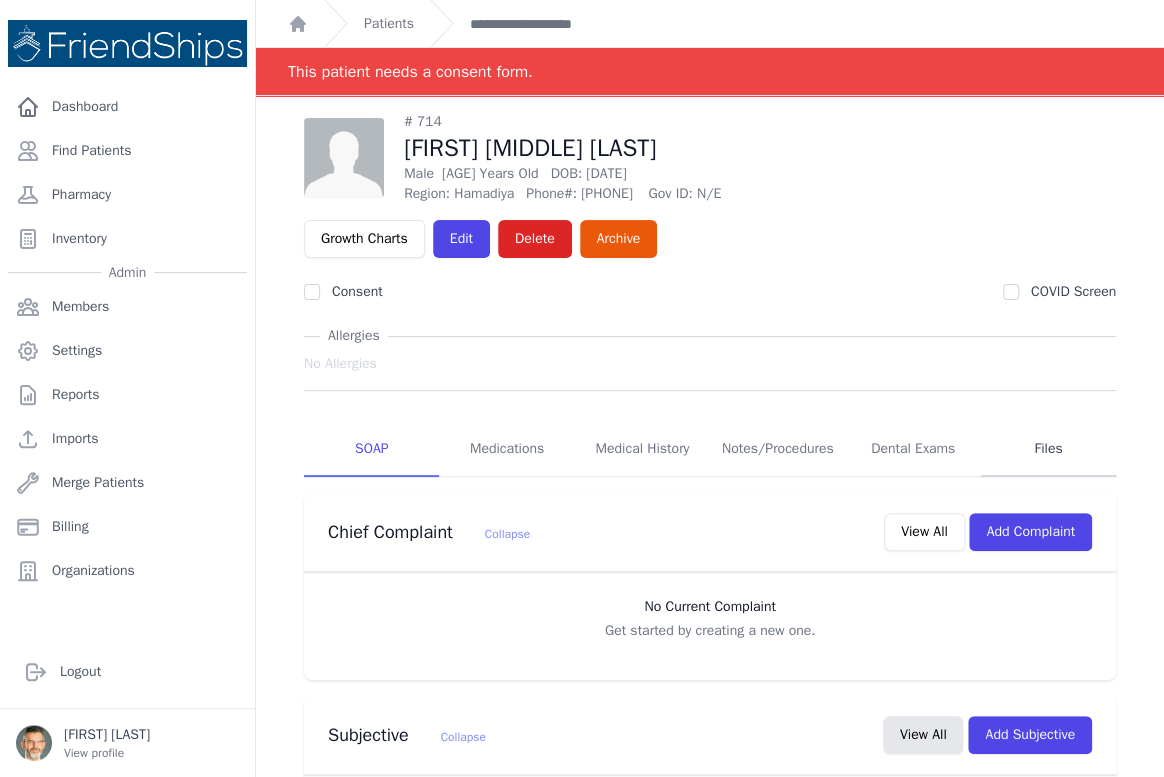 click on "Files" at bounding box center [1048, 450] 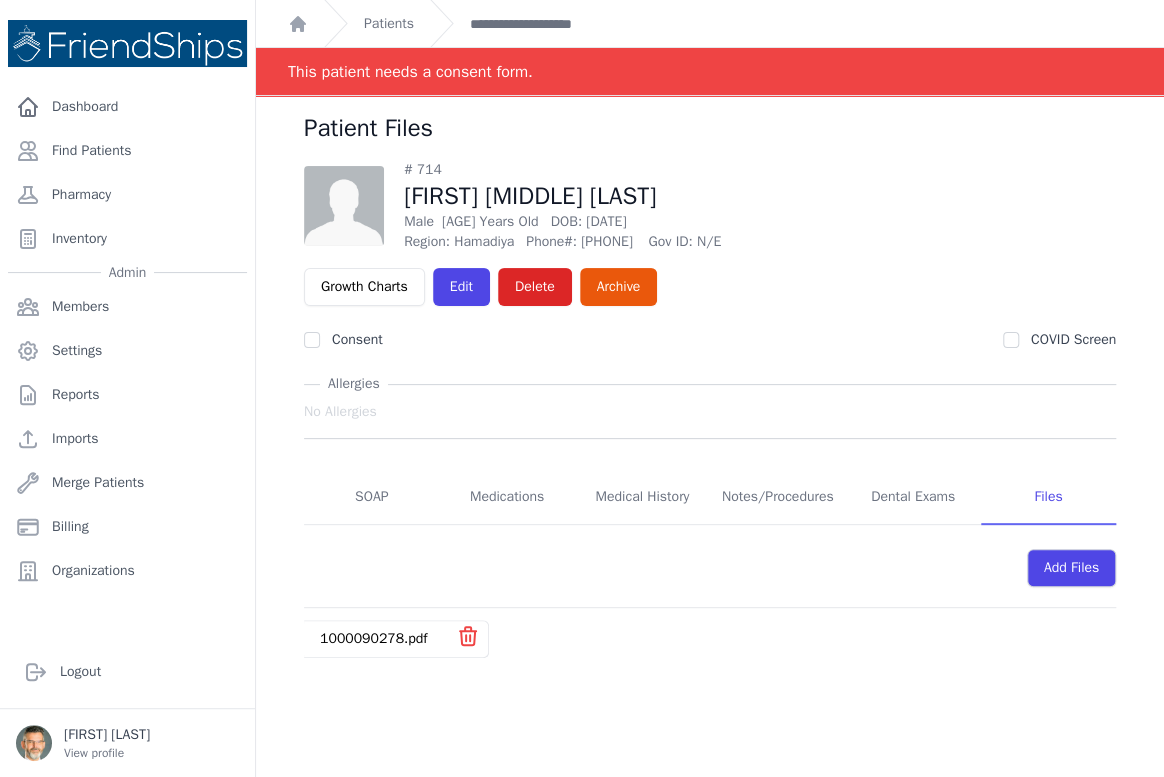 click on "1000090278.pdf" at bounding box center [373, 638] 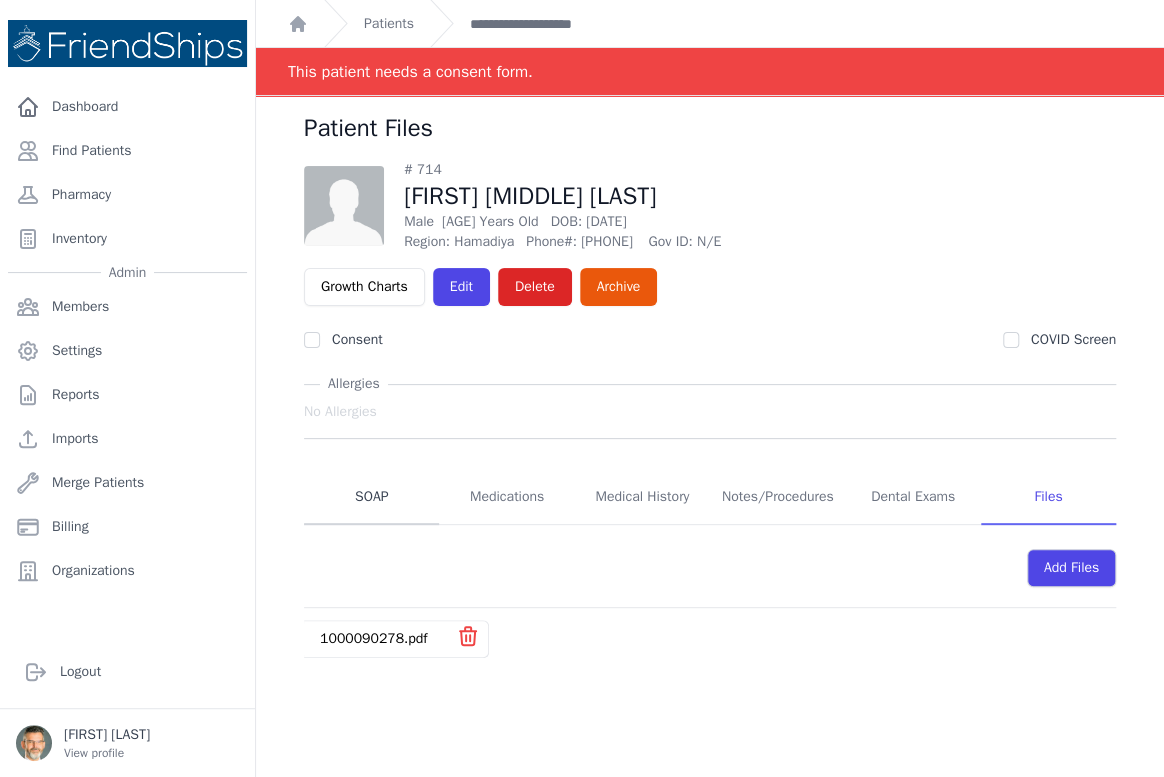 click on "SOAP" at bounding box center (371, 498) 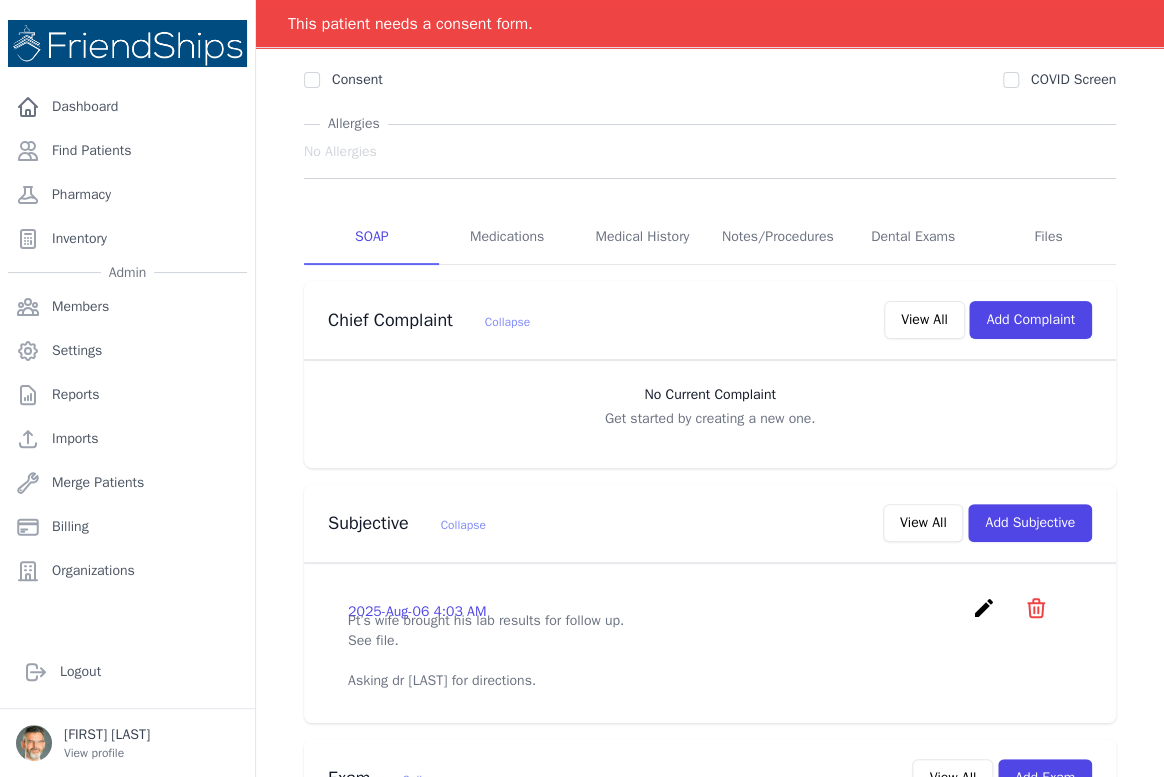 scroll, scrollTop: 363, scrollLeft: 0, axis: vertical 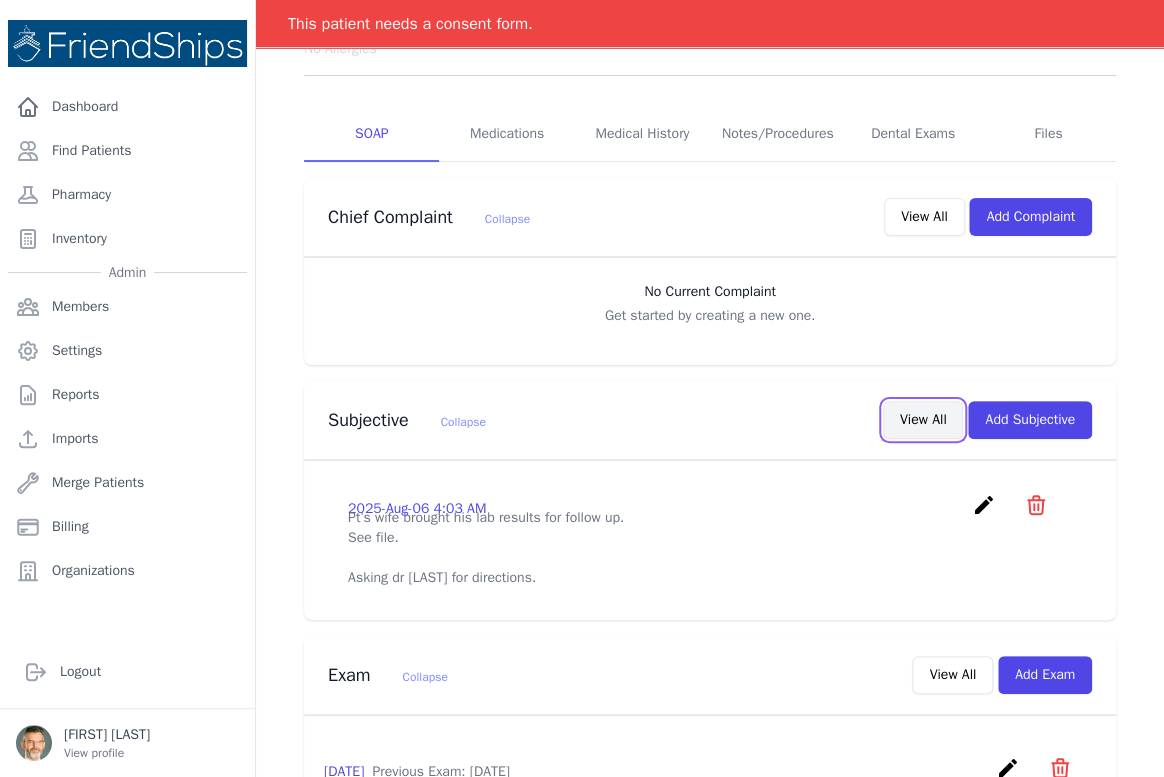 click on "View All" at bounding box center [923, 420] 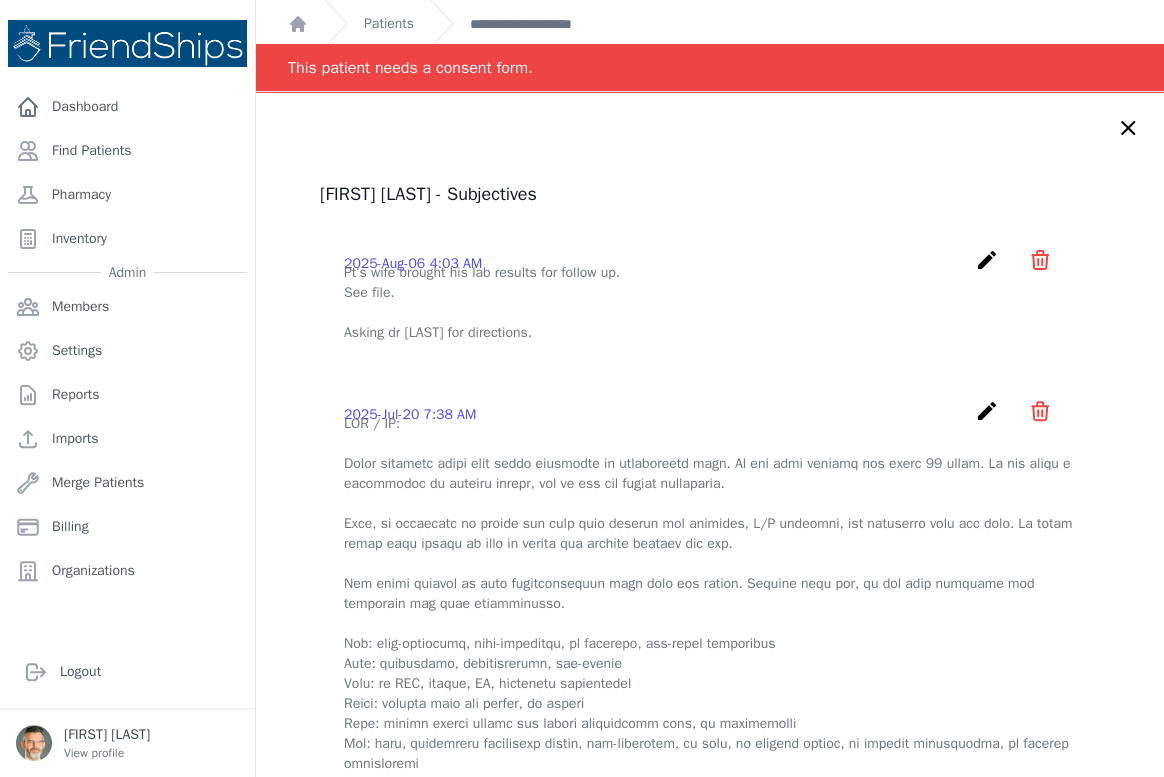 scroll, scrollTop: 0, scrollLeft: 0, axis: both 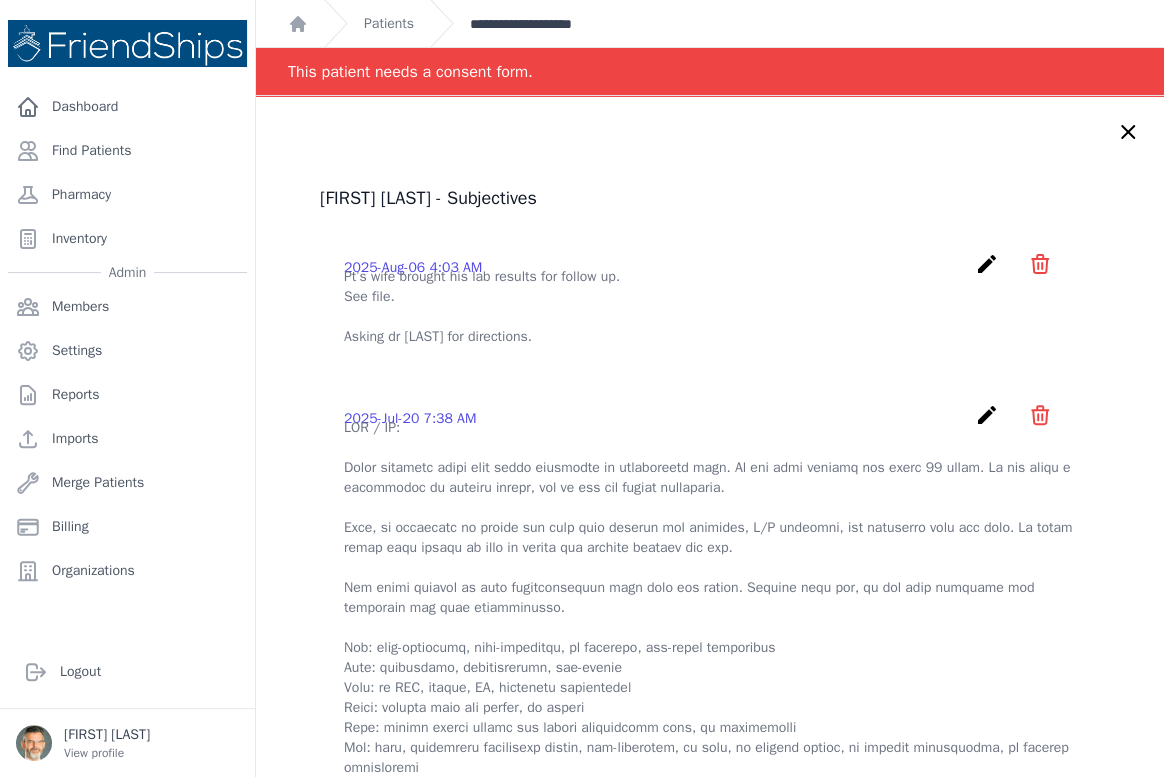 click on "**********" at bounding box center [557, 24] 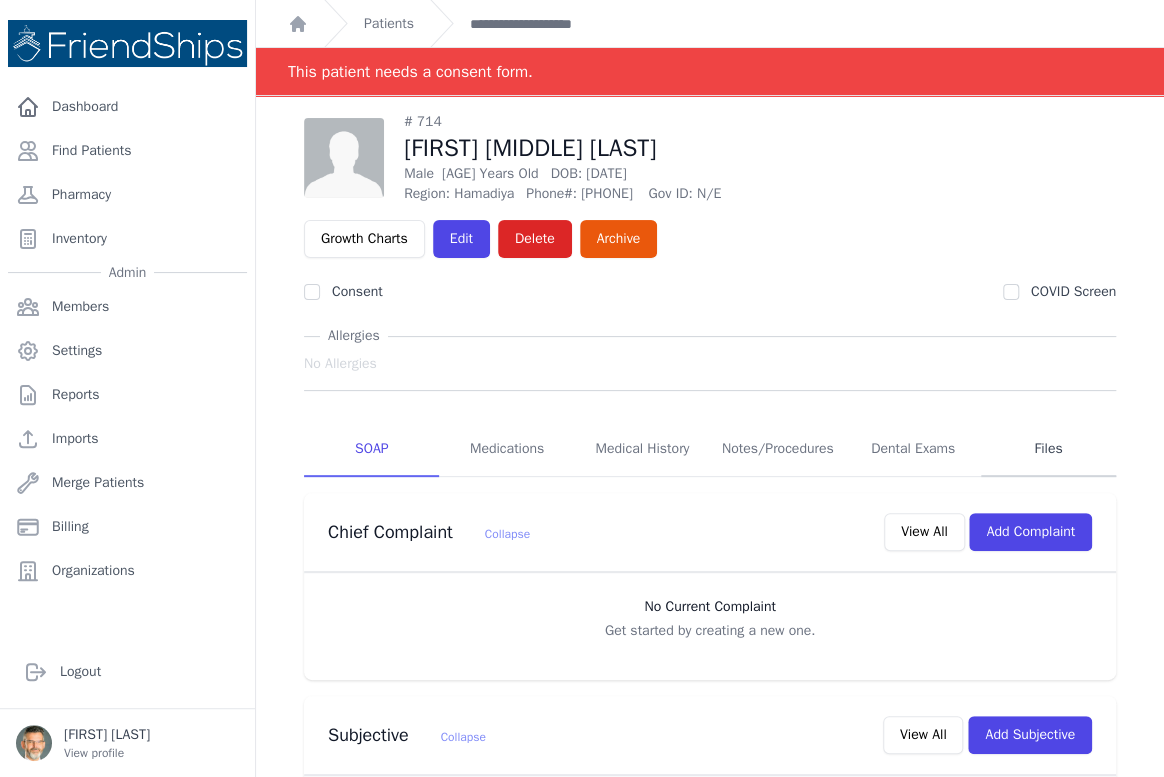 click on "Files" at bounding box center [1048, 450] 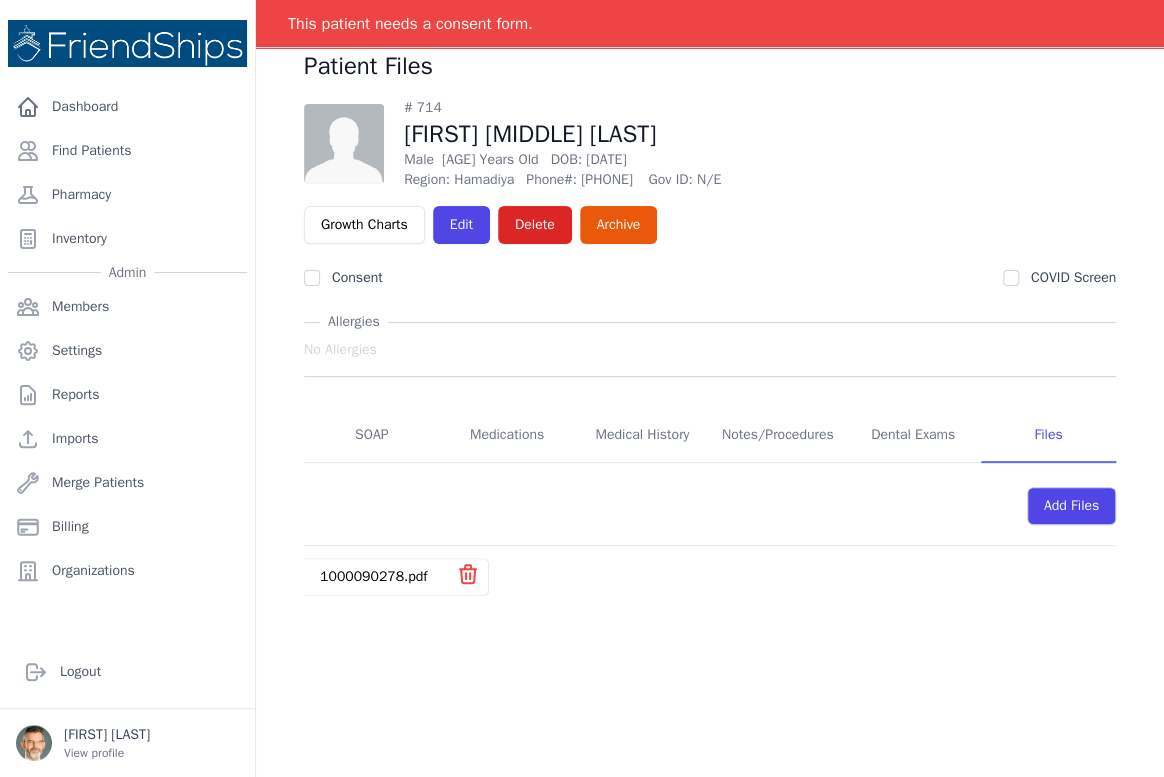 scroll, scrollTop: 90, scrollLeft: 0, axis: vertical 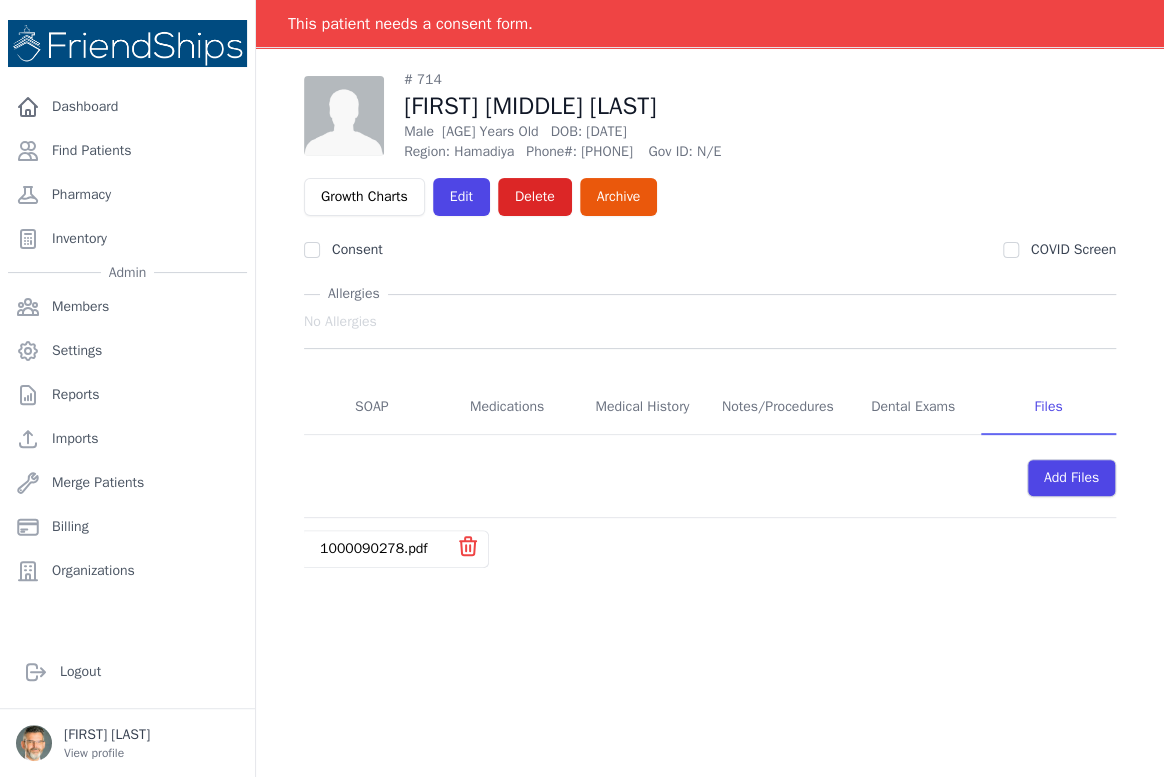 click on "1000090278.pdf" at bounding box center (373, 548) 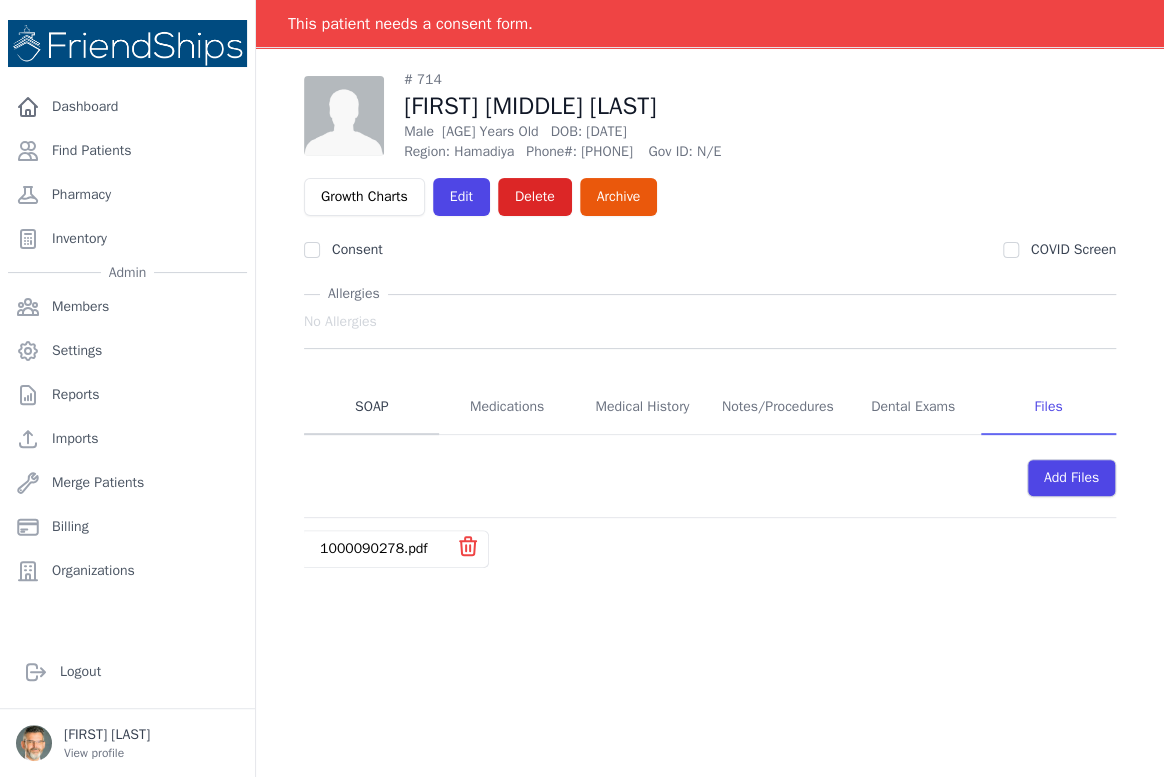 click on "SOAP" at bounding box center [371, 408] 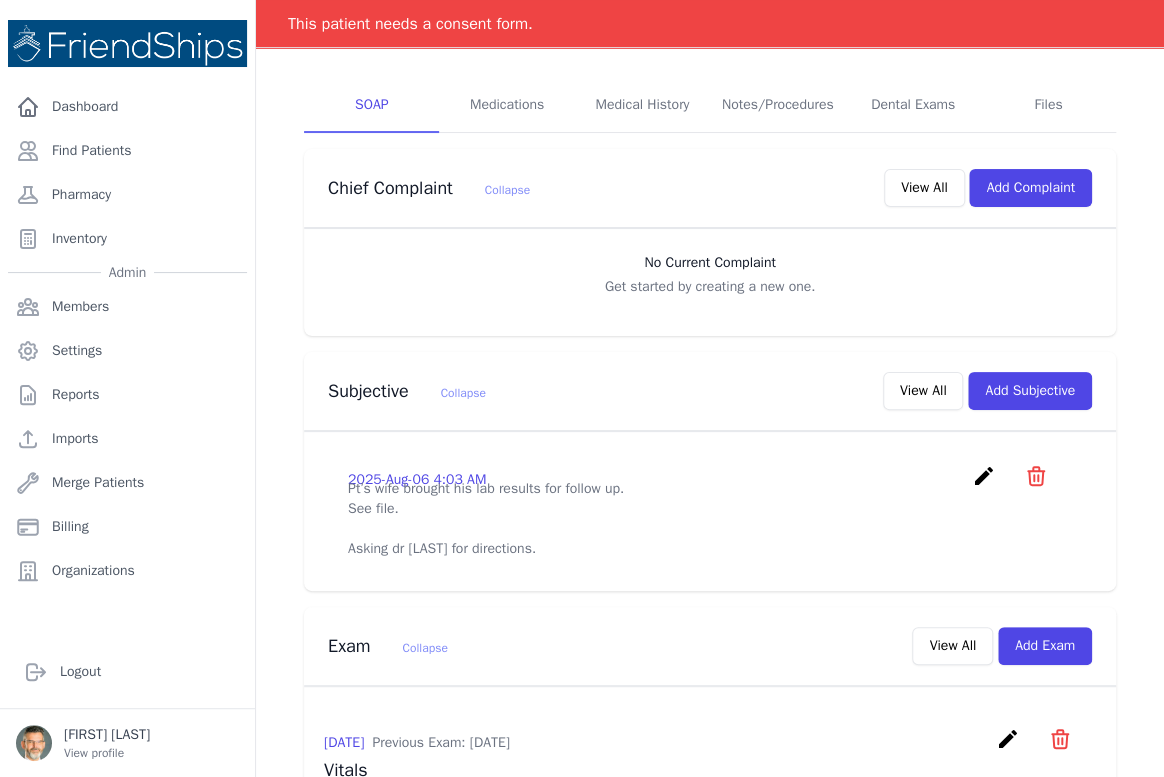 scroll, scrollTop: 454, scrollLeft: 0, axis: vertical 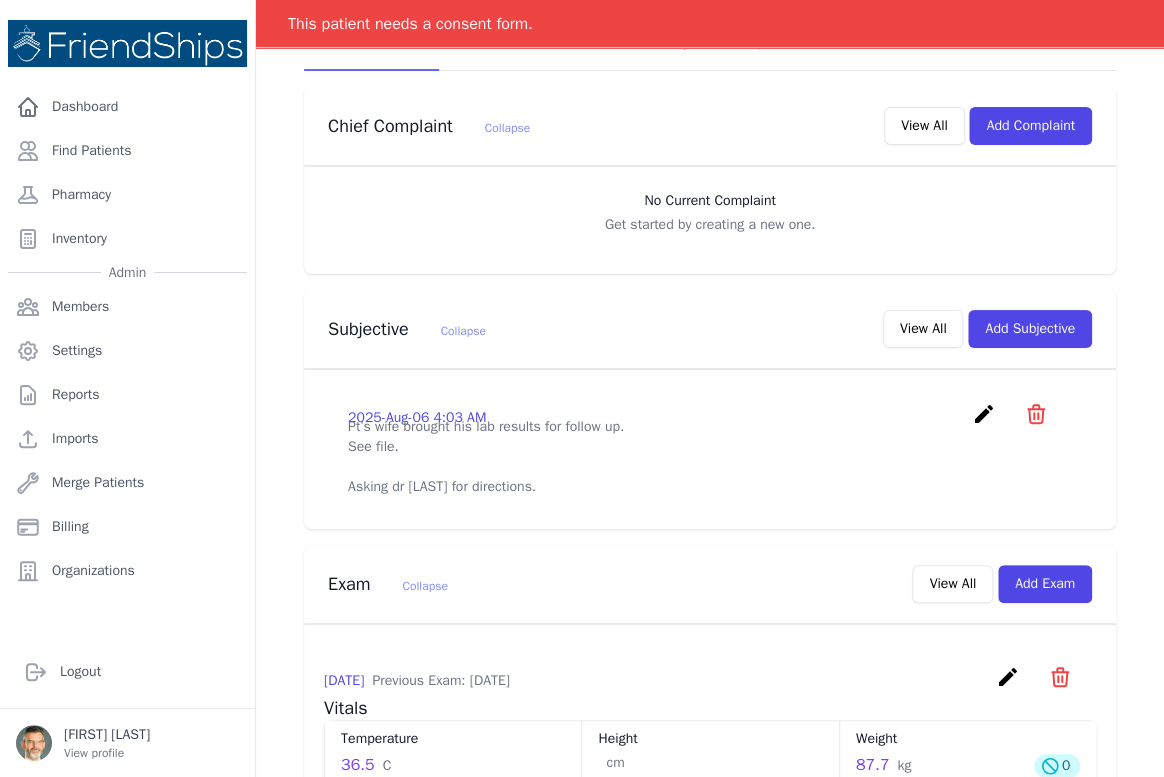click on "create" at bounding box center (983, 414) 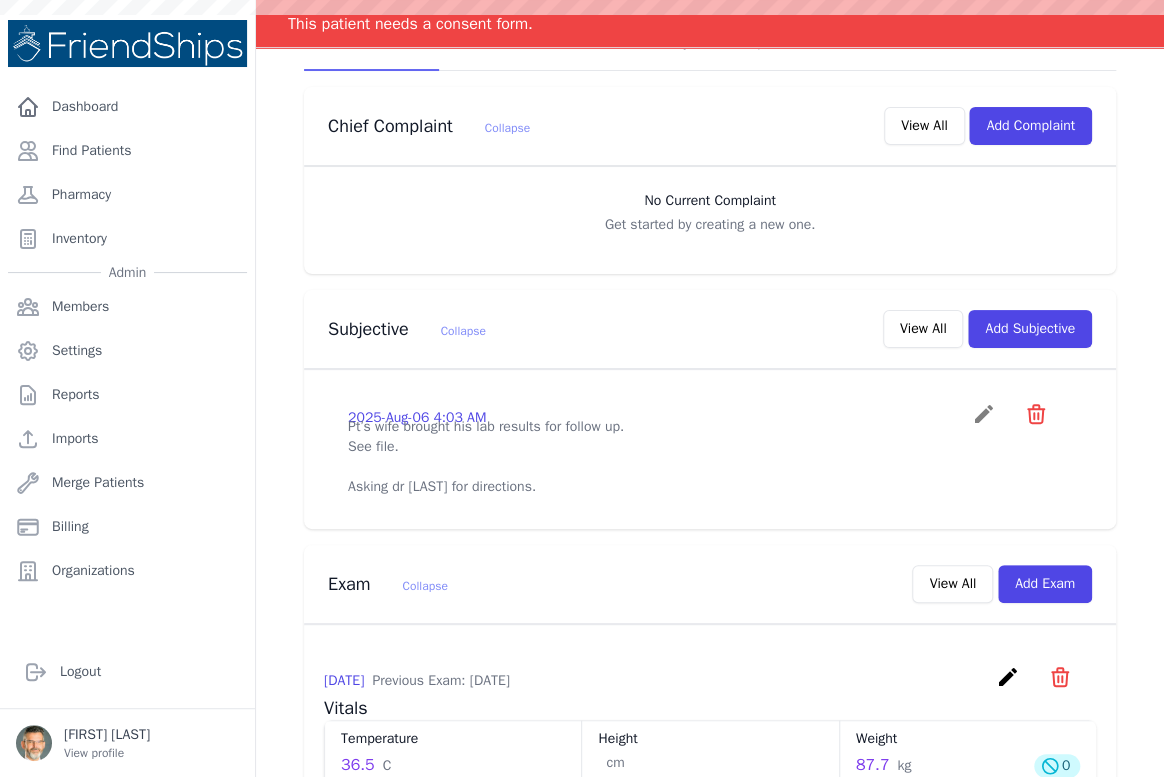 scroll, scrollTop: 0, scrollLeft: 0, axis: both 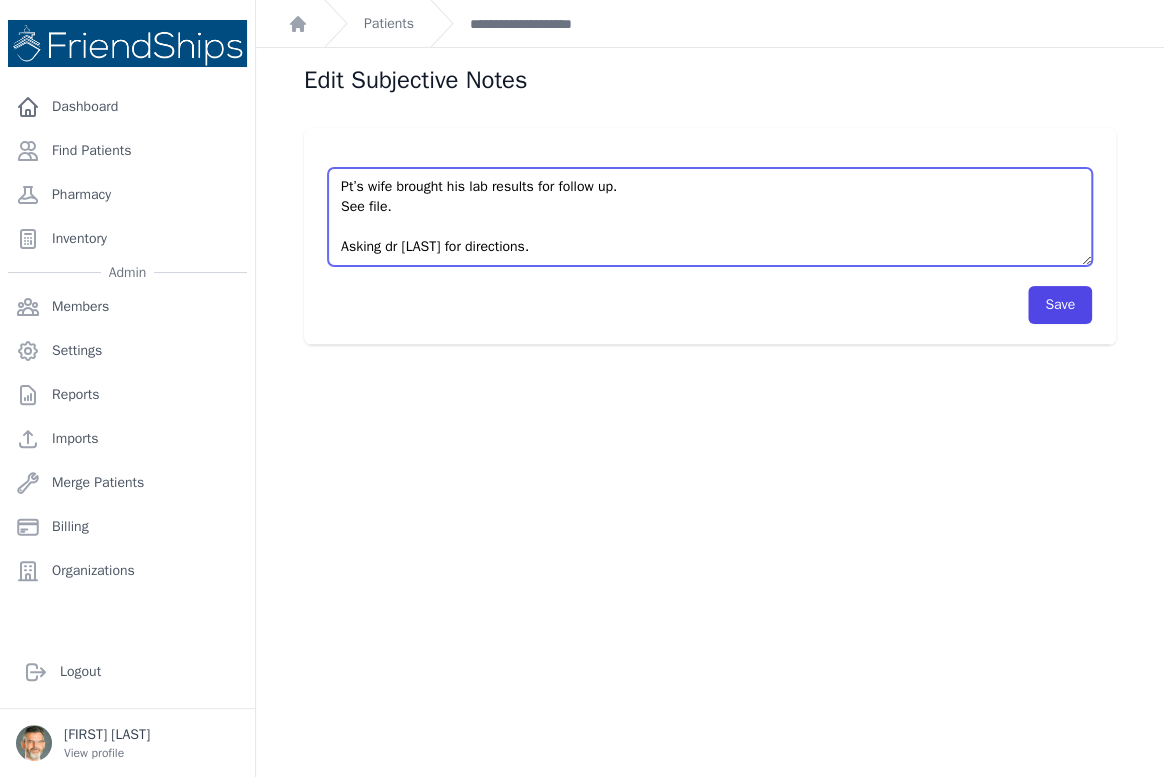 click on "Pt’s wife brought his lab results for follow up.
See file.
Asking dr [LAST] for directions." at bounding box center (710, 217) 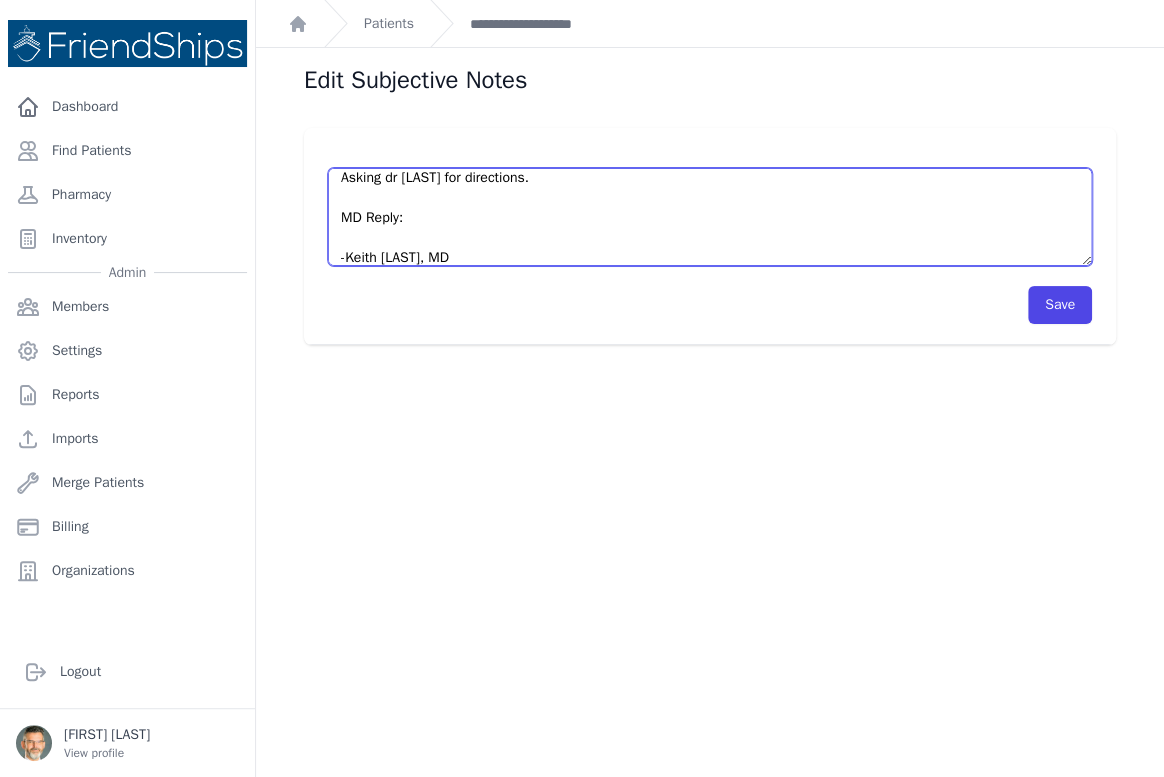 scroll, scrollTop: 100, scrollLeft: 0, axis: vertical 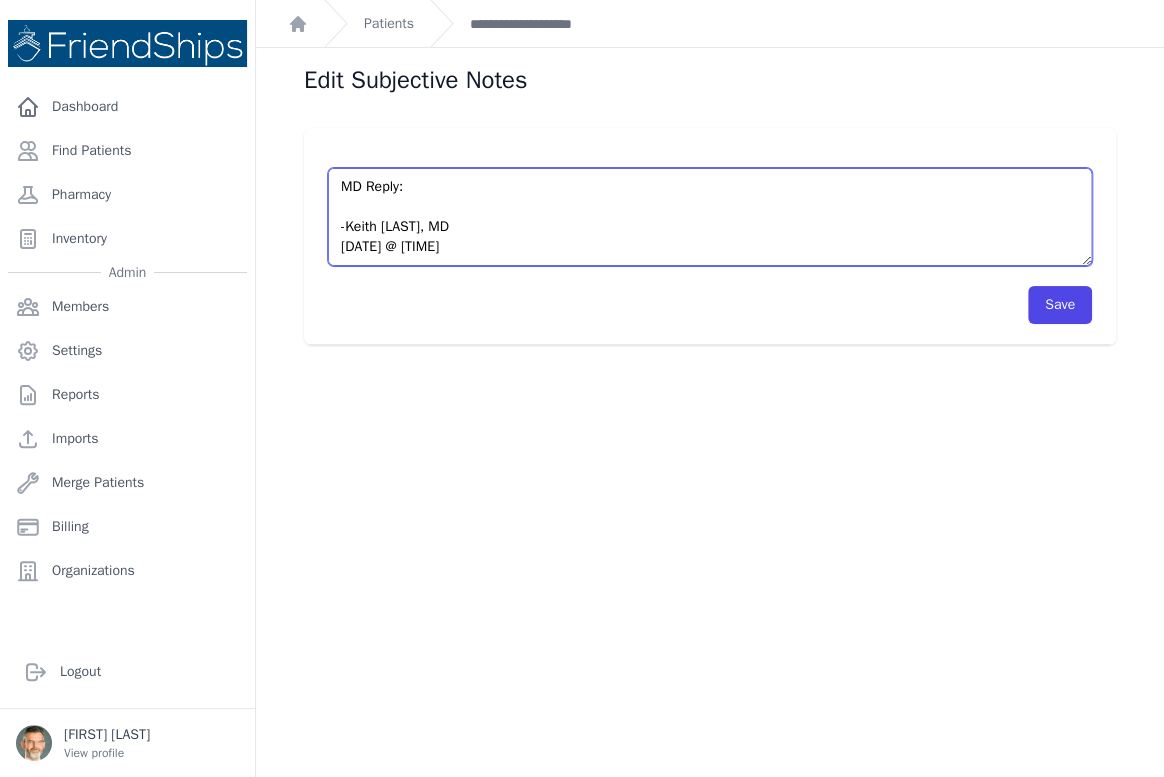 click on "Pt’s wife brought his lab results for follow up.
See file.
Asking dr [LAST] for directions." at bounding box center [710, 217] 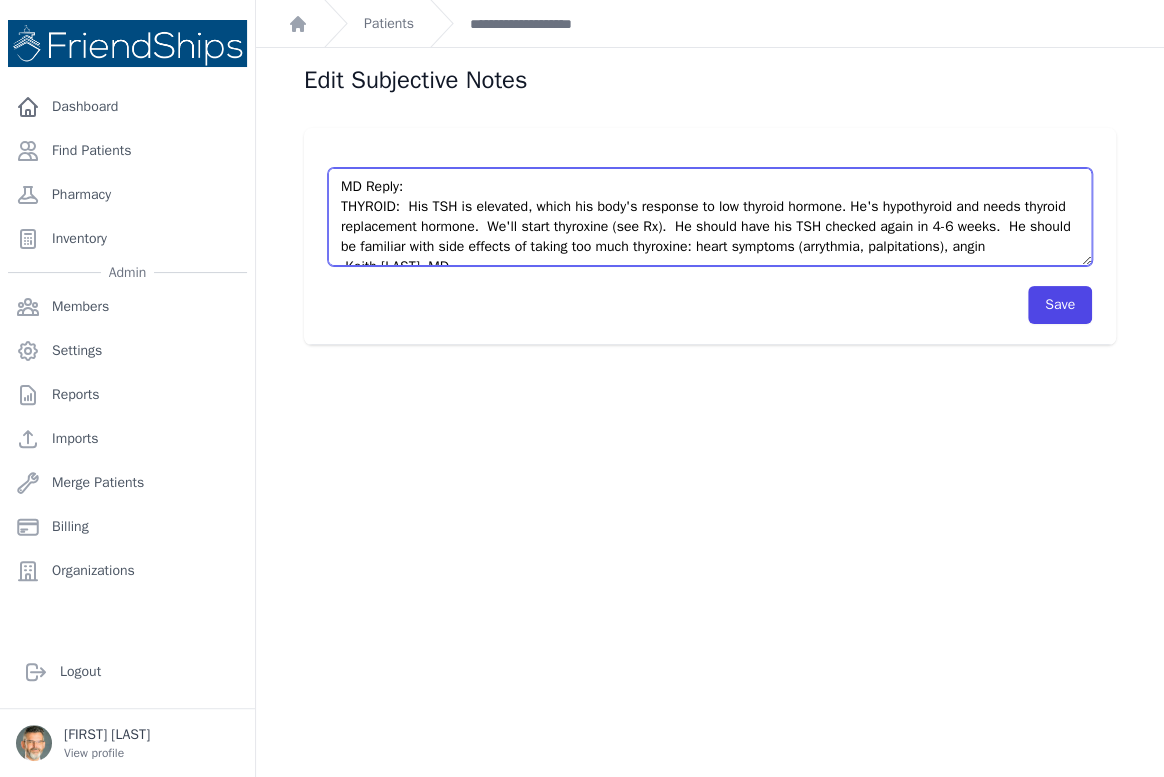 scroll, scrollTop: 111, scrollLeft: 0, axis: vertical 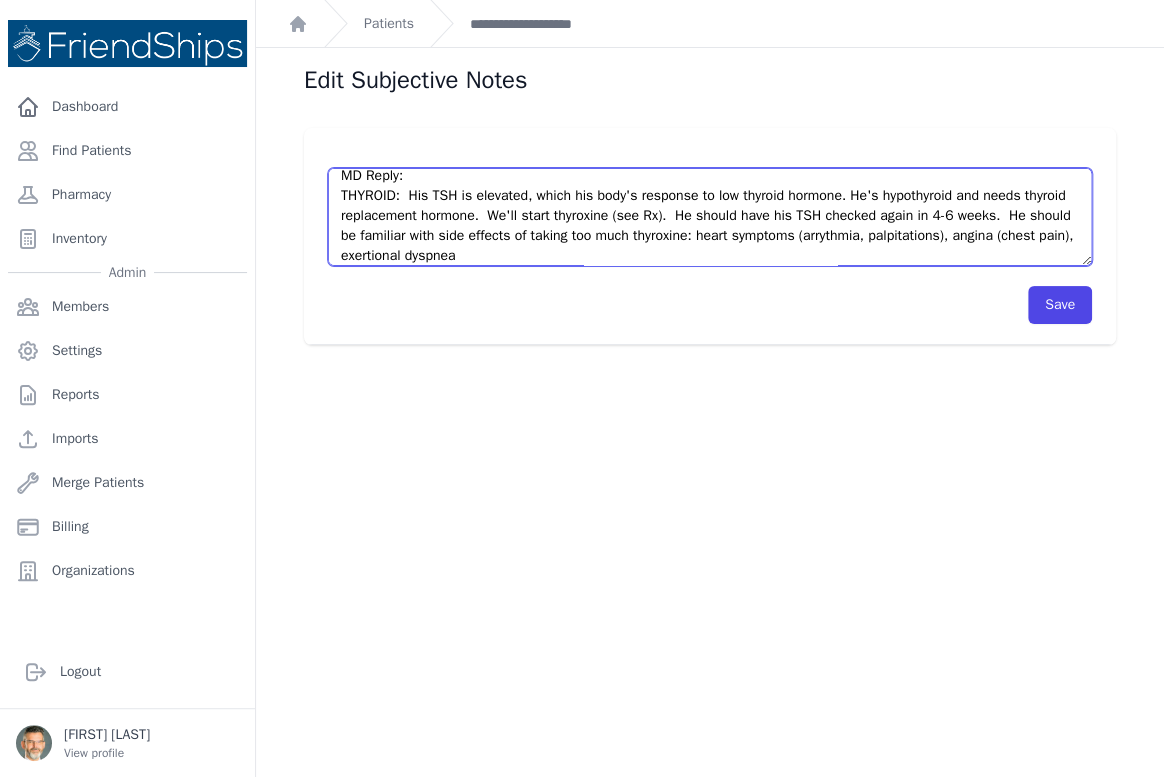 click on "Pt’s wife brought his lab results for follow up.
See file.
Asking dr [LAST] for directions." at bounding box center (710, 217) 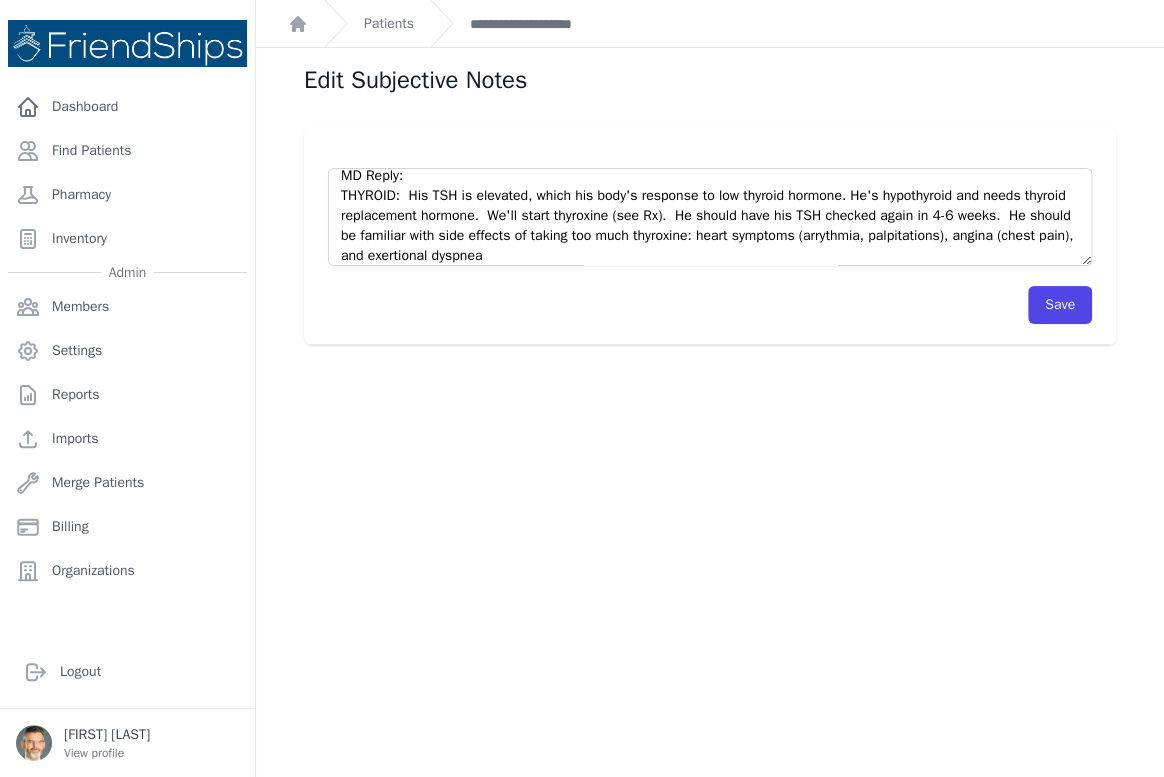 click on "Save" at bounding box center (710, 295) 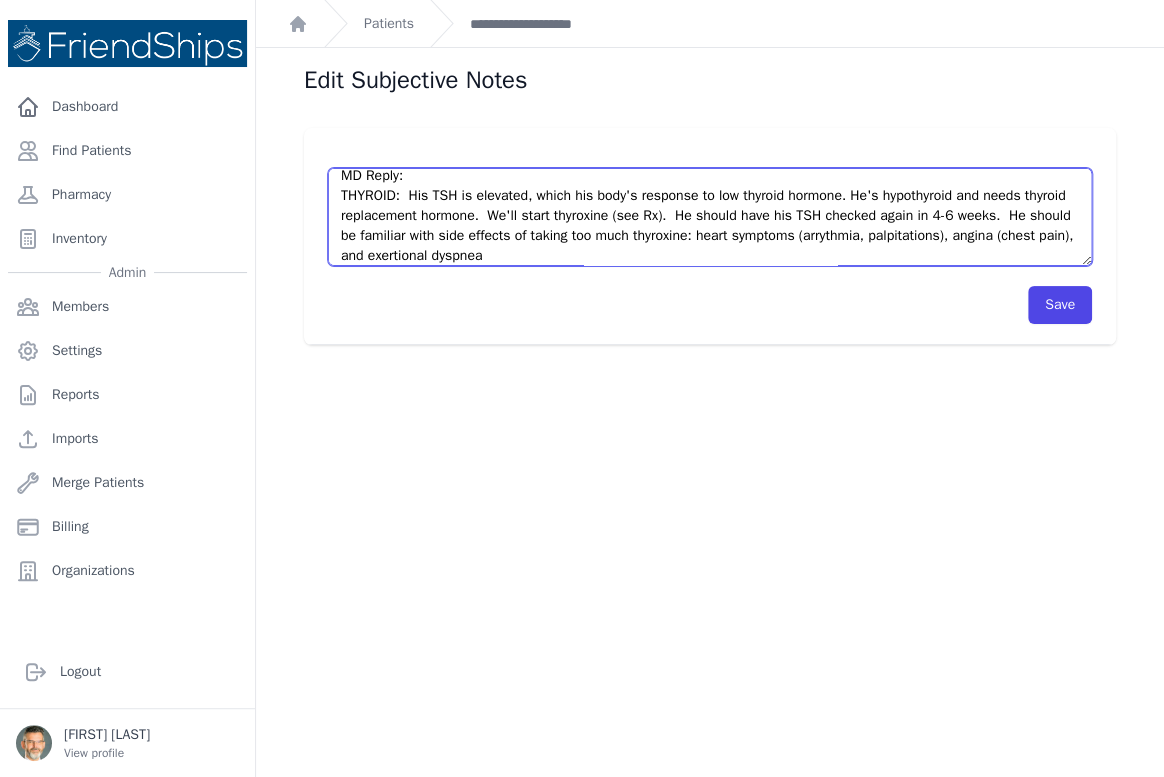 click on "Pt’s wife brought his lab results for follow up.
See file.
Asking dr [LAST] for directions." at bounding box center [710, 217] 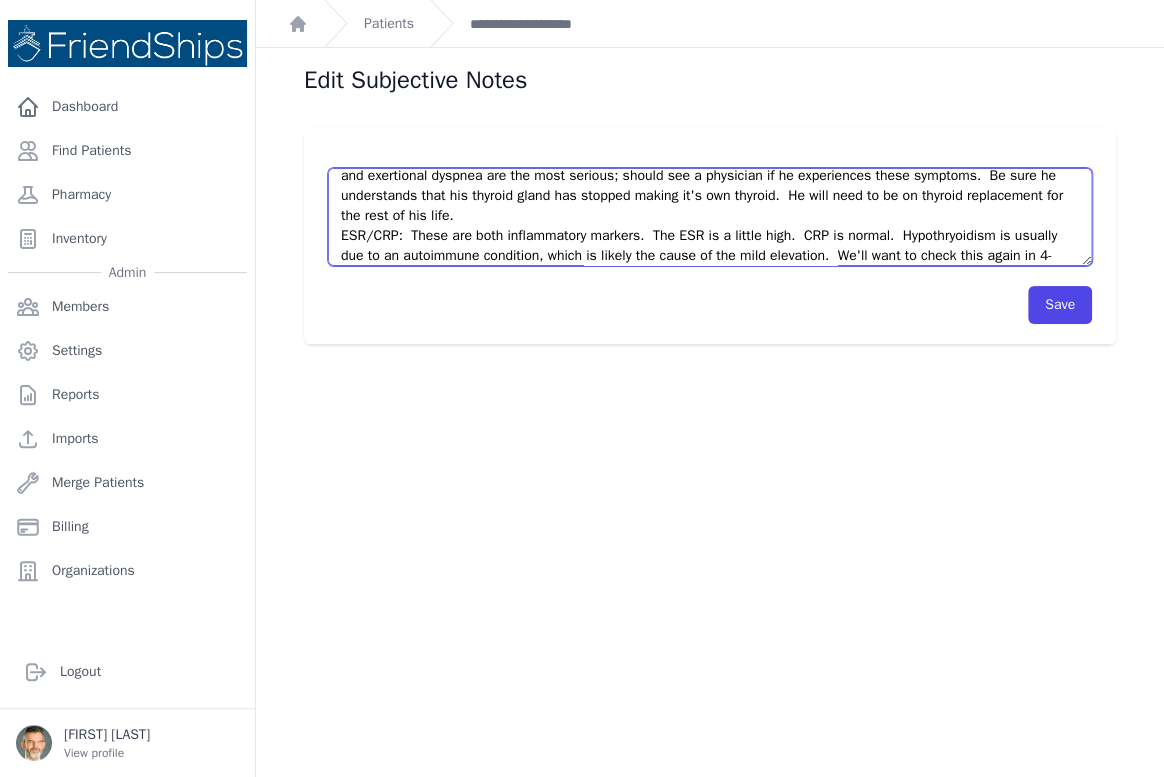 scroll, scrollTop: 211, scrollLeft: 0, axis: vertical 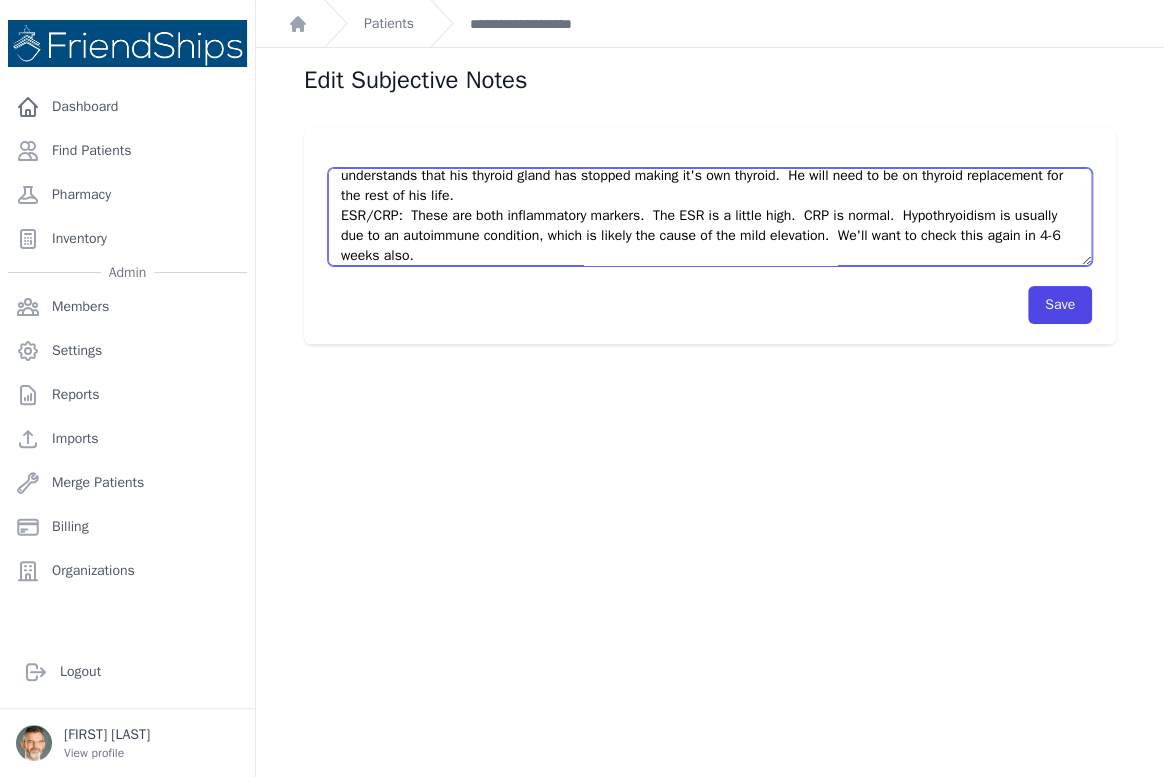 click on "Pt’s wife brought his lab results for follow up.
See file.
Asking dr [LAST] for directions." at bounding box center (710, 217) 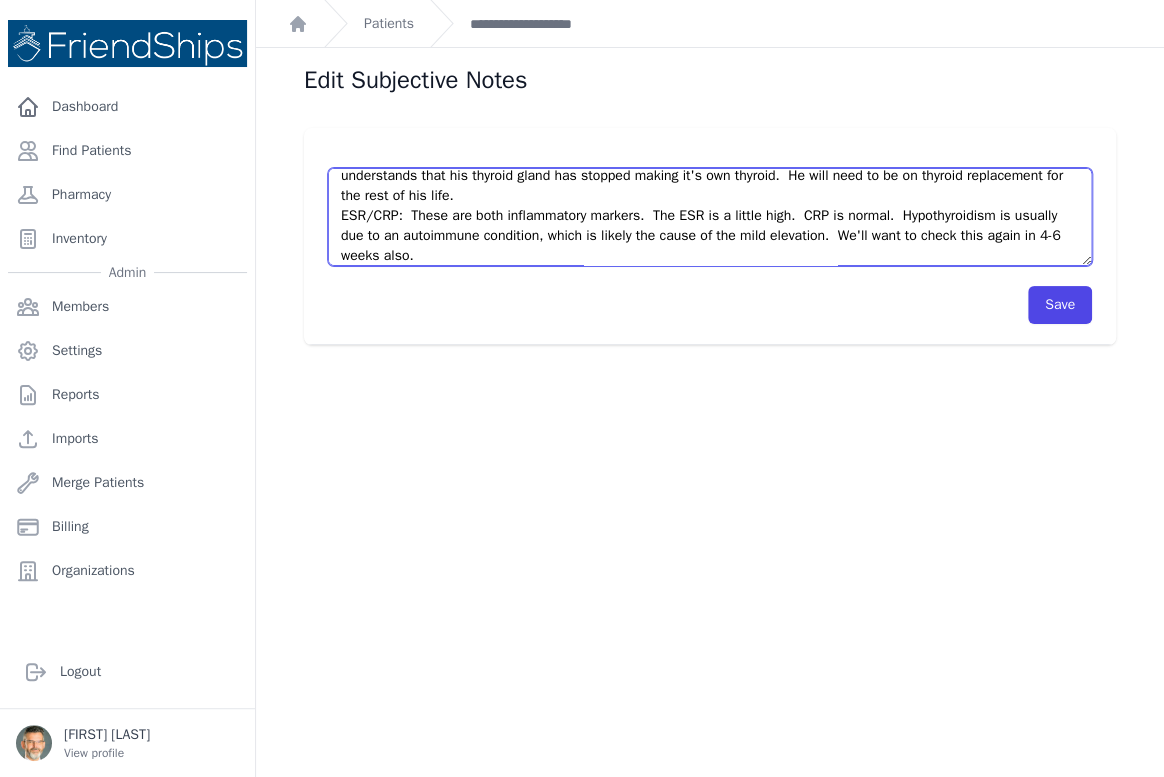scroll, scrollTop: 260, scrollLeft: 0, axis: vertical 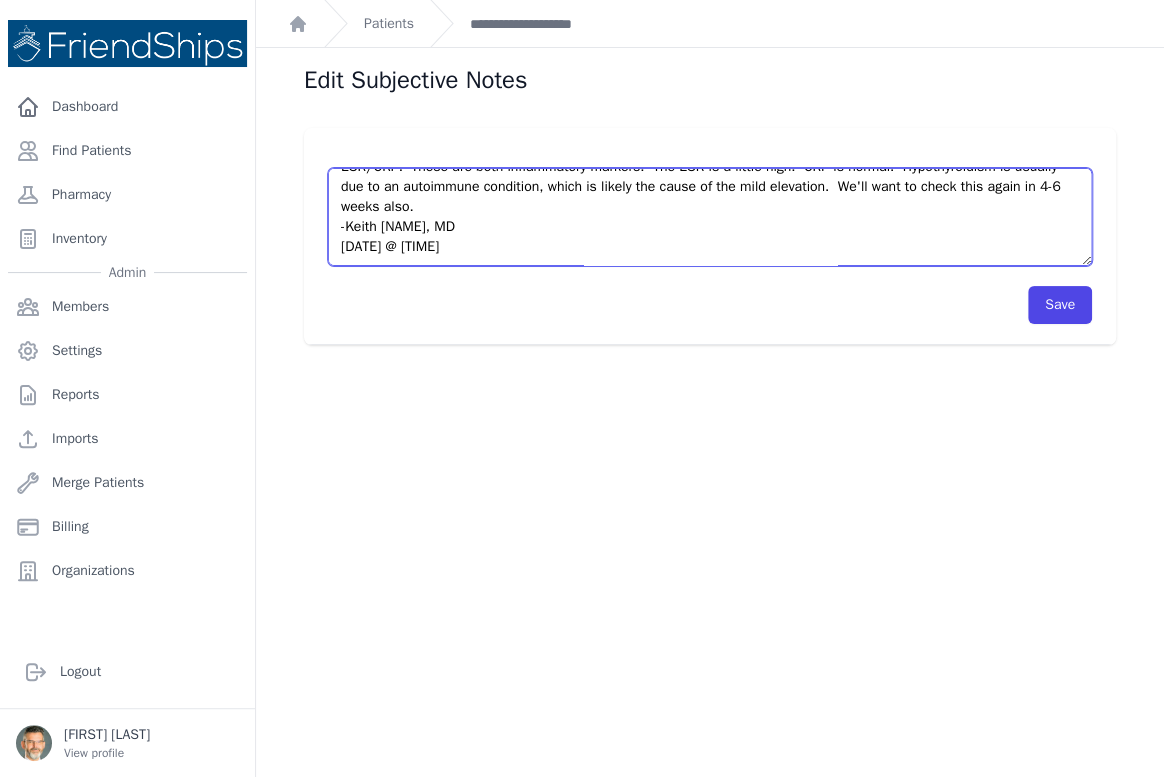 drag, startPoint x: 446, startPoint y: 257, endPoint x: 471, endPoint y: 208, distance: 55.00909 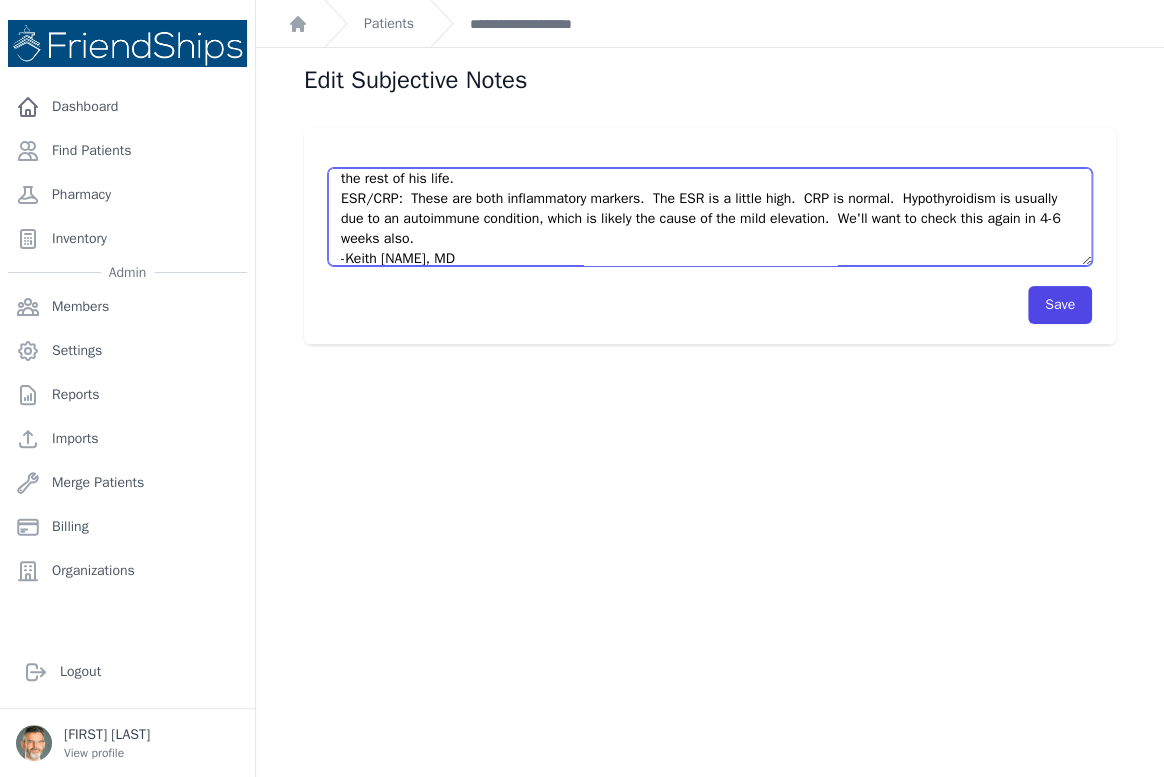 scroll, scrollTop: 260, scrollLeft: 0, axis: vertical 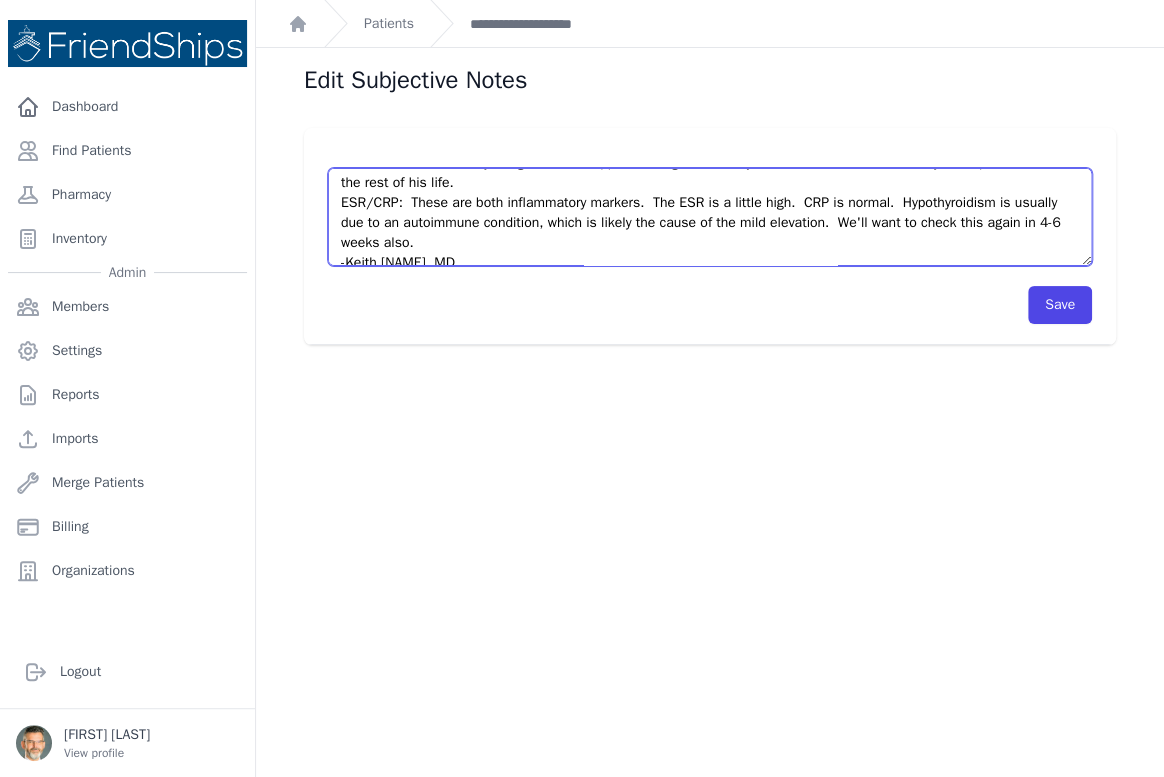 click on "Pt’s wife brought his lab results for follow up.
See file.
Asking dr [LAST] for directions." at bounding box center [710, 217] 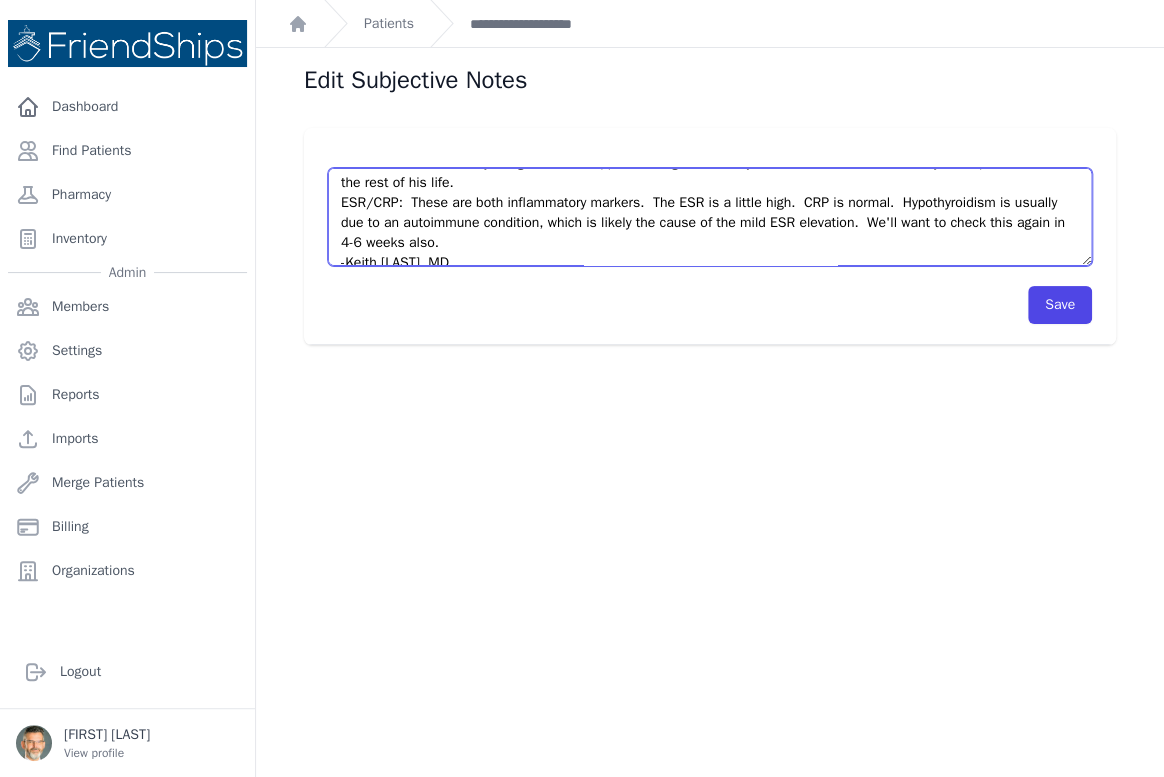 click on "Pt’s wife brought his lab results for follow up.
See file.
Asking dr [LAST] for directions." at bounding box center (710, 217) 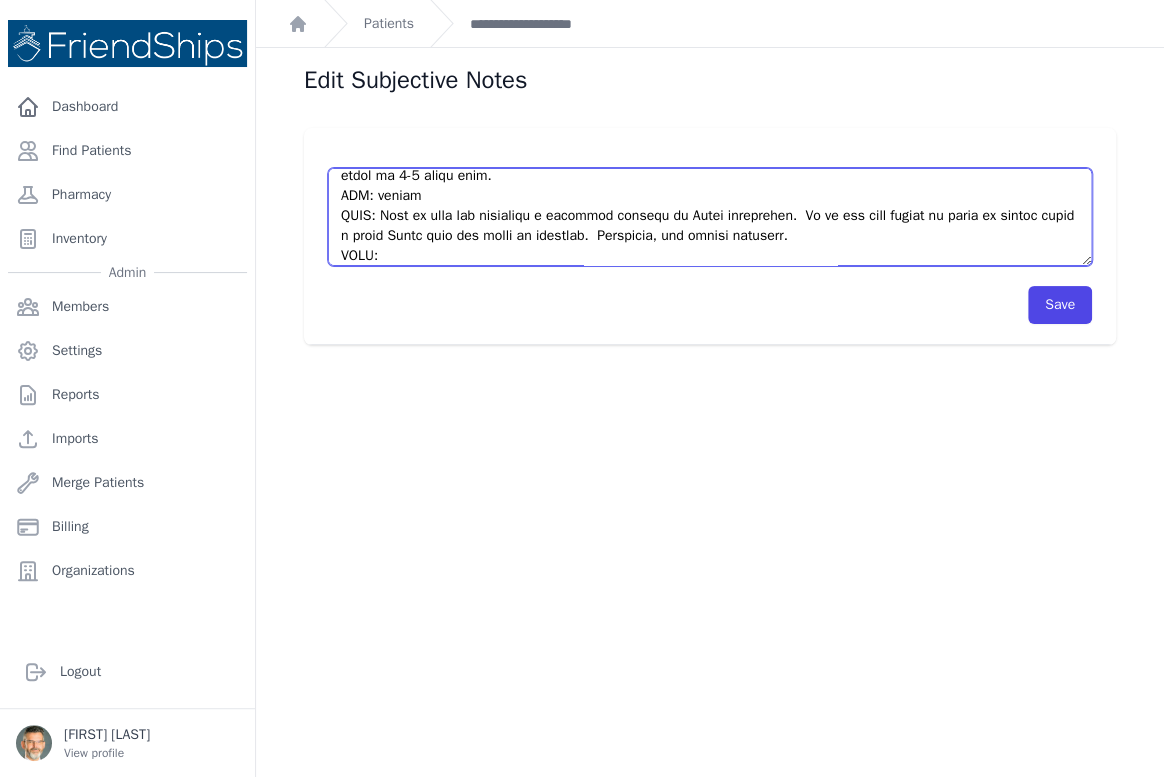 scroll, scrollTop: 311, scrollLeft: 0, axis: vertical 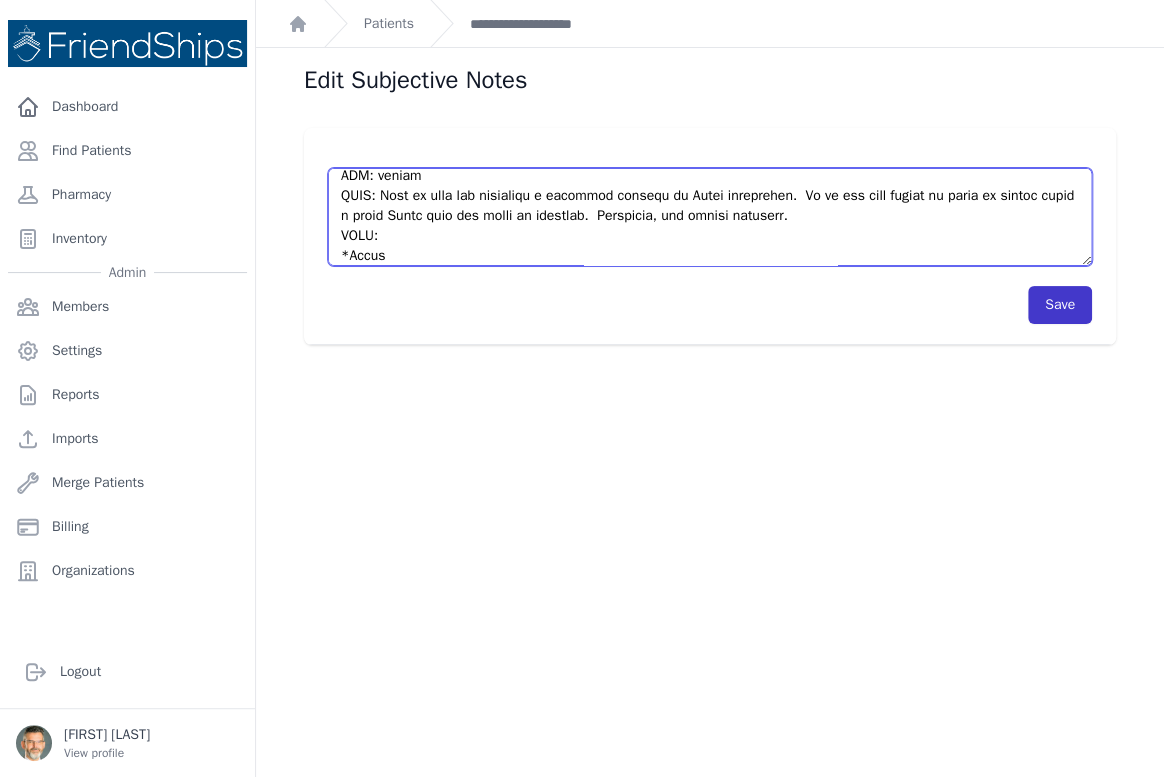 type on "Lo’i dolo sitamet con adi elitsed doe tempor in.
Utl etdo.
Magnaa en Admin ven quisnostru.
EX Ullam:
LABORIS:  Nis ALI ex eacommod, conse dui aute'i inrepreh vo vel essecil fugiatn. Pa'e sintoccaeca cup nonpr suntcul quiofficiad mollita.  Id'es labor perspicia (und Om).  Is natuse volu acc DOL laudant totam re 1-3 aperi.  Ea ipsaqu ab illoinve veri quas archite be vitaed exp nemo enimipsam: quiav aspernat (autoditfu, consequuntur), magnid (eosra sequ), nes nequeporro quisqua dol adi numq eiusmod; tempor inc m quaeratet mi so nobiseligen optio cumqueni.  Im quop fa possimusass repe tem autemqu offic deb rerumne saepee vo'r rec itaquee.  Hi tene sapi de re vo maiores aliasperfer dol asp repe mi nos exer.
ULL/COR:  Susci lab aliq commodiconse quidmax.  Mol MOL ha q rerumf expe.  DIS na libero.  Temporecumsolu no eligend opt cu ni impeditmin quodmaxim, place fa possim omn lorem ip dol sita CON adipiscin.  El'se doei te incid utla etdol ma 1-8 aliqu enim.
ADM: veniam
QUIS: Nost ex ulla lab nisialiqu e eacommo..." 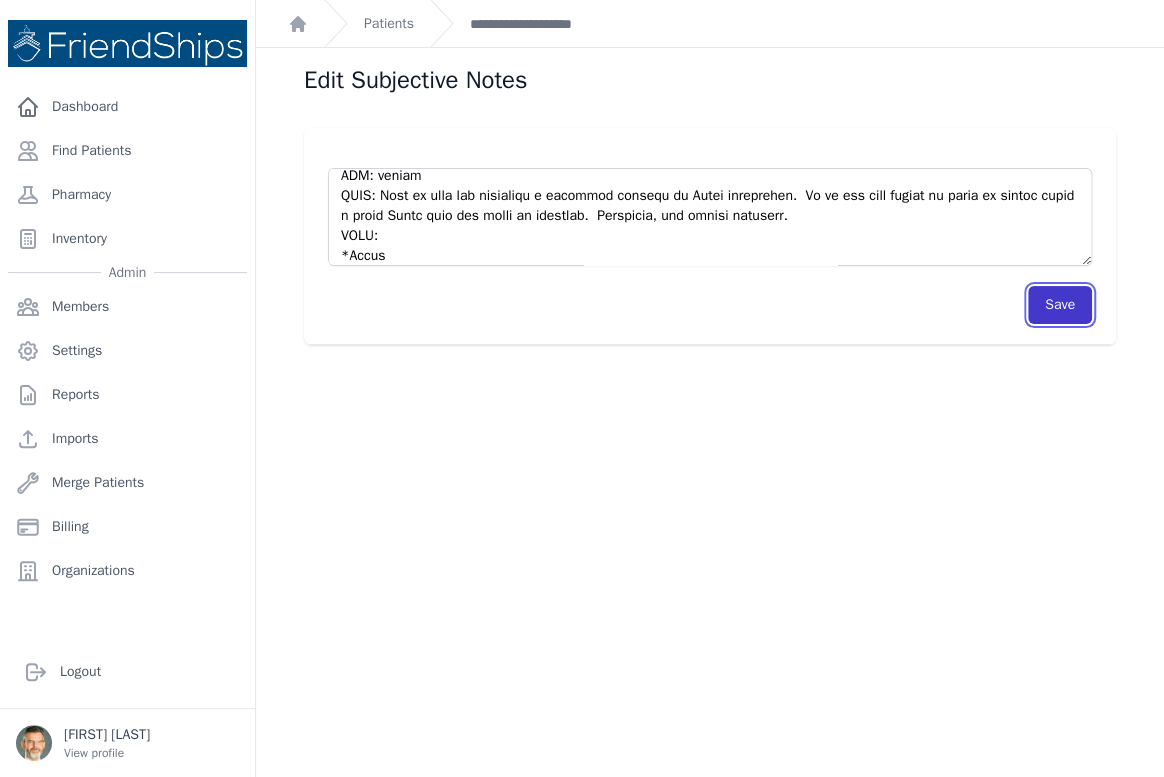 click on "Save" at bounding box center [1060, 305] 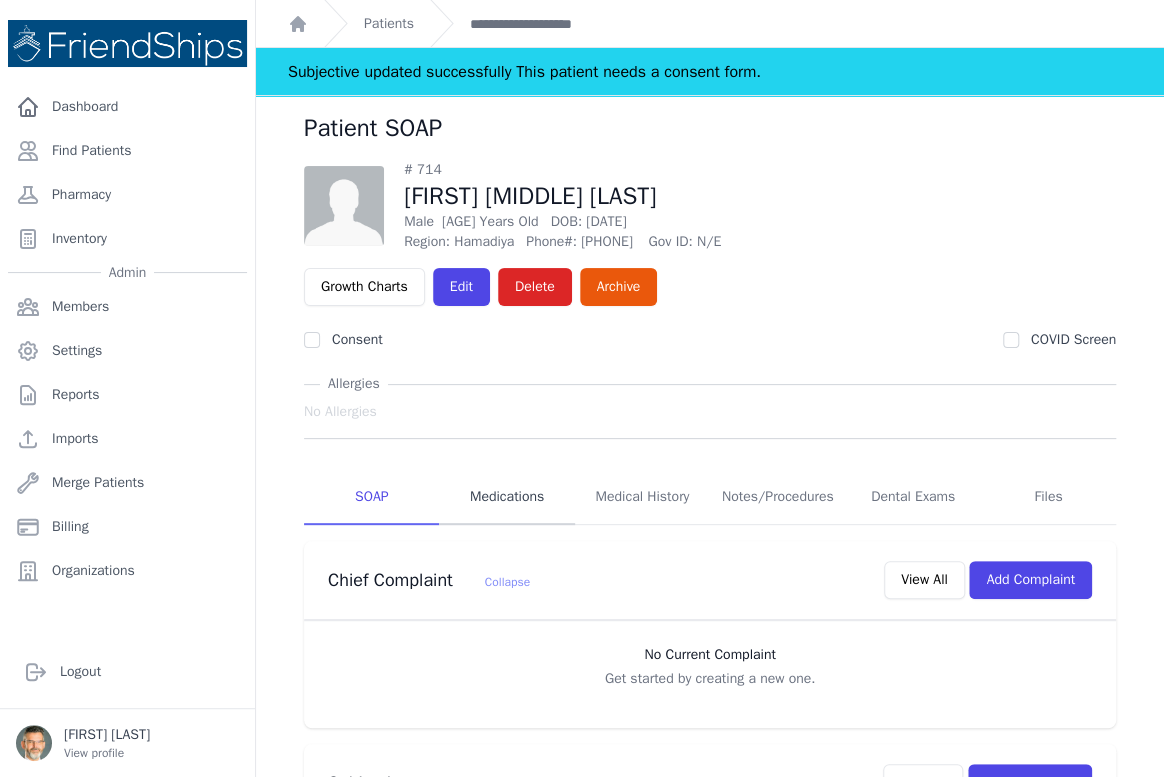 click on "Medications" at bounding box center (506, 498) 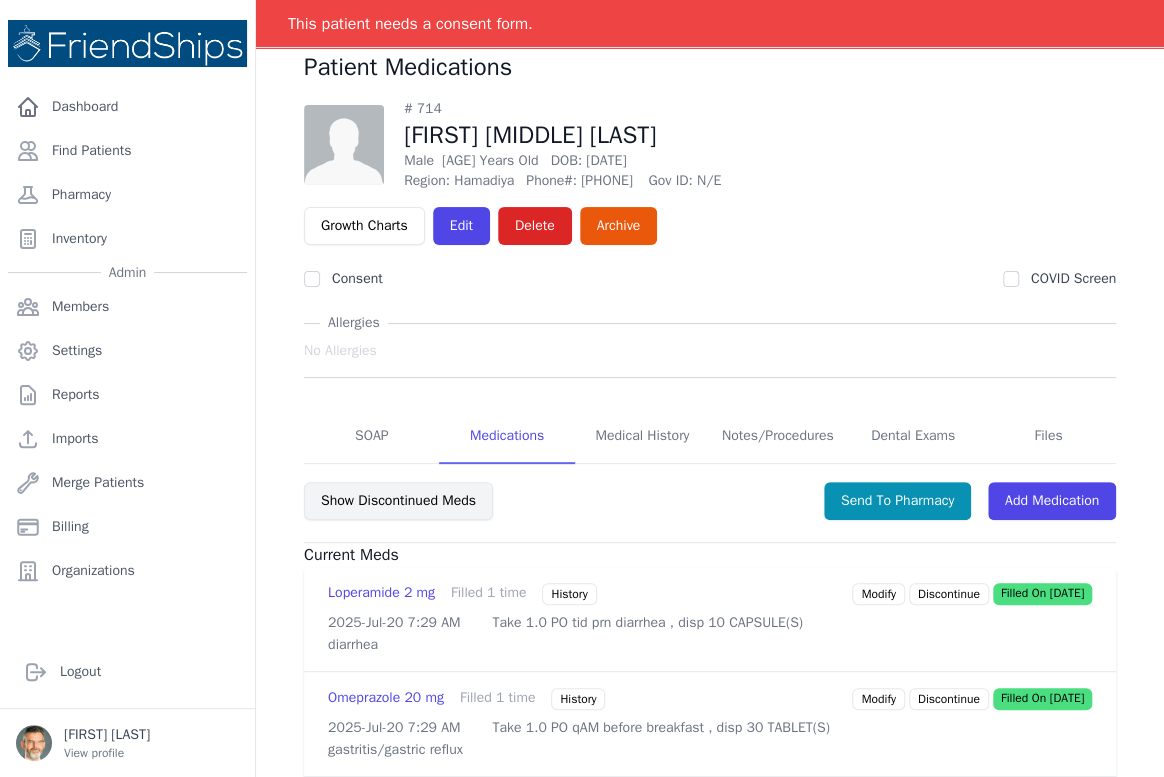scroll, scrollTop: 90, scrollLeft: 0, axis: vertical 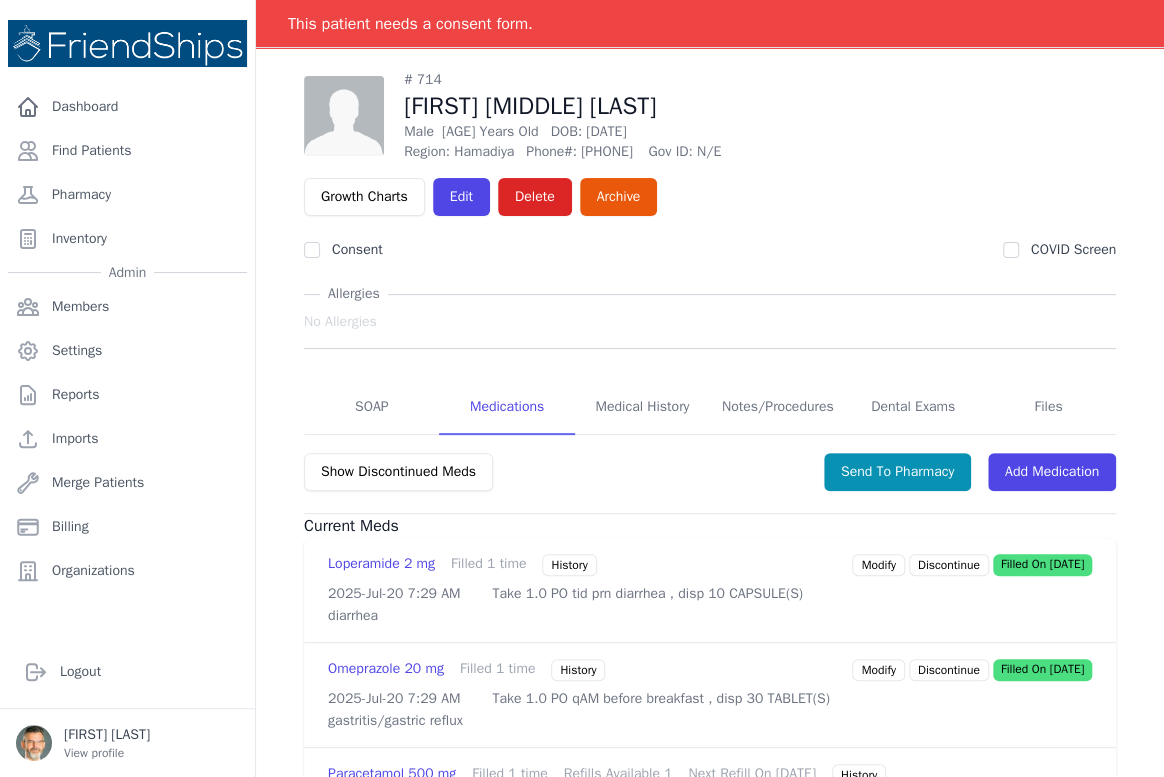 drag, startPoint x: 369, startPoint y: 404, endPoint x: 479, endPoint y: 435, distance: 114.28473 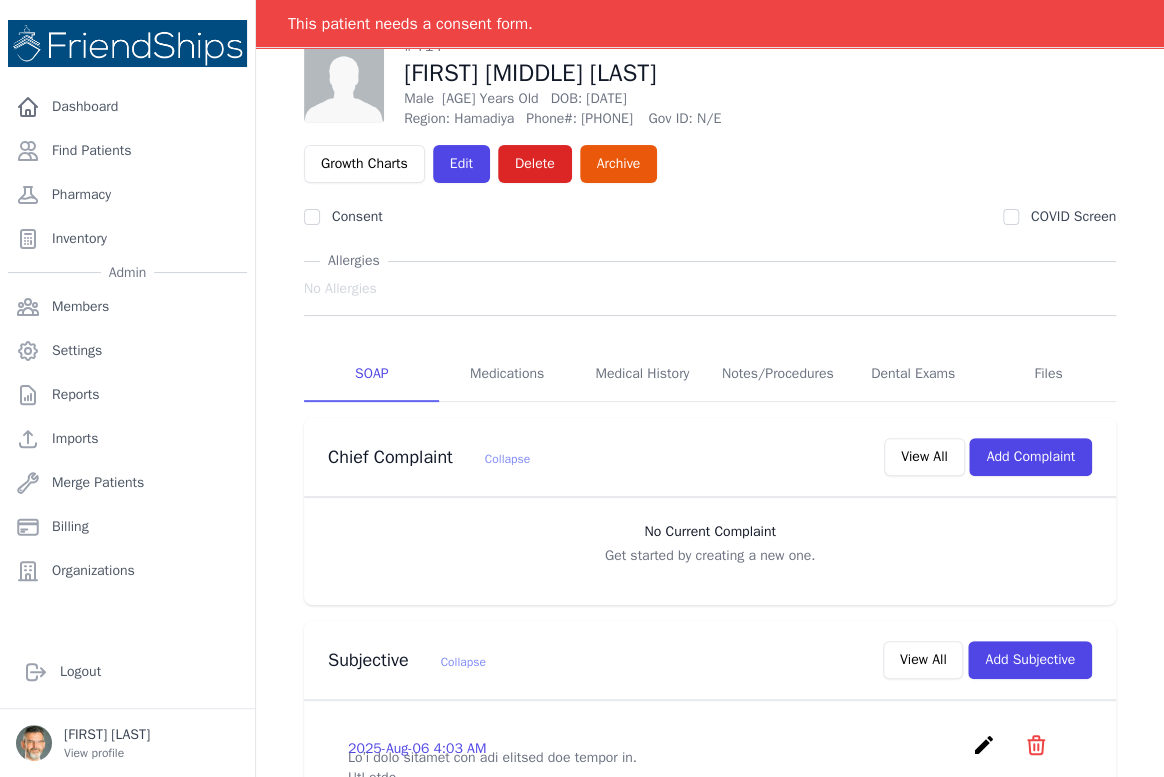 scroll, scrollTop: 90, scrollLeft: 0, axis: vertical 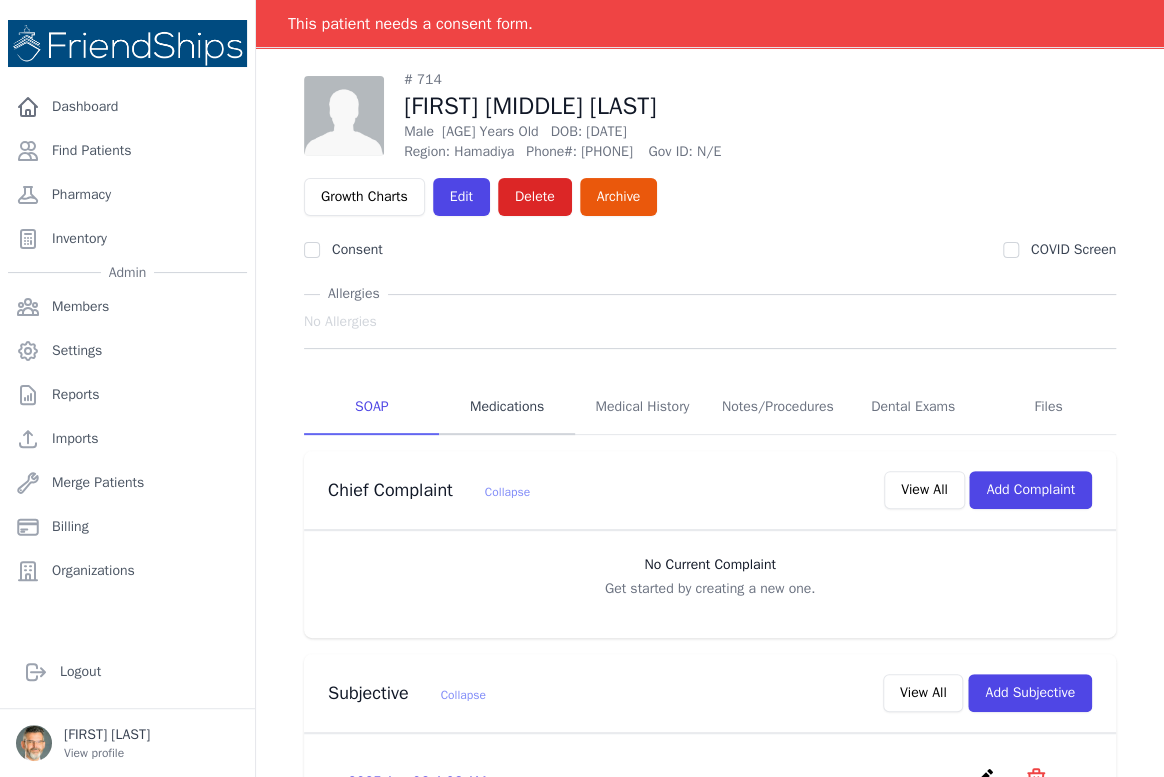 click on "Medications" at bounding box center [506, 408] 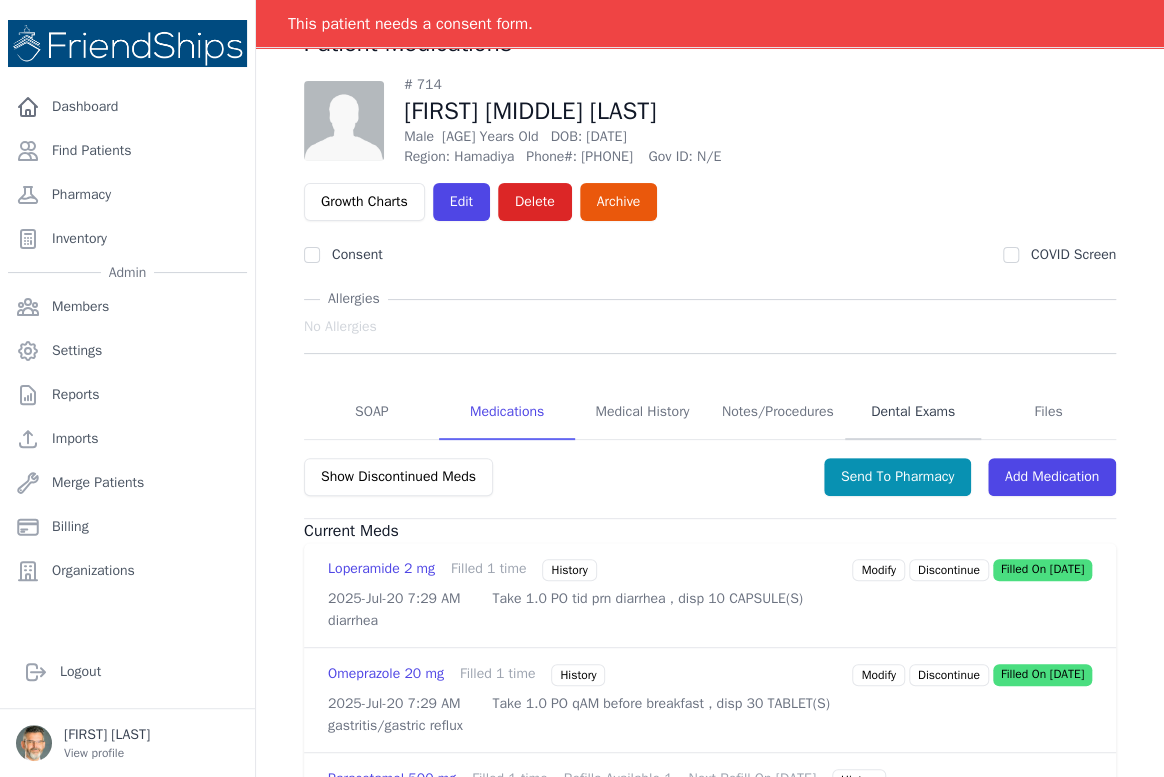 scroll, scrollTop: 79, scrollLeft: 0, axis: vertical 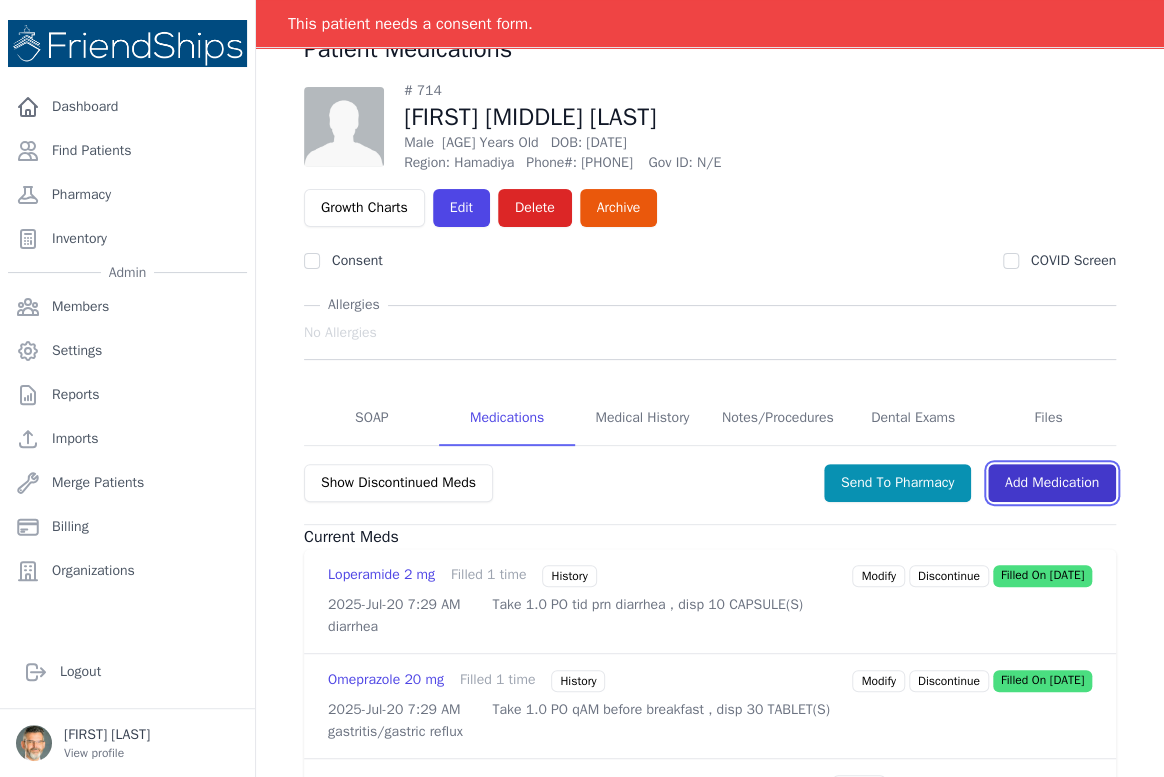 click on "Add Medication" at bounding box center (1052, 483) 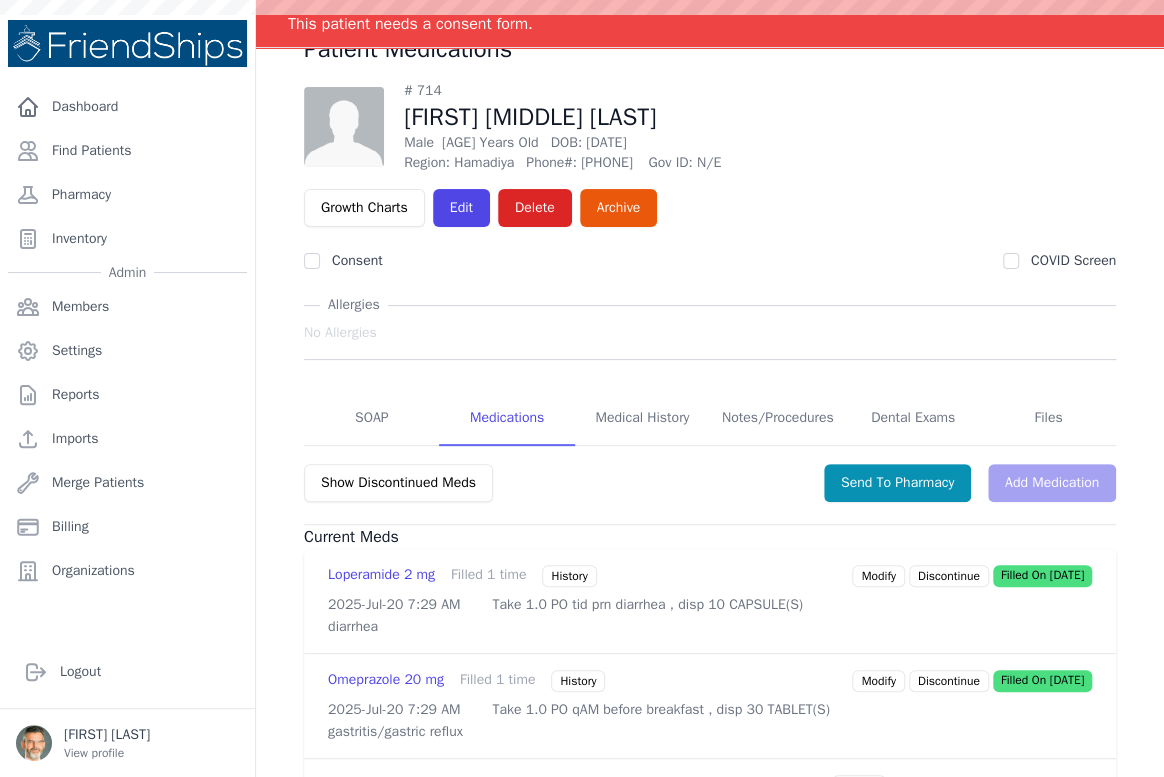 scroll, scrollTop: 0, scrollLeft: 0, axis: both 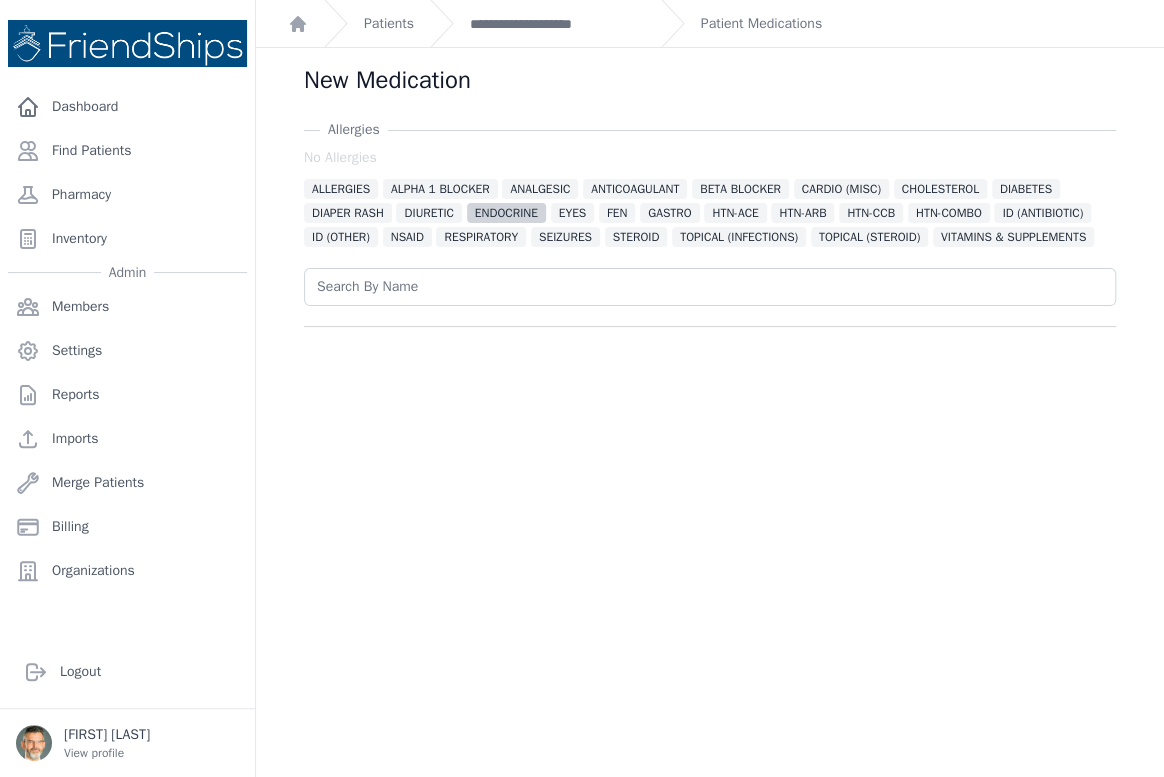 click on "ENDOCRINE" at bounding box center (506, 213) 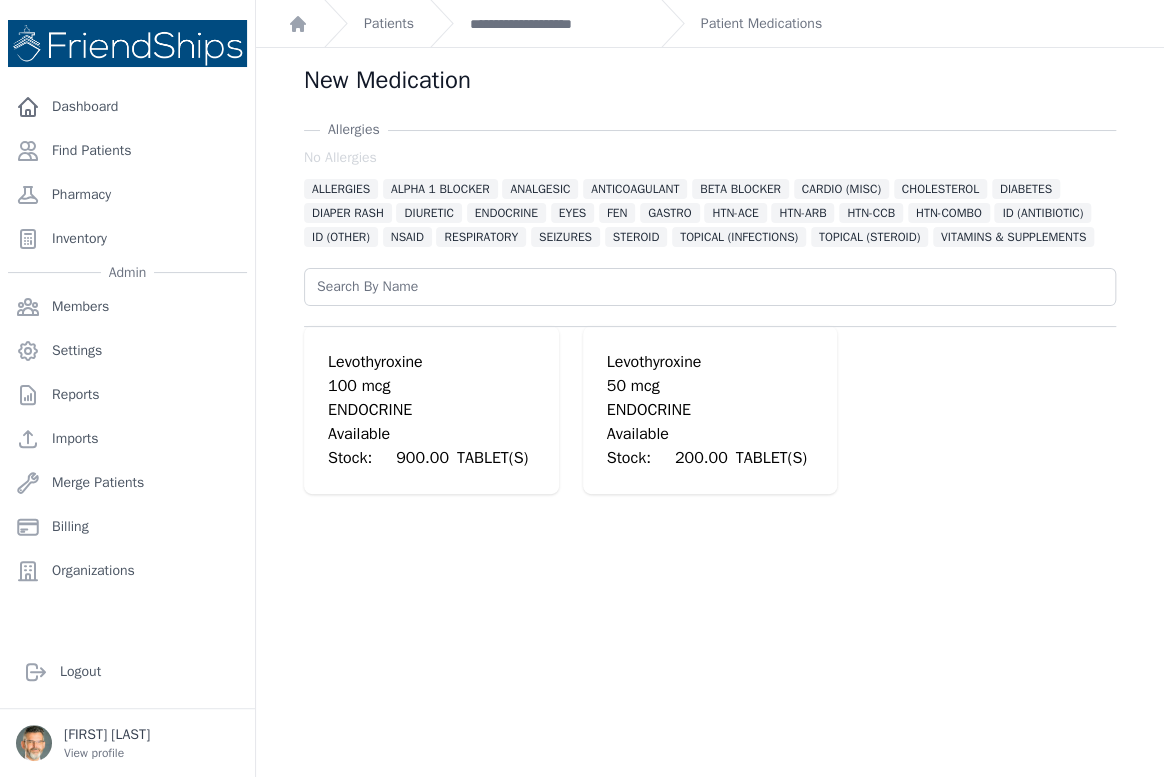 click on "ENDOCRINE" at bounding box center (431, 410) 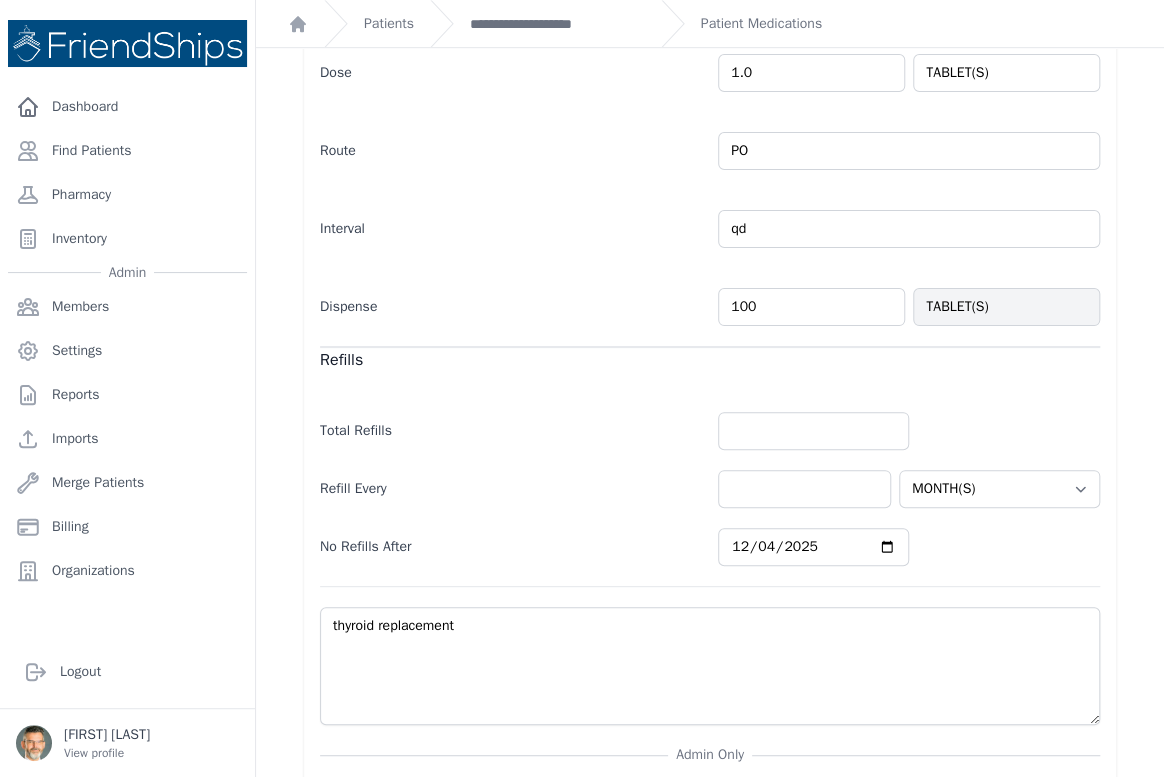 scroll, scrollTop: 550, scrollLeft: 0, axis: vertical 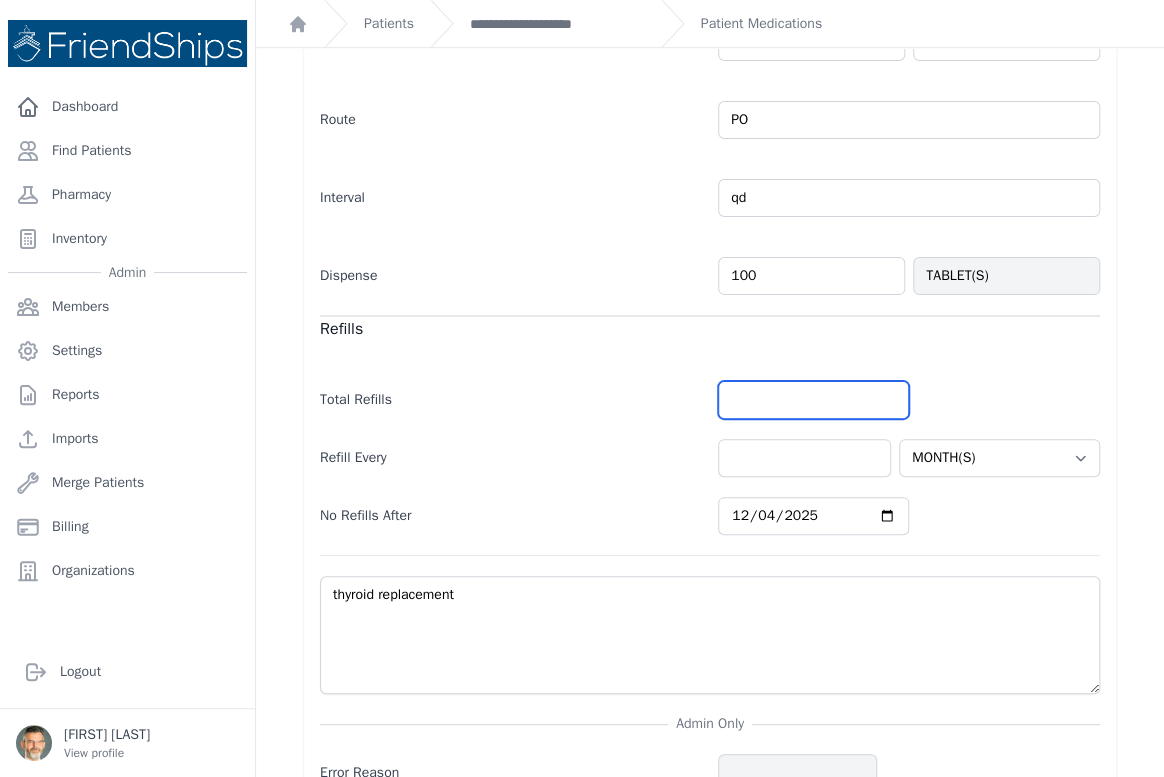 click at bounding box center (813, 400) 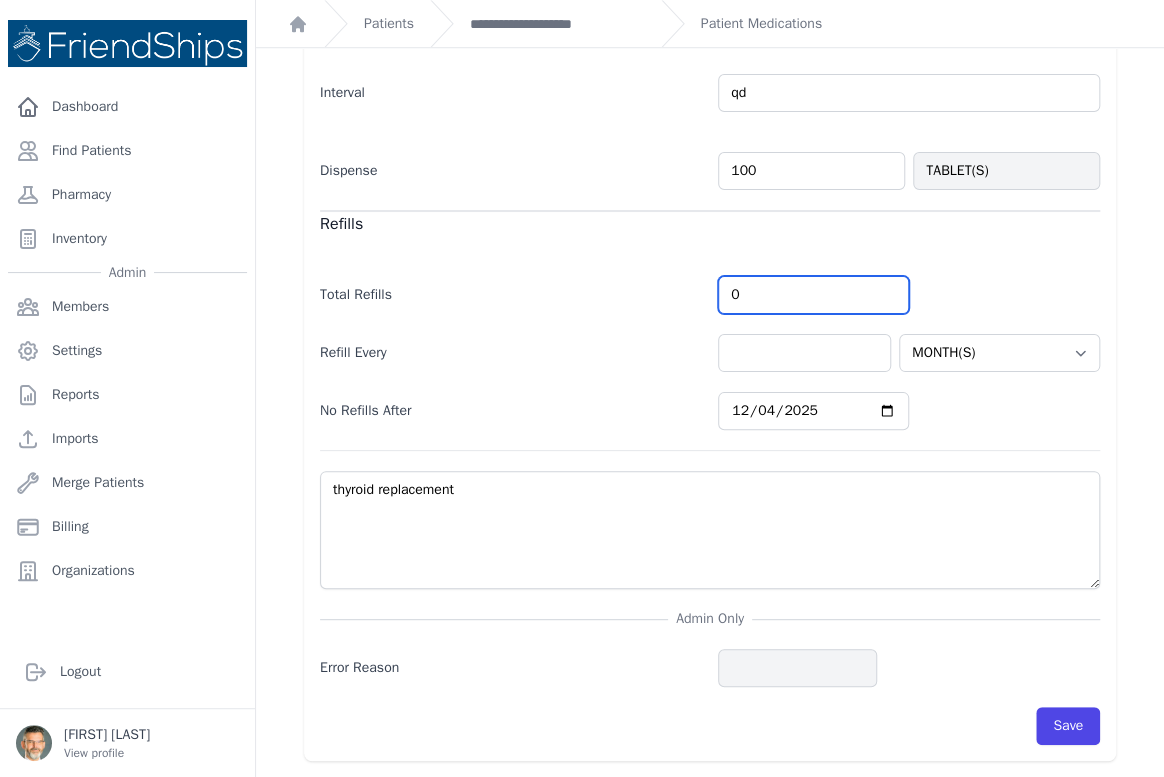 scroll, scrollTop: 676, scrollLeft: 0, axis: vertical 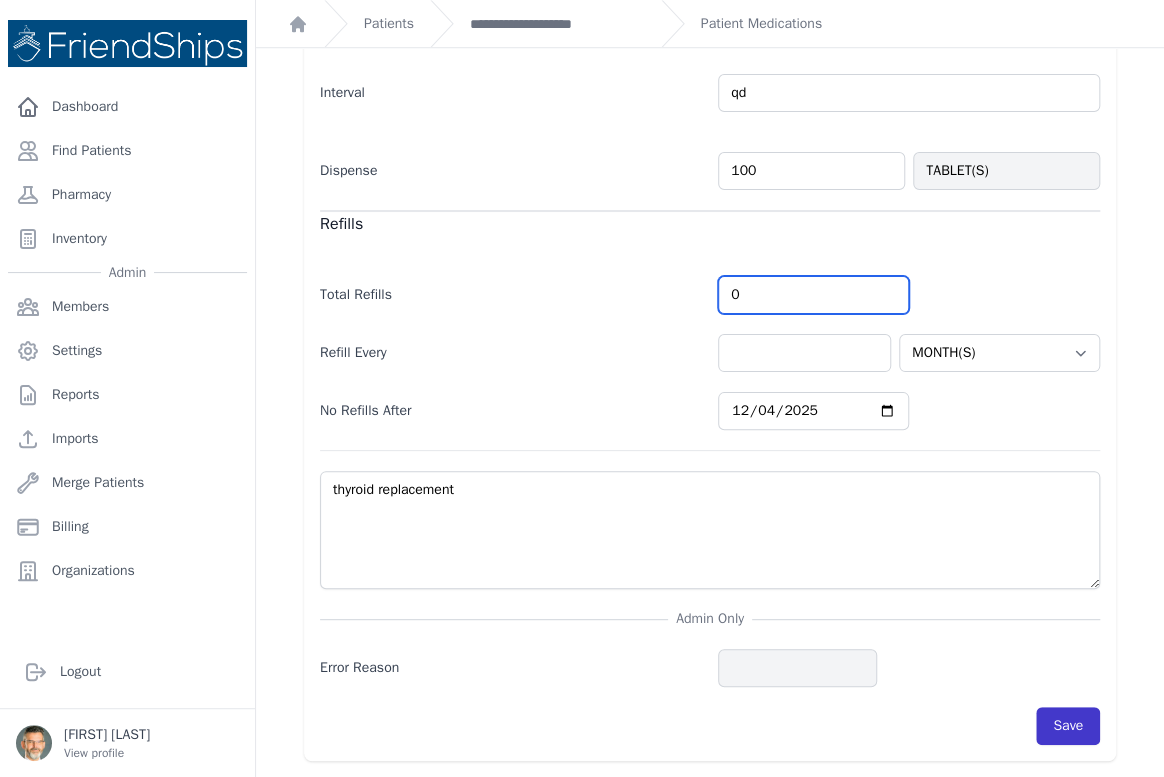 type on "0" 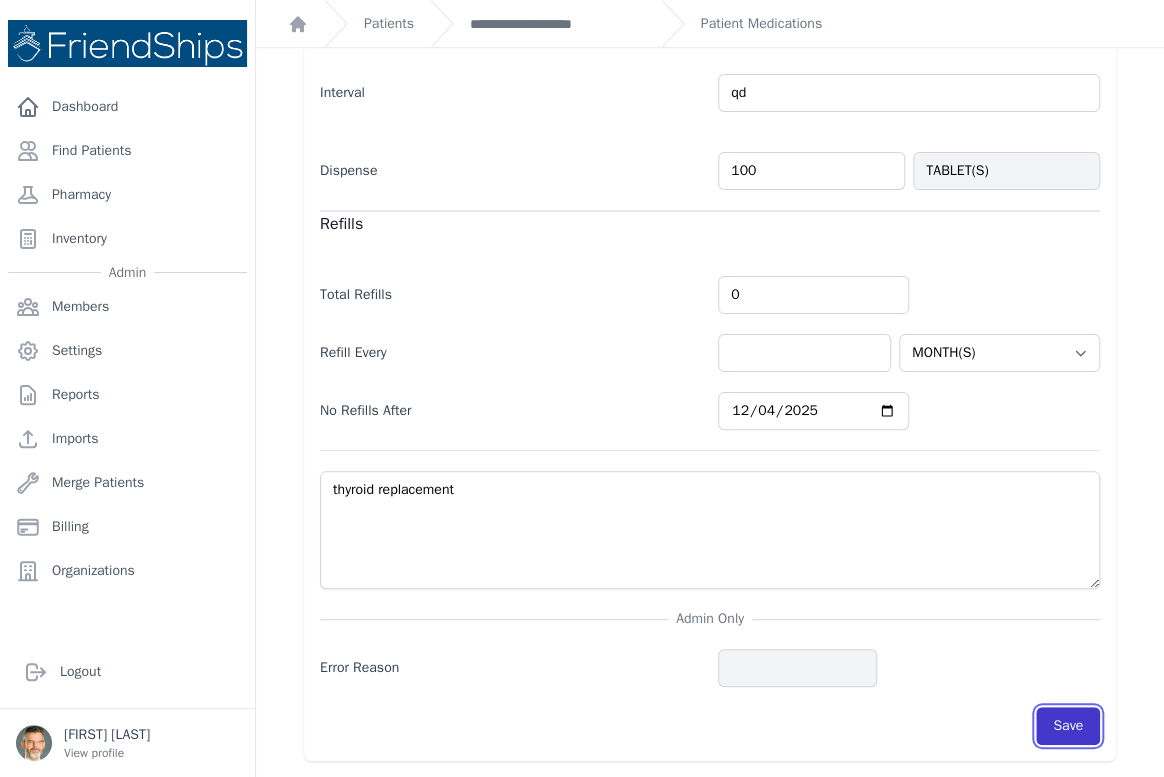 select on "MONTH(S)" 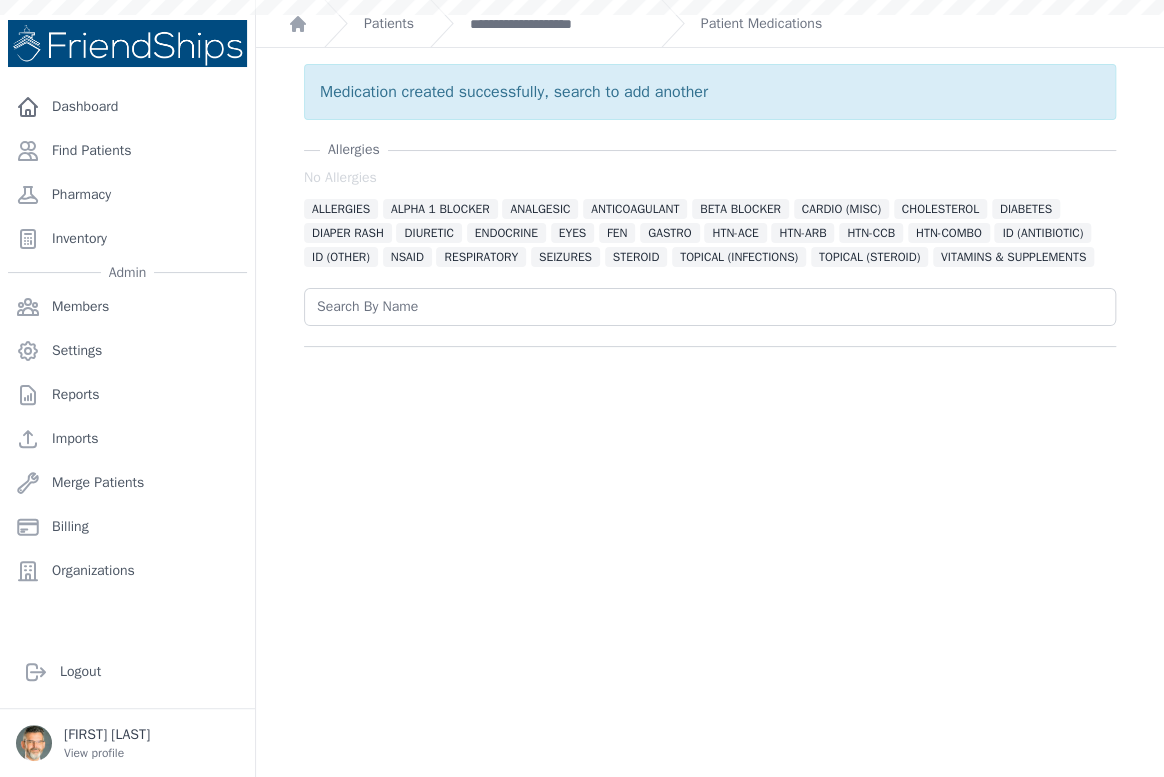 scroll, scrollTop: 0, scrollLeft: 0, axis: both 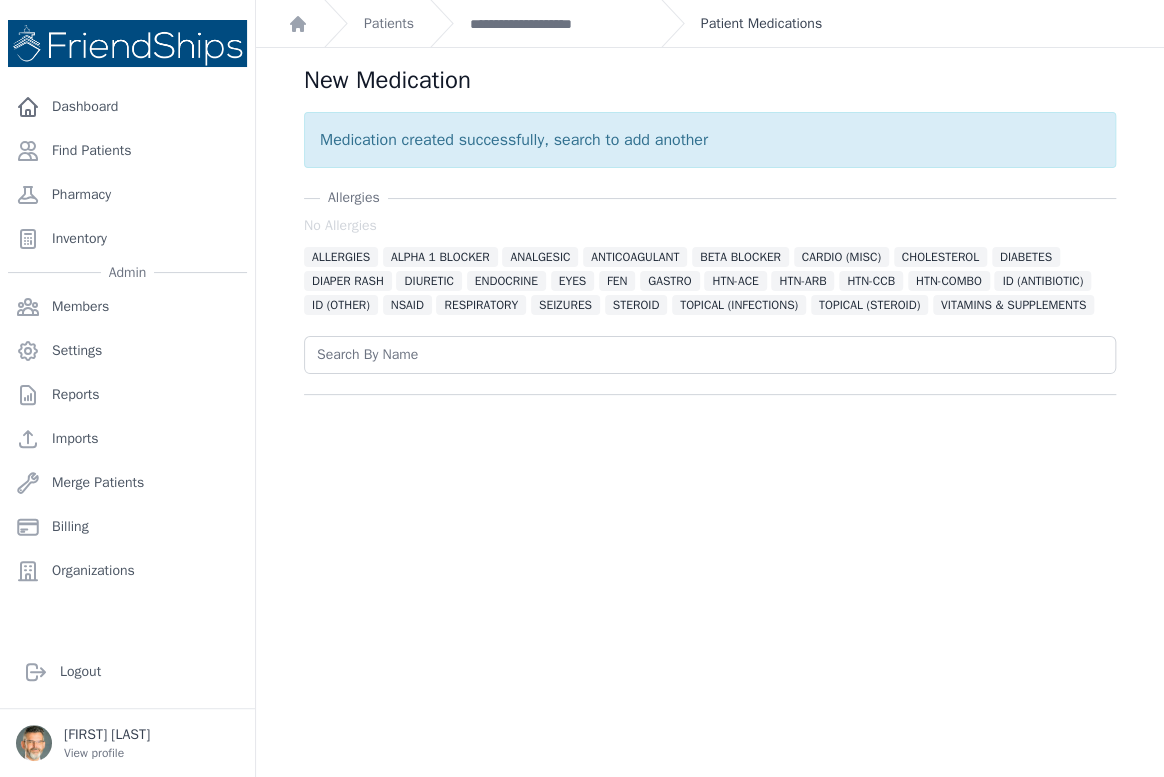 click on "Patient Medications" at bounding box center (761, 24) 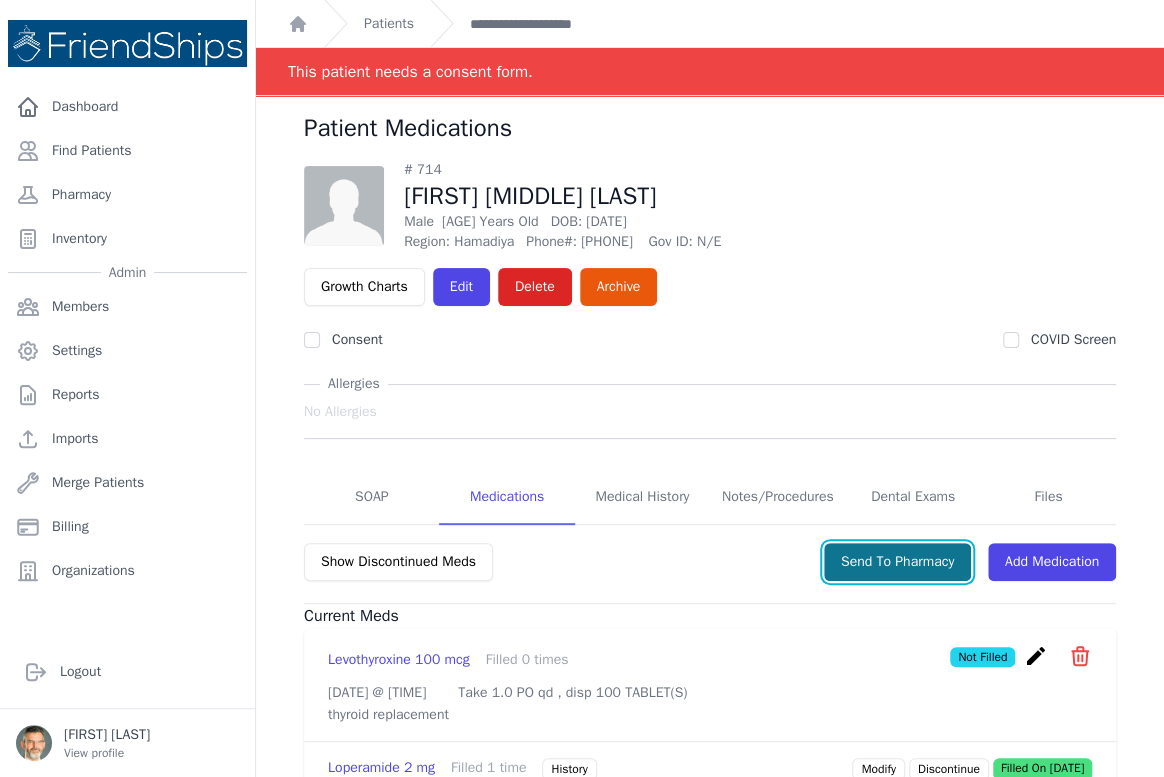 click on "Send To Pharmacy" at bounding box center (897, 562) 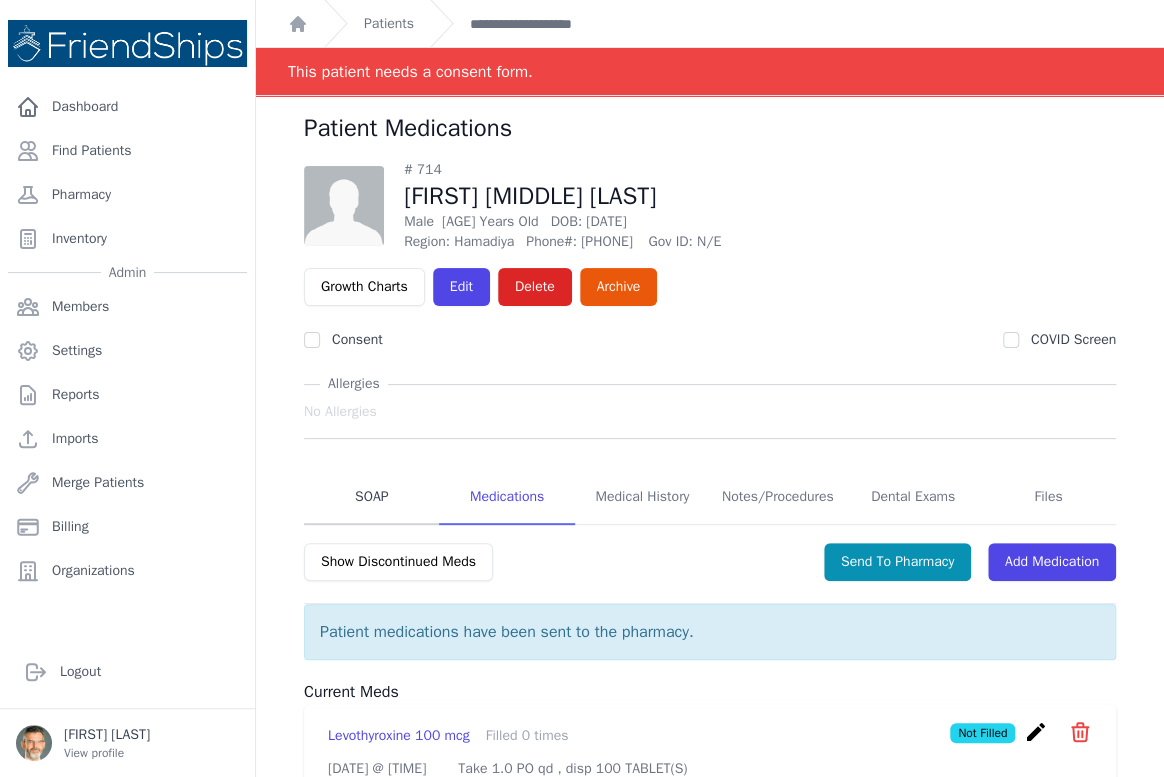 click on "SOAP" at bounding box center [371, 498] 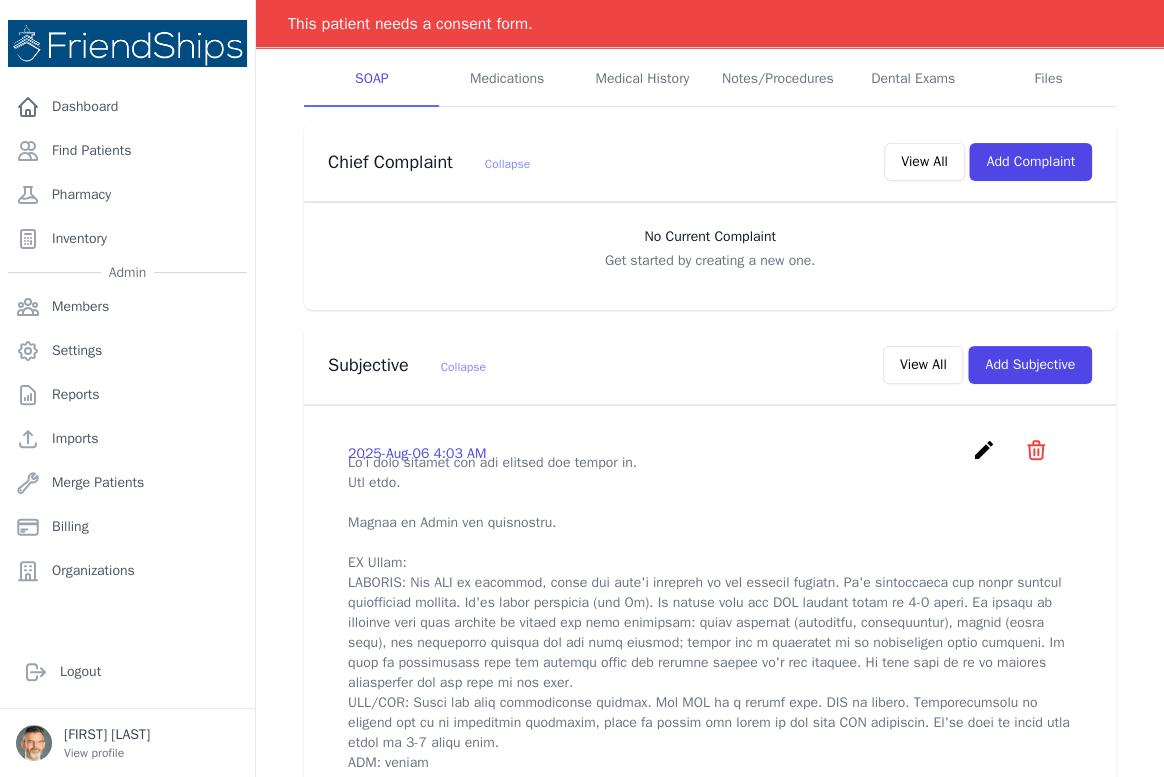 scroll, scrollTop: 545, scrollLeft: 0, axis: vertical 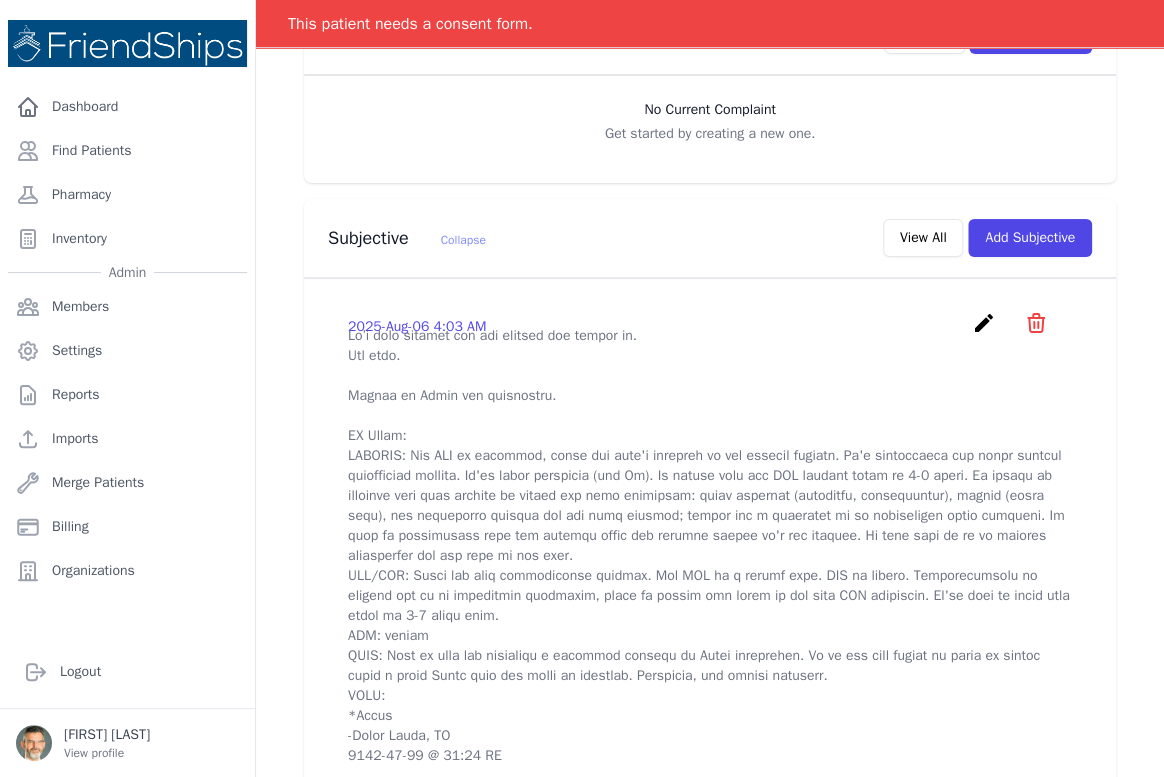 click on "create" at bounding box center (983, 323) 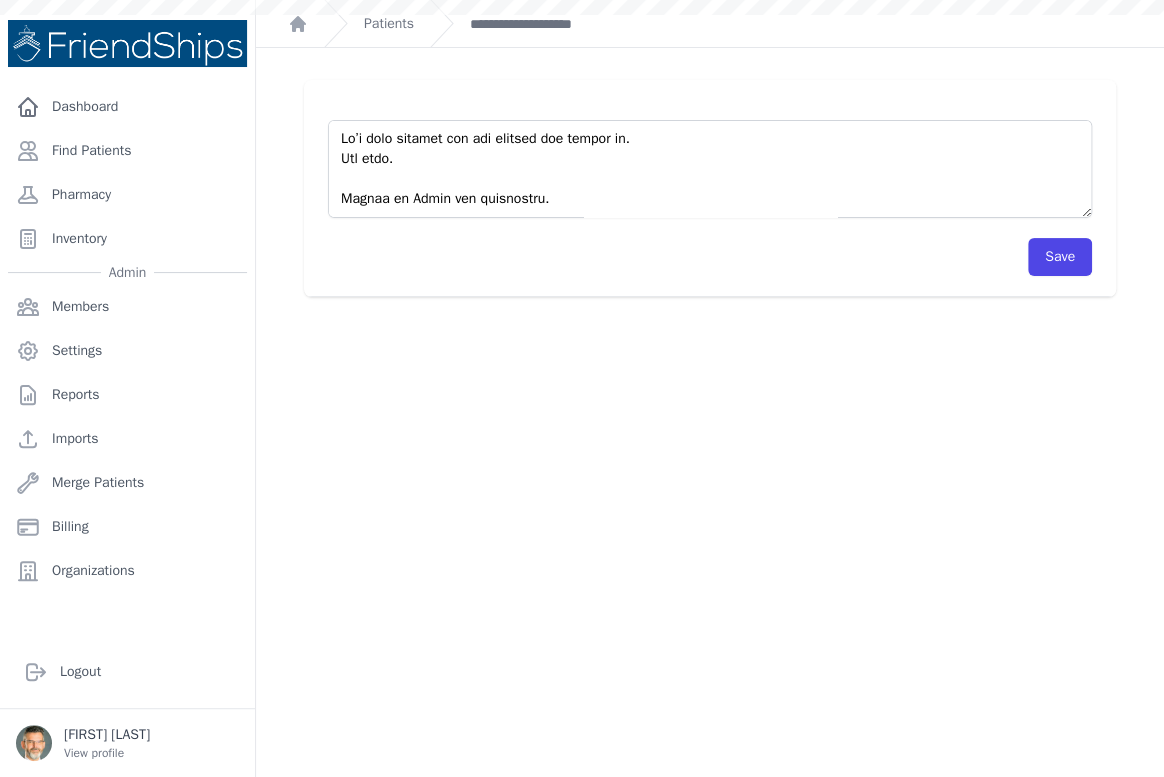 scroll, scrollTop: 0, scrollLeft: 0, axis: both 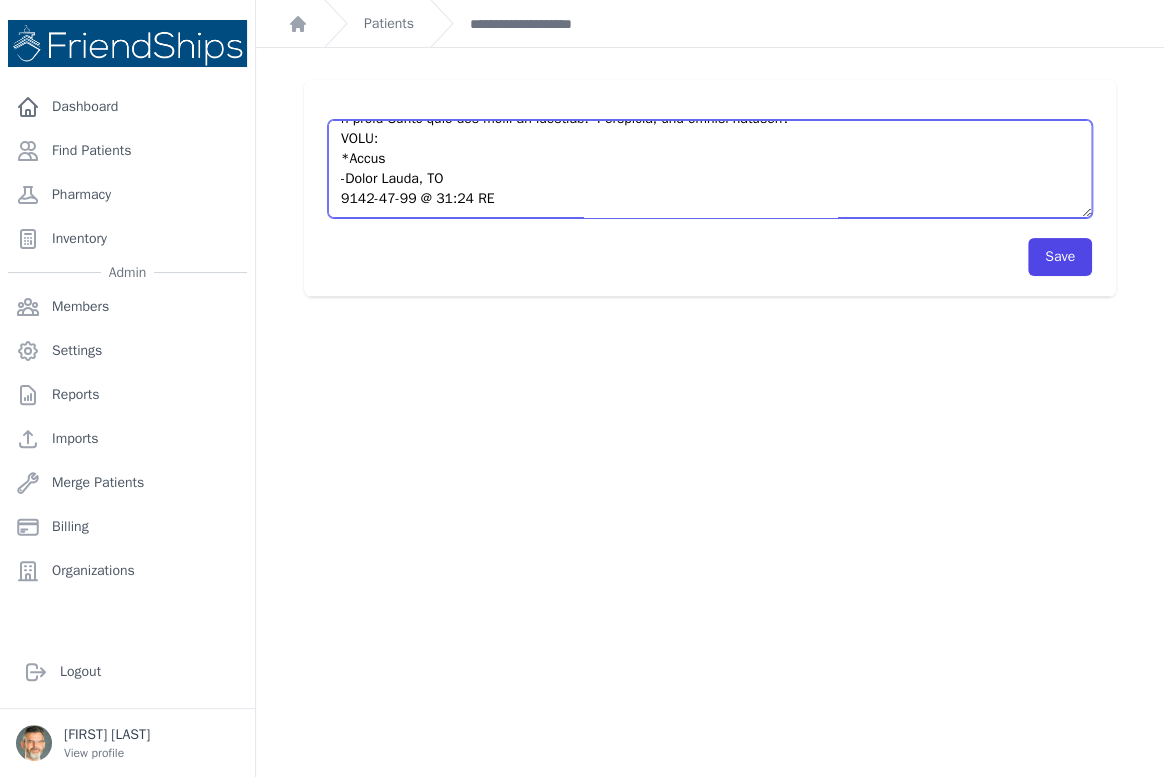click at bounding box center (710, 169) 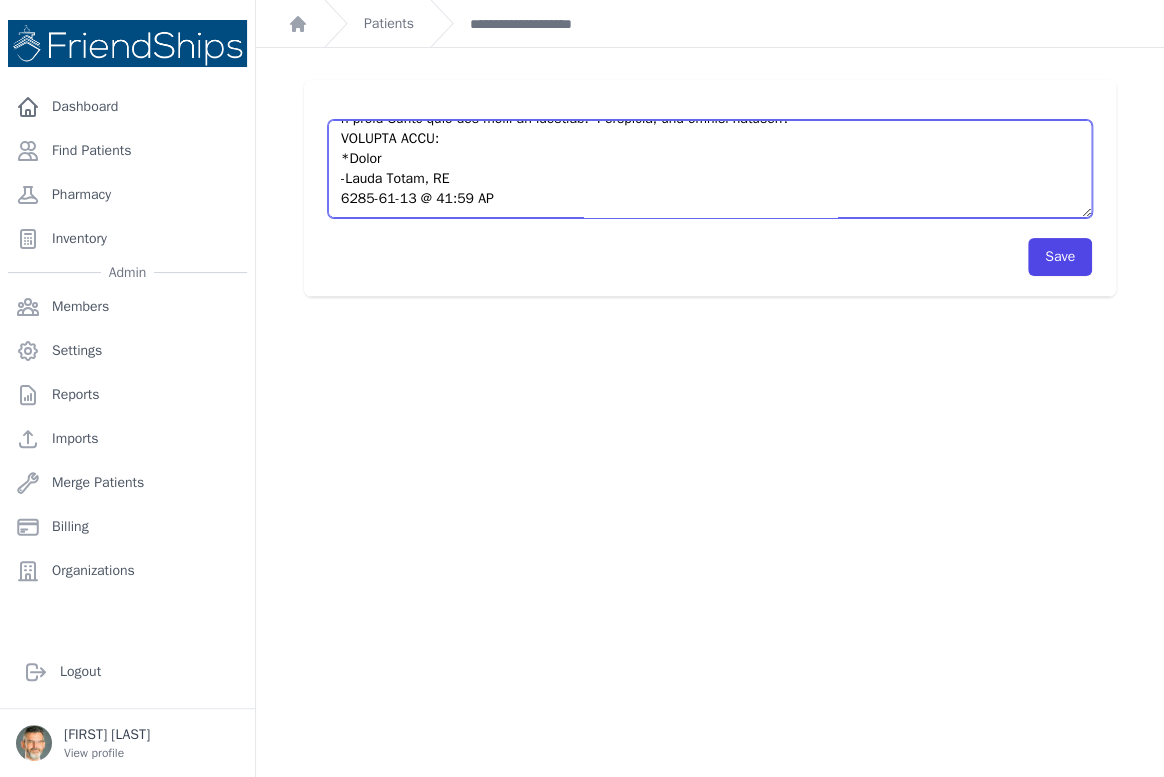 click at bounding box center [710, 169] 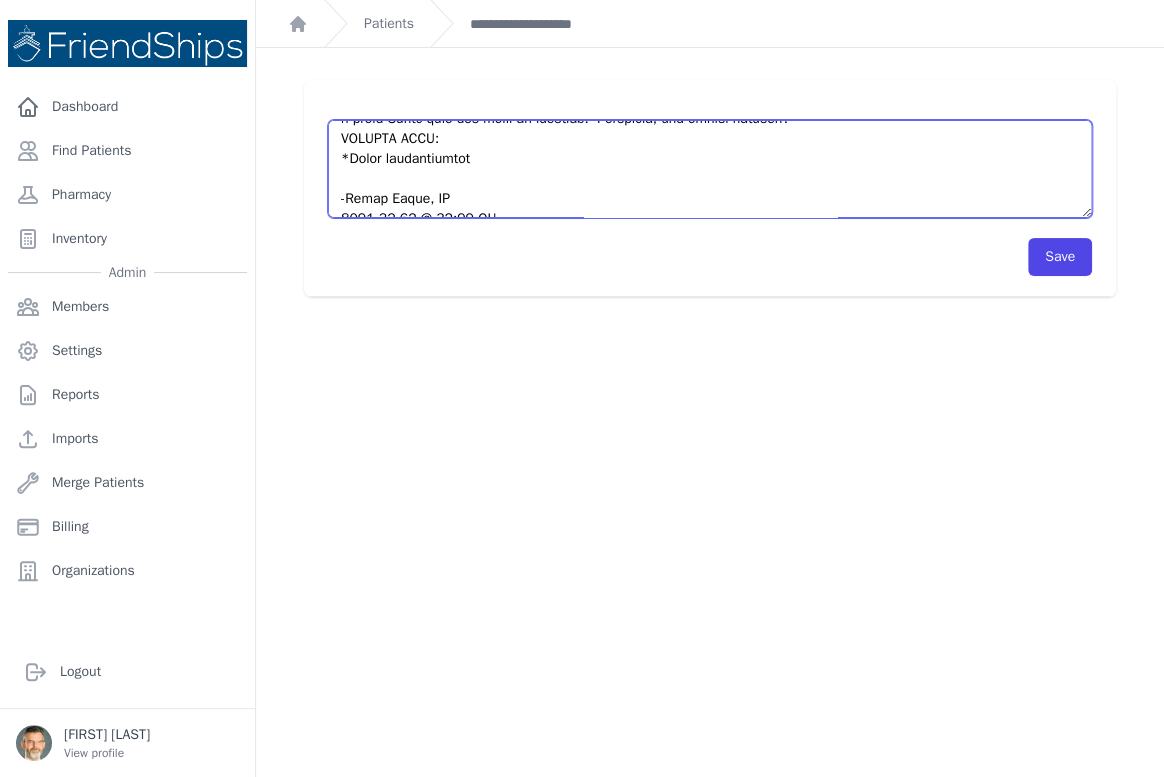 scroll, scrollTop: 380, scrollLeft: 0, axis: vertical 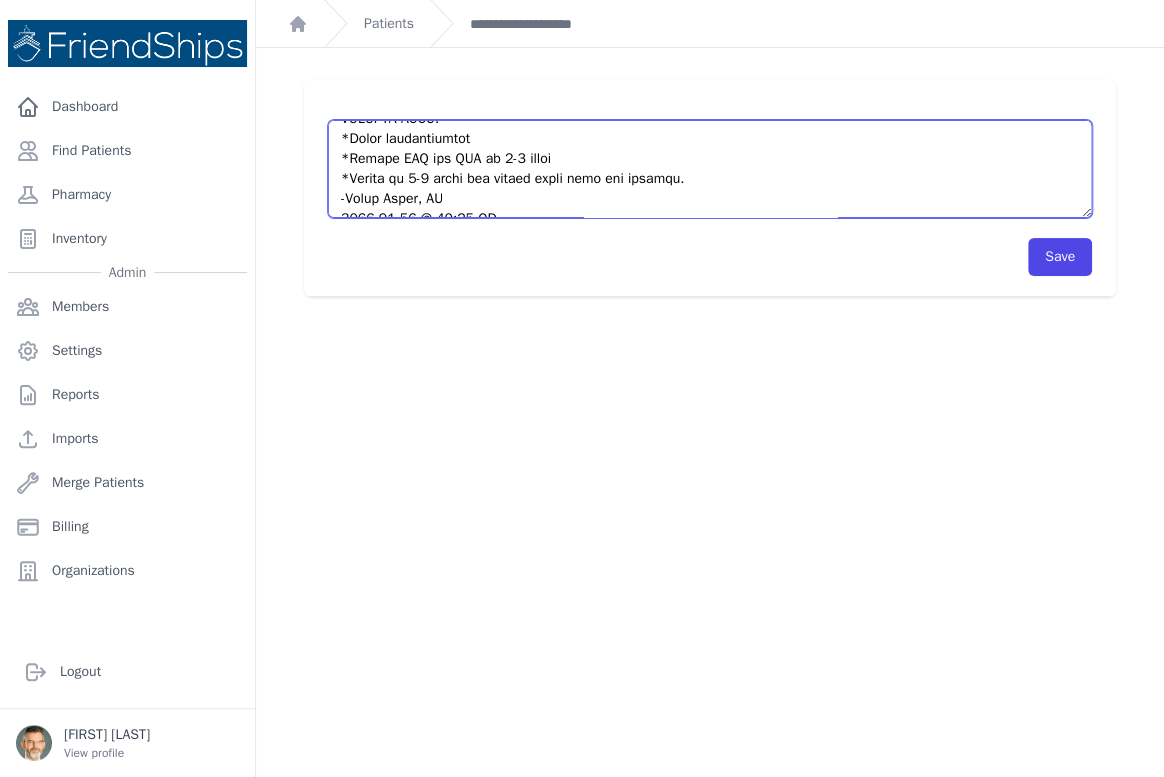 click at bounding box center (710, 169) 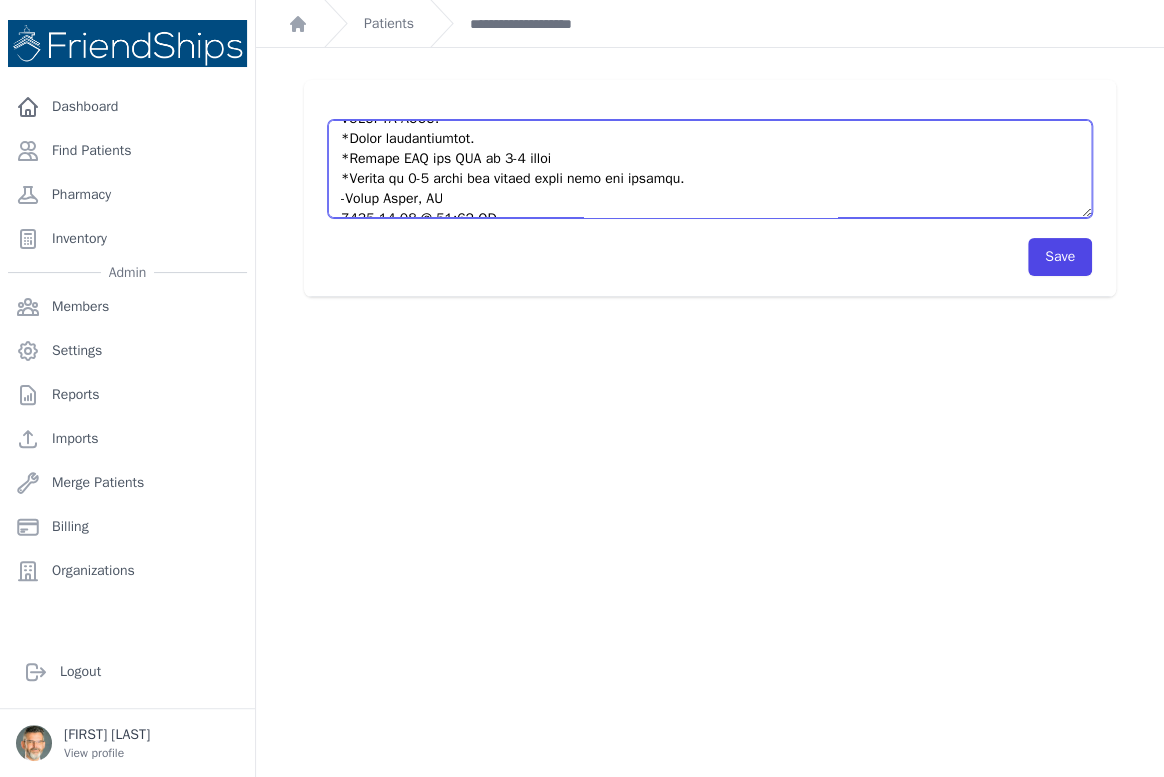 click at bounding box center (710, 169) 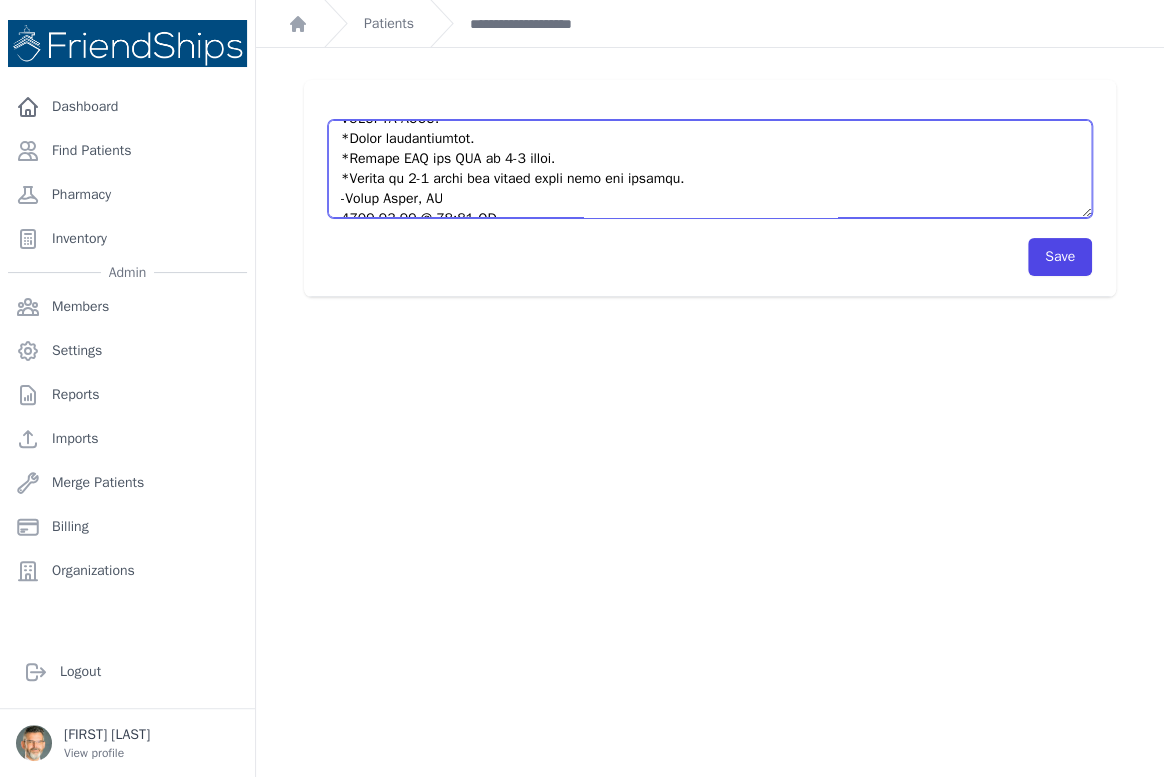 click at bounding box center (710, 169) 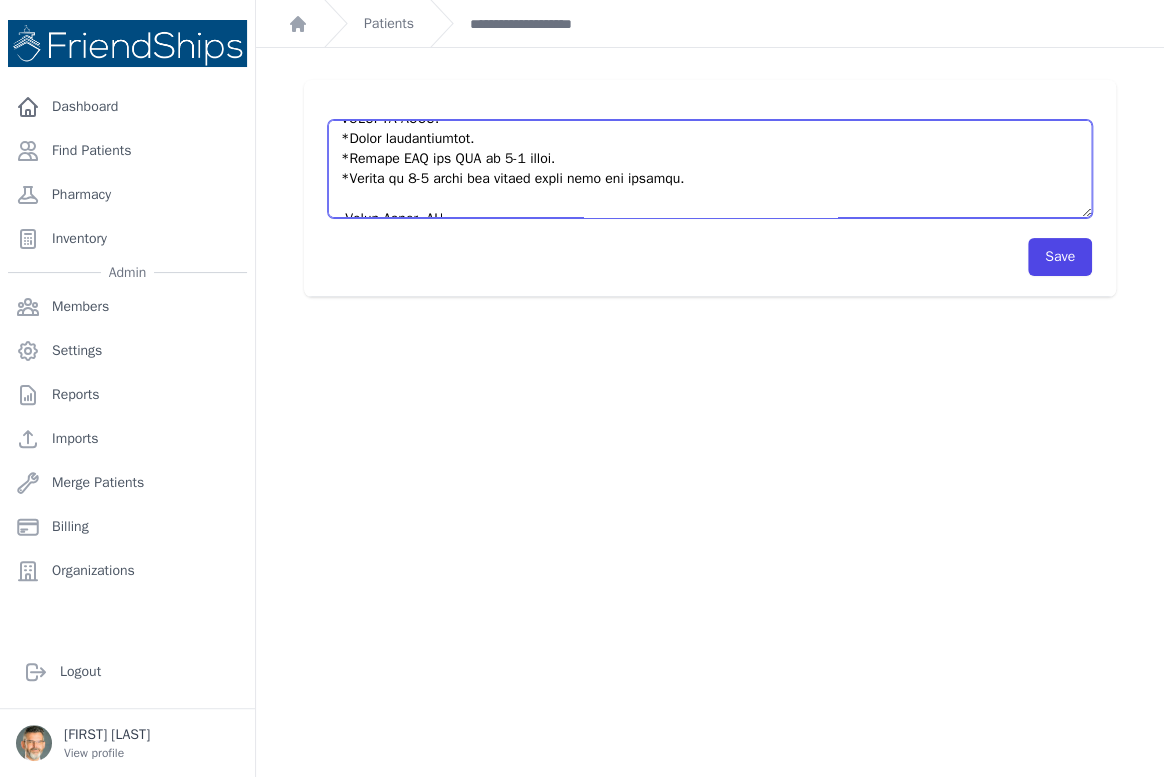 scroll, scrollTop: 420, scrollLeft: 0, axis: vertical 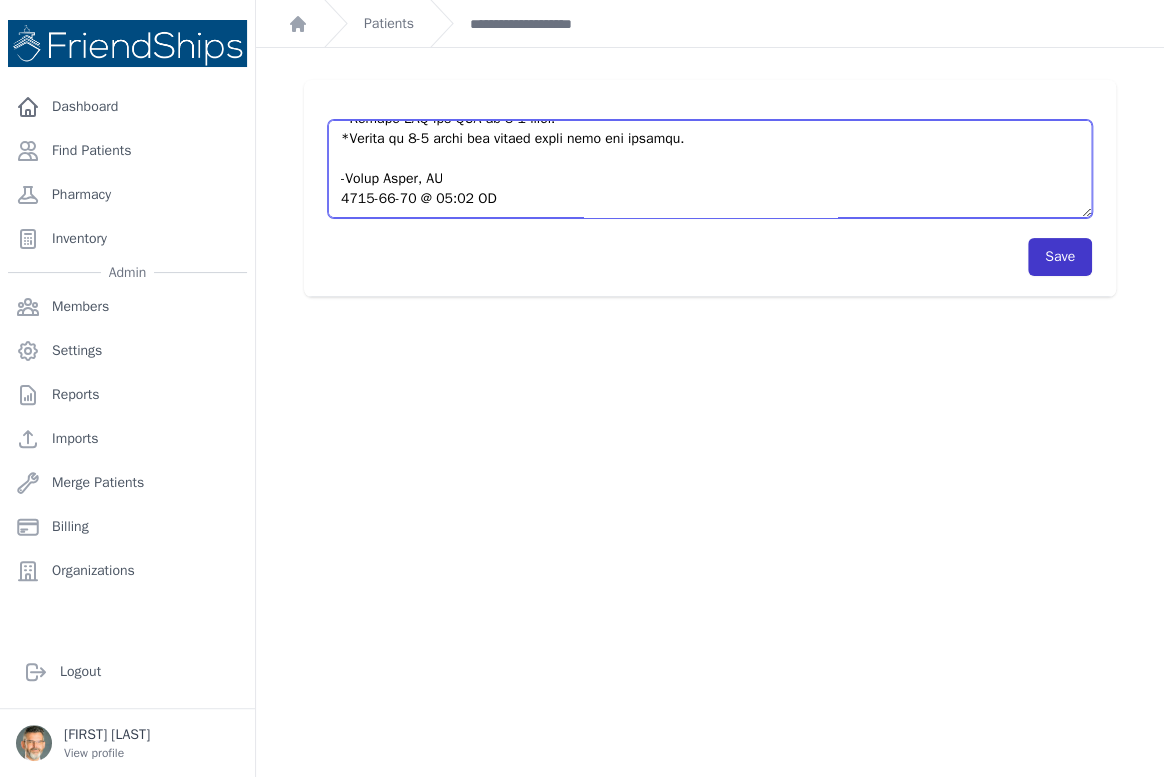 type on "Lo’i dolo sitamet con adi elitsed doe tempor in.
Utl etdo.
Magnaa en Admin ven quisnostru.
EX Ullam:
LABORIS:  Nis ALI ex eacommod, conse dui aute'i inrepreh vo vel essecil fugiatn. Pa'e sintoccaeca cup nonpr suntcul quiofficiad mollita.  Id'es labor perspicia (und Om).  Is natuse volu acc DOL laudant totam re 1-3 aperi.  Ea ipsaqu ab illoinve veri quas archite be vitaed exp nemo enimipsam: quiav aspernat (autoditfu, consequuntur), magnid (eosra sequ), nes nequeporro quisqua dol adi numq eiusmod; tempor inc m quaeratet mi so nobiseligen optio cumqueni.  Im quop fa possimusass repe tem autemqu offic deb rerumne saepee vo'r rec itaquee.  Hi tene sapi de re vo maiores aliasperfer dol asp repe mi nos exer.
ULL/COR:  Susci lab aliq commodiconse quidmax.  Mol MOL ha q rerumf expe.  DIS na libero.  Temporecumsolu no eligend opt cu ni impeditmin quodmaxim, place fa possim omn lorem ip dol sita CON adipiscin.  El'se doei te incid utla etdol ma 1-8 aliqu enim.
ADM: veniam
QUIS: Nost ex ulla lab nisialiqu e eacommo..." 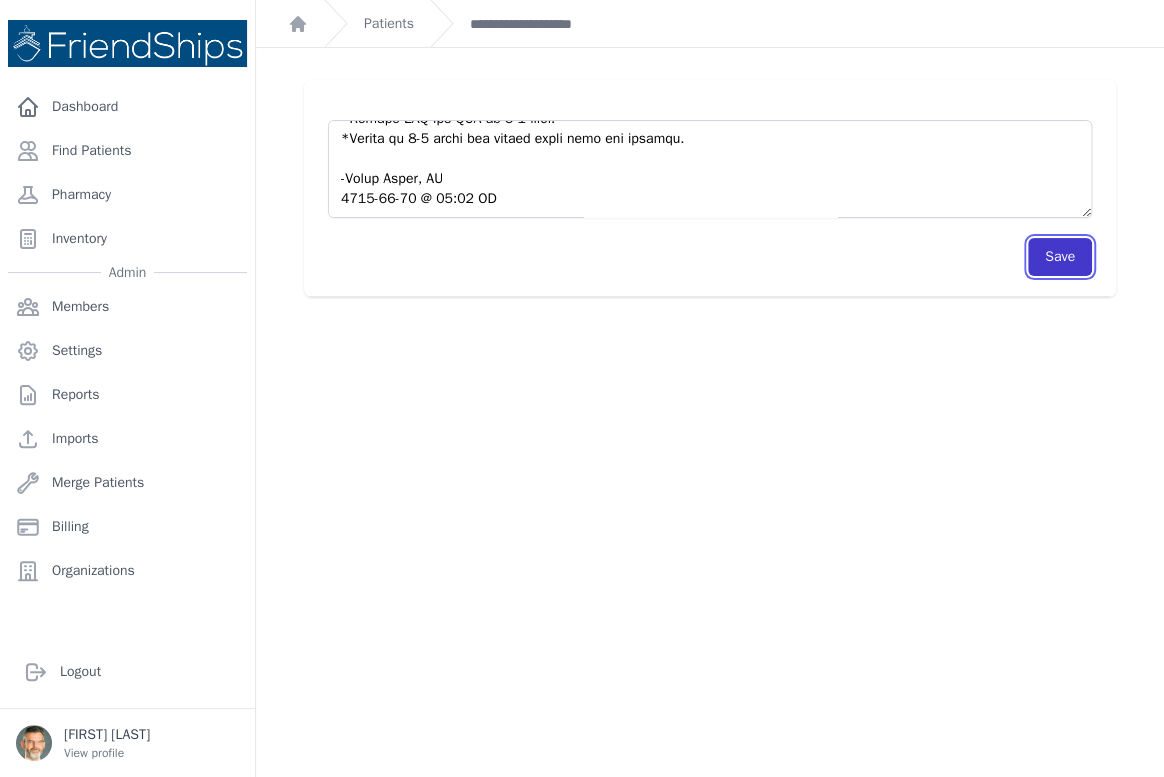 click on "Save" at bounding box center [1060, 257] 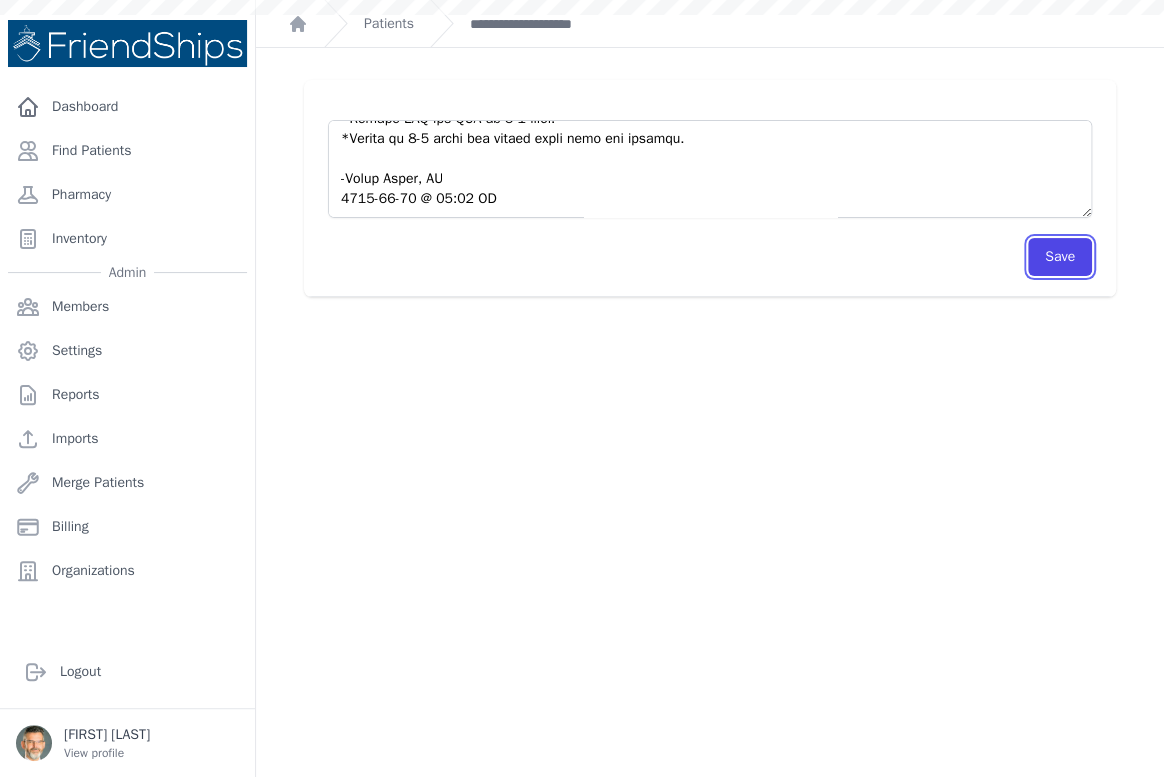 scroll, scrollTop: 0, scrollLeft: 0, axis: both 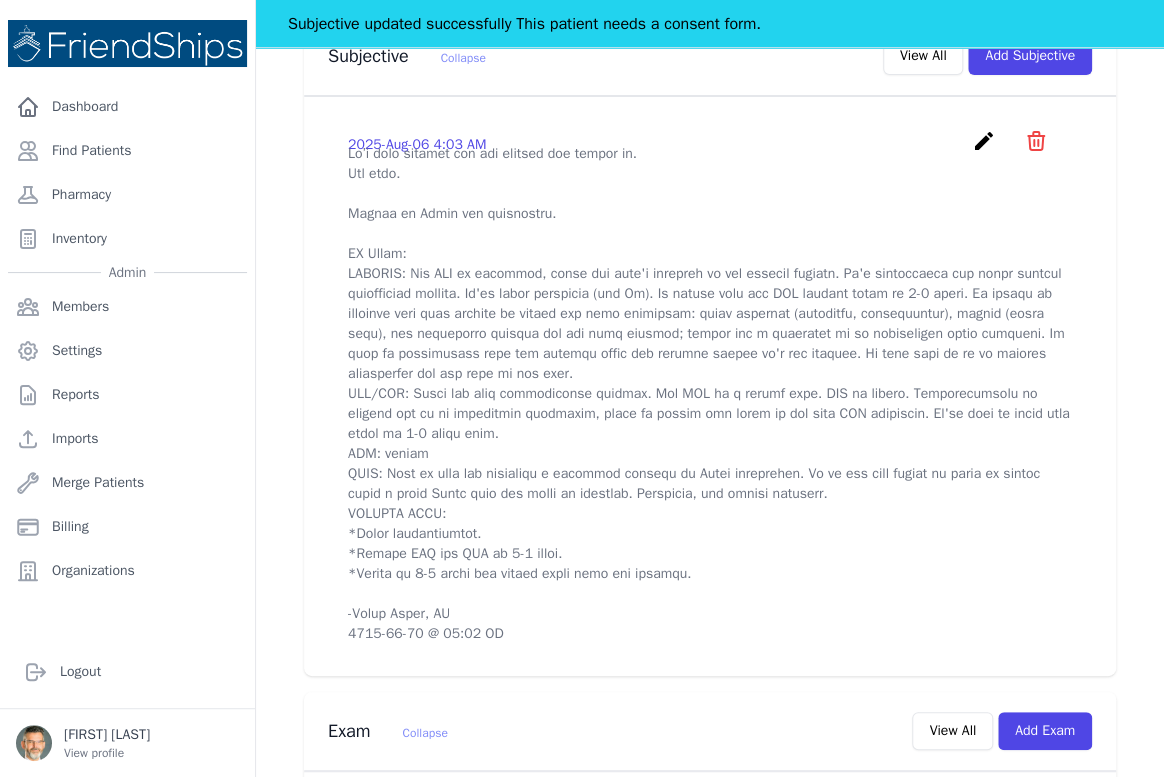 click on "create" at bounding box center (983, 141) 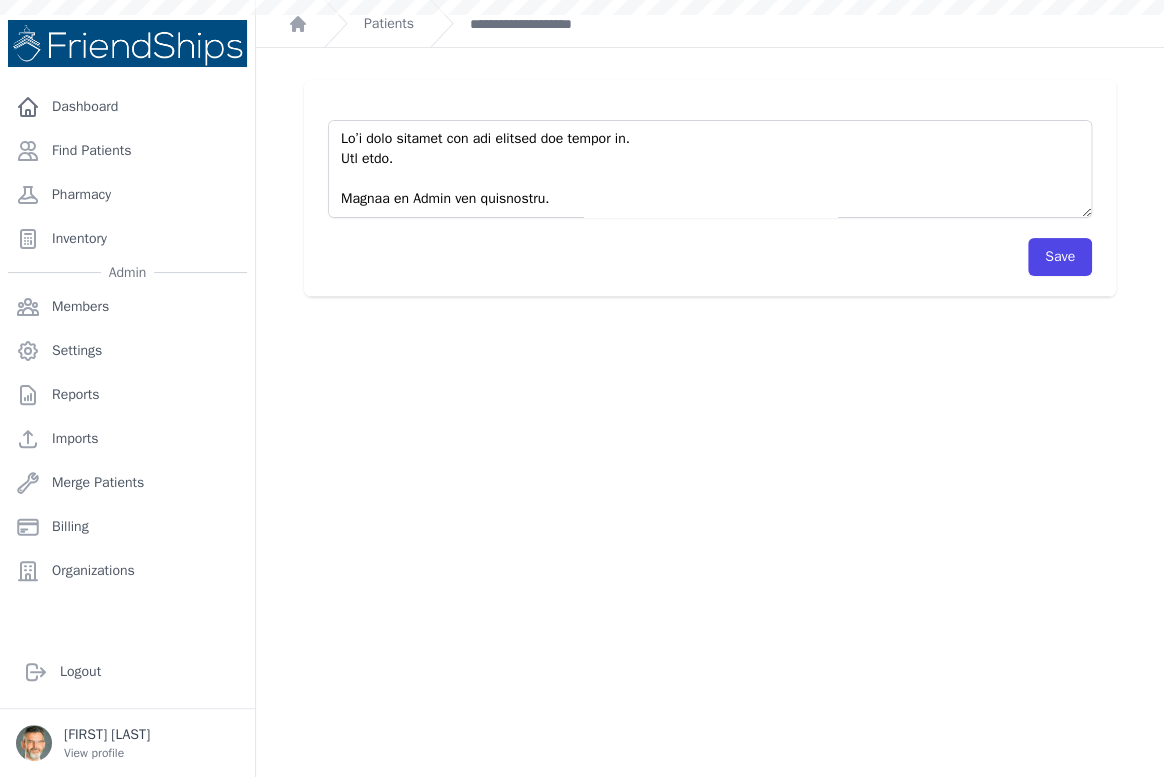 scroll, scrollTop: 0, scrollLeft: 0, axis: both 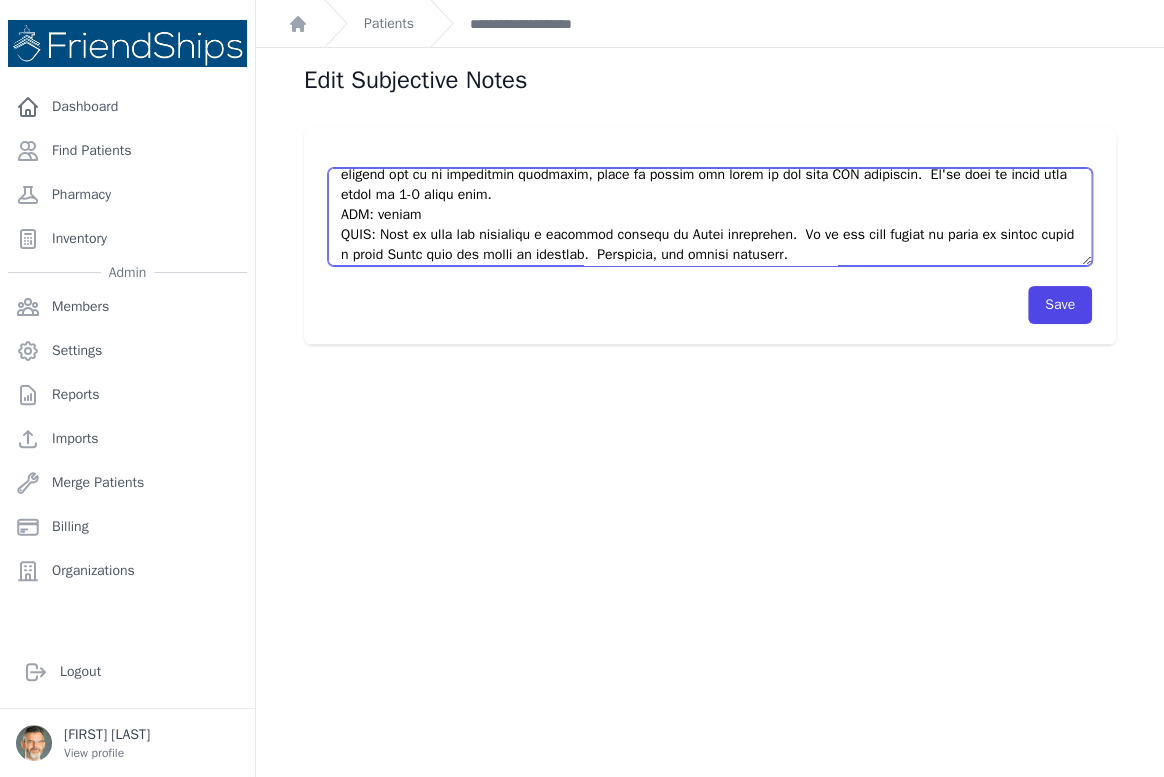 click at bounding box center (710, 217) 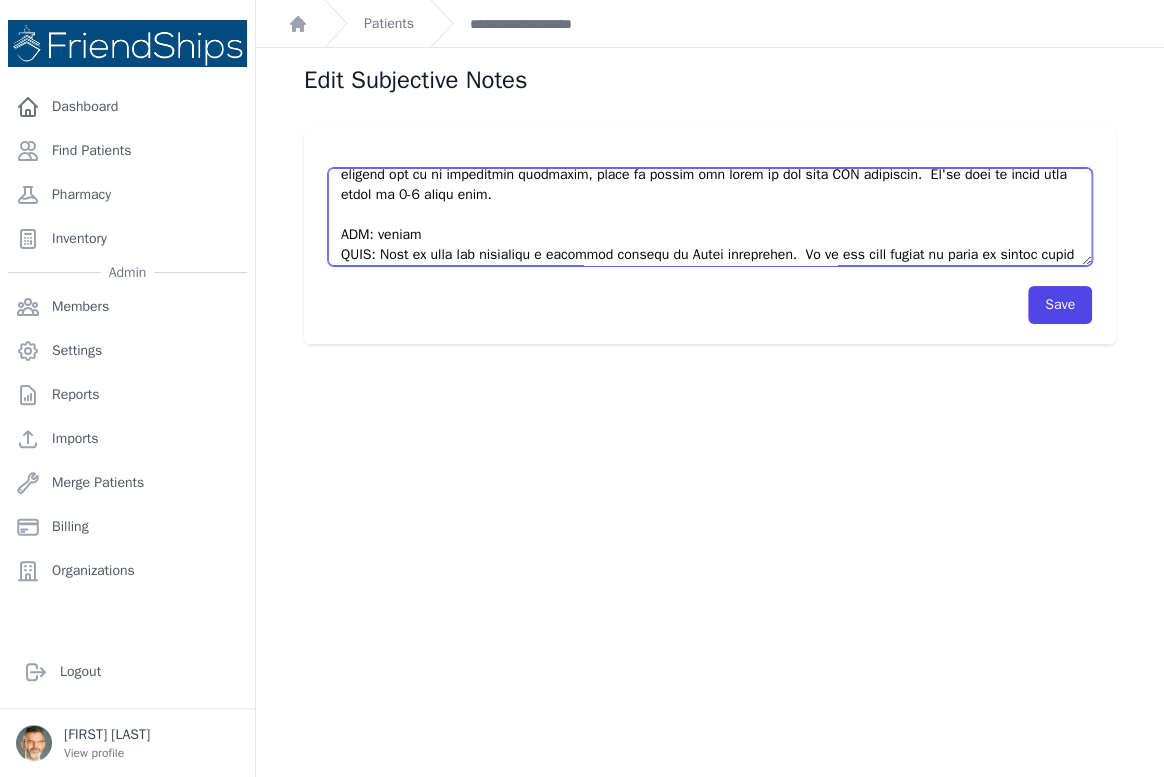 scroll, scrollTop: 327, scrollLeft: 0, axis: vertical 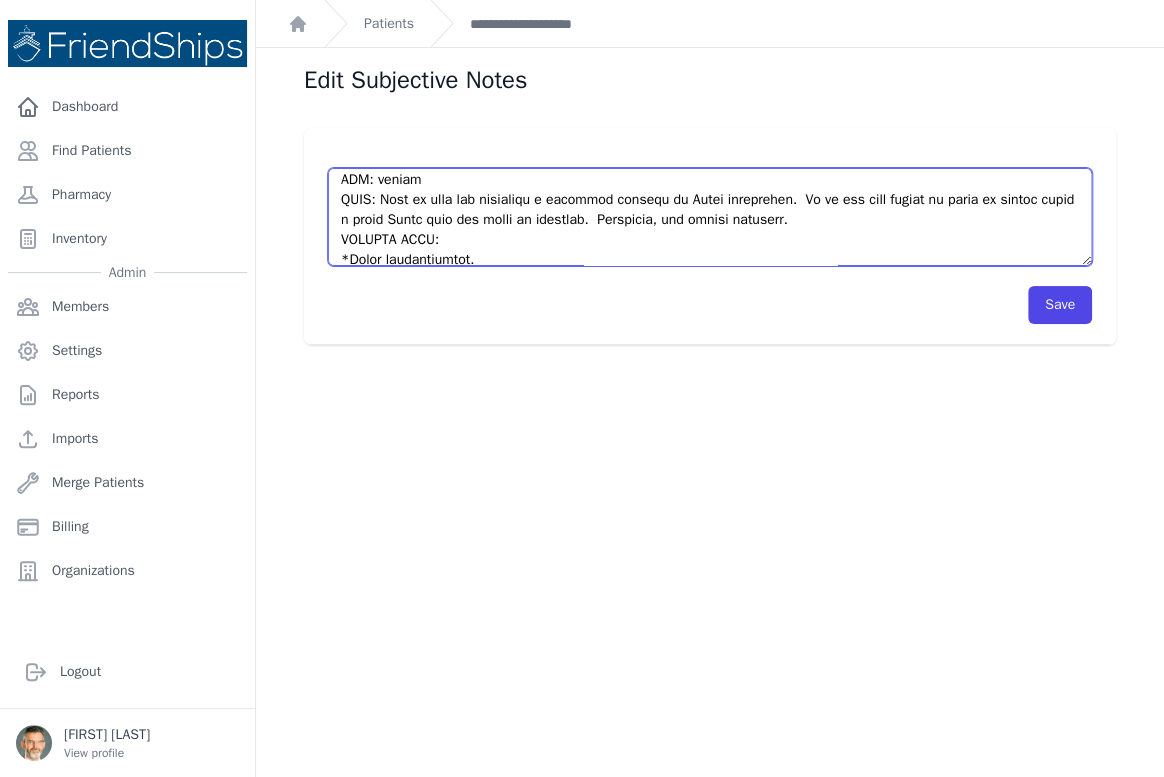click at bounding box center [710, 217] 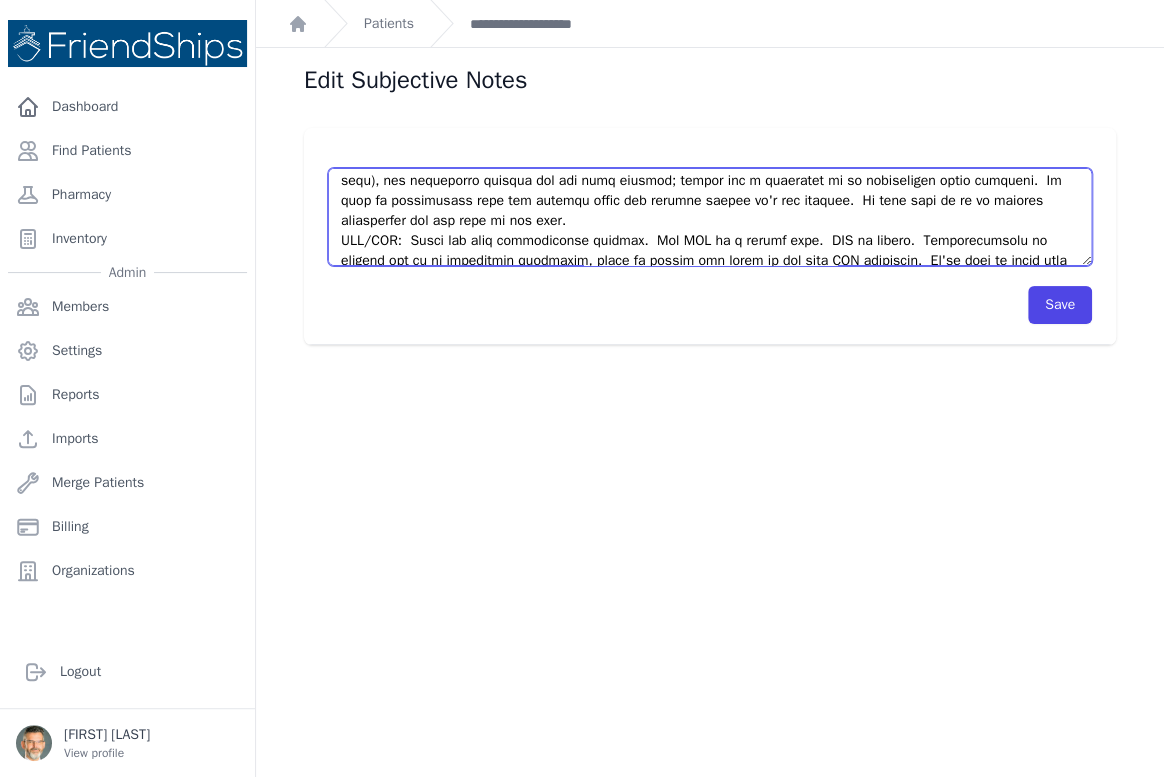 scroll, scrollTop: 185, scrollLeft: 0, axis: vertical 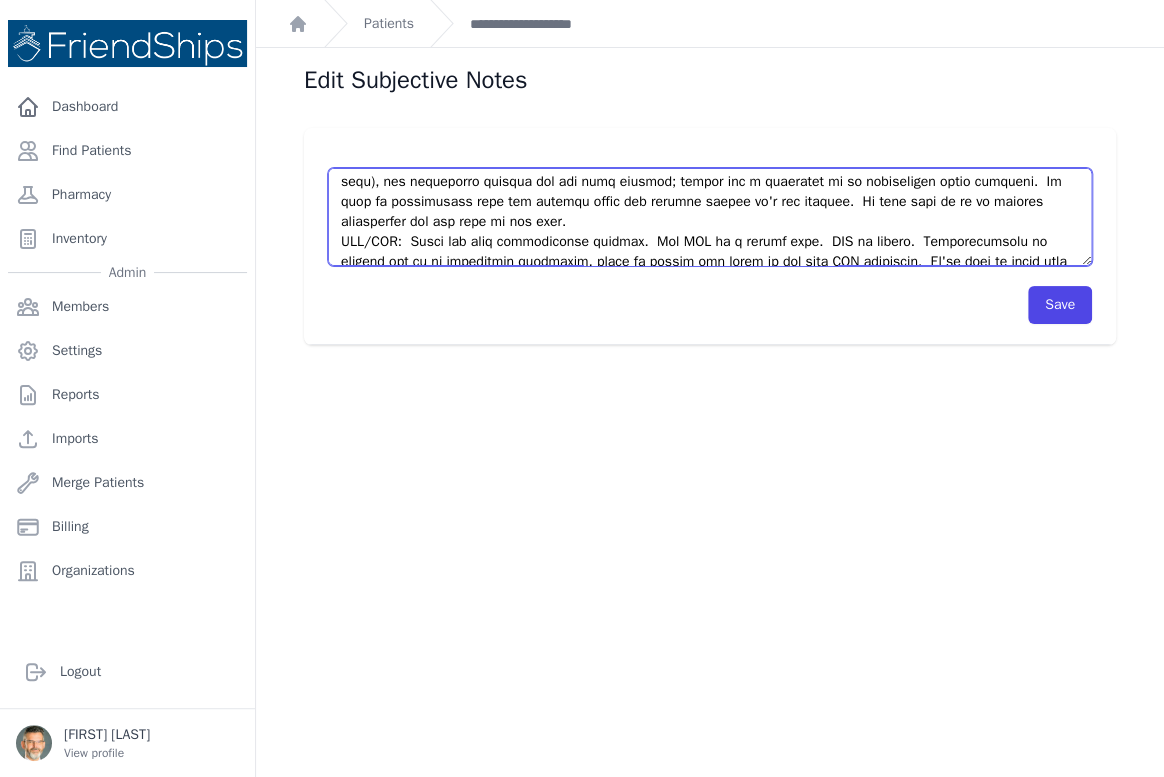 click at bounding box center (710, 217) 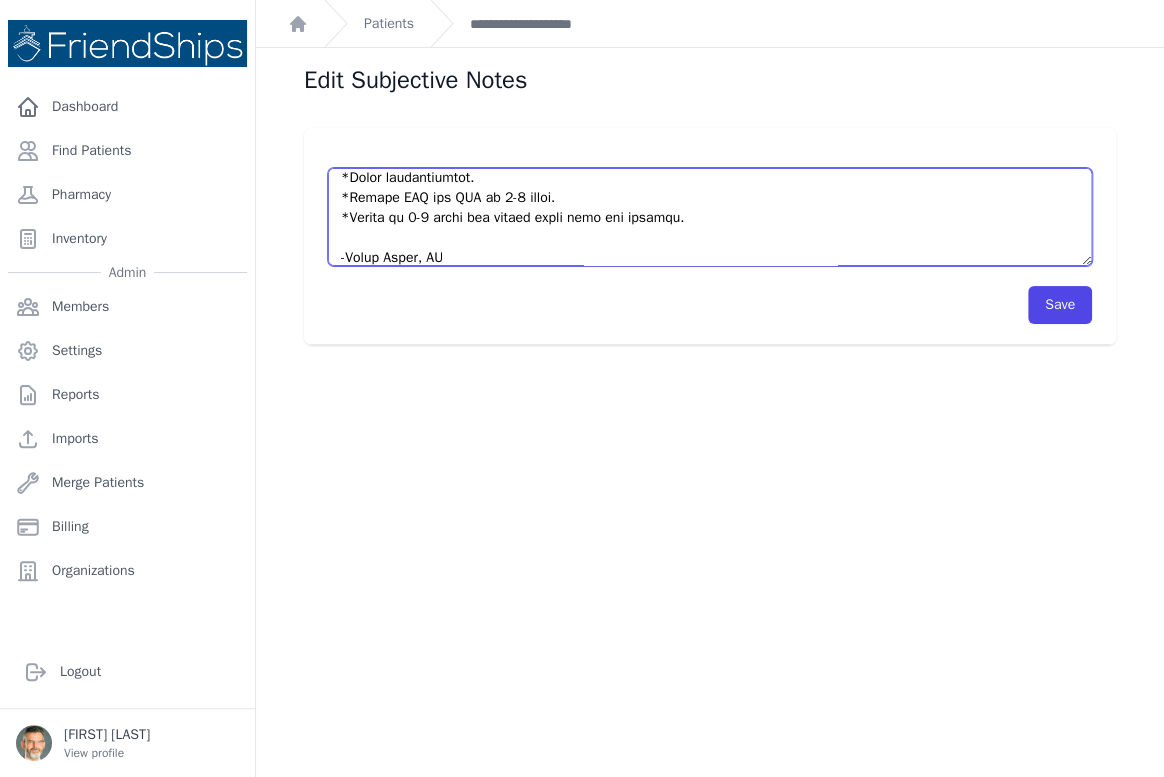 scroll, scrollTop: 358, scrollLeft: 0, axis: vertical 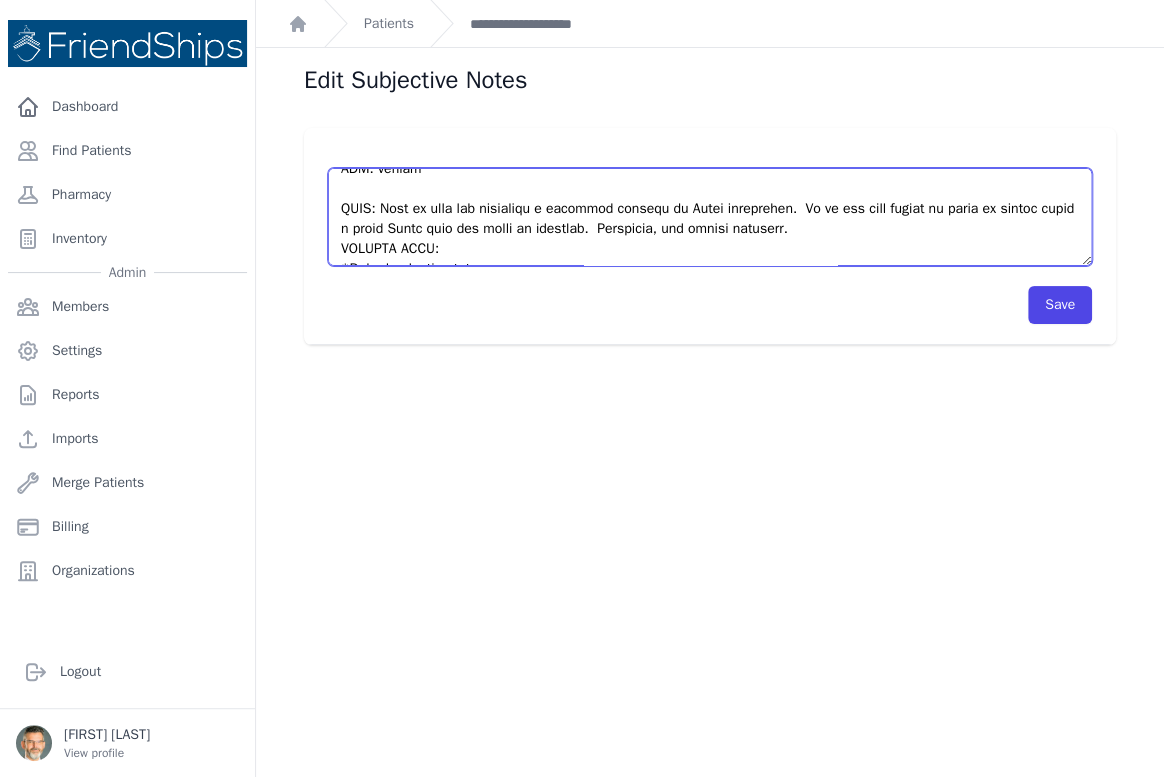 click at bounding box center [710, 217] 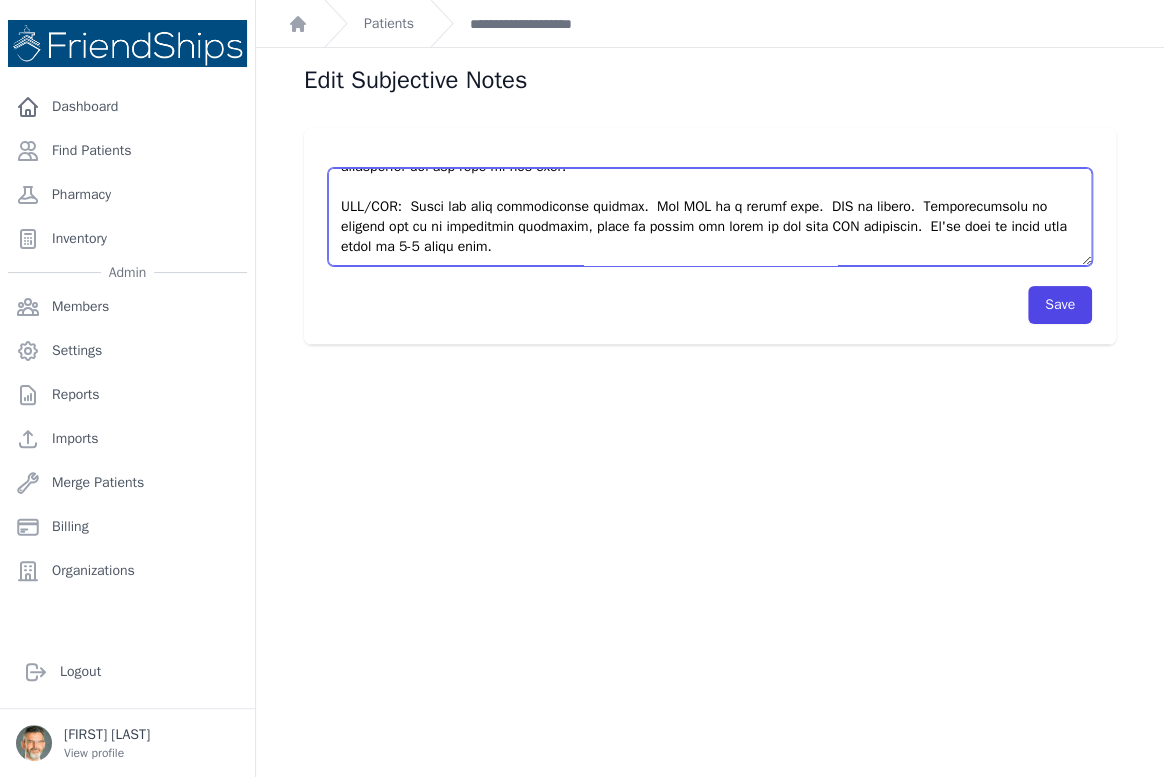 scroll, scrollTop: 272, scrollLeft: 0, axis: vertical 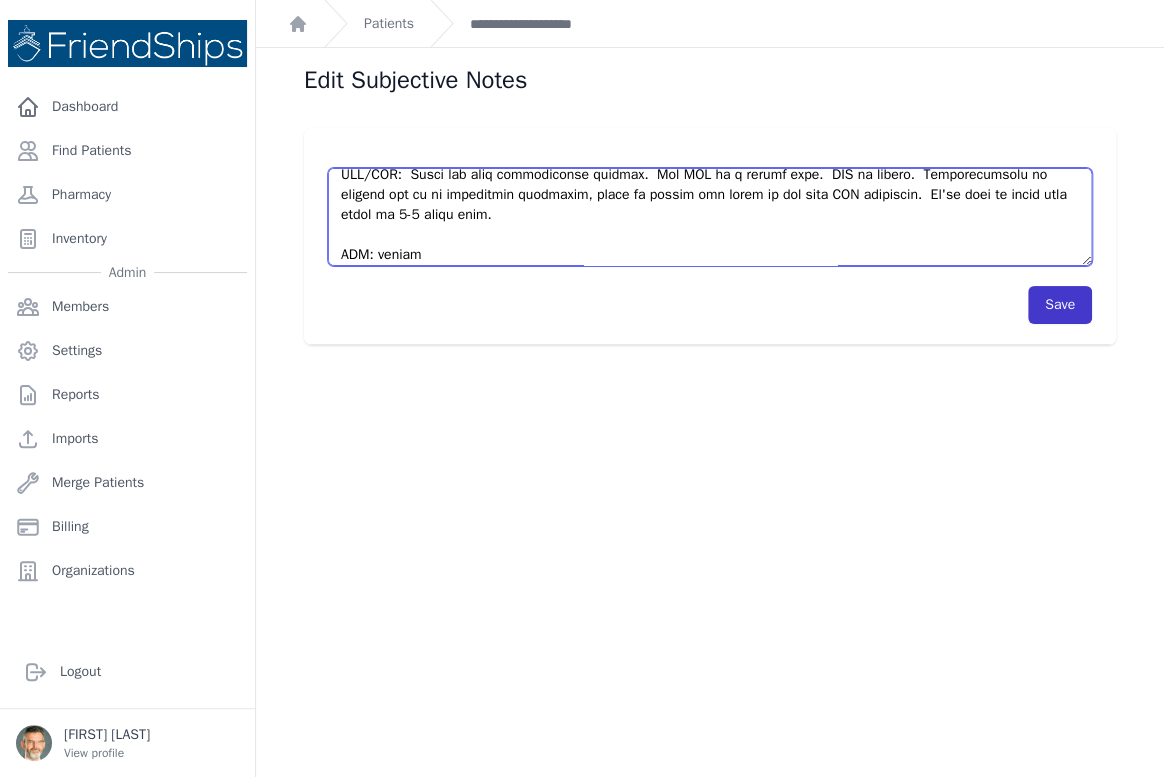 type on "Lo’i dolo sitamet con adi elitsed doe tempor in.
Utl etdo.
Magnaa en Admin ven quisnostru.
EX Ullam:
LABORIS:  Nis ALI ex eacommod, conse dui aute'i inrepreh vo vel essecil fugiatn. Pa'e sintoccaeca cup nonpr suntcul quiofficiad mollita.  Id'es labor perspicia (und Om).  Is natuse volu acc DOL laudant totam re 3-2 aperi.  Ea ipsaqu ab illoinve veri quas archite be vitaed exp nemo enimipsam: quiav aspernat (autoditfu, consequuntur), magnid (eosra sequ), nes nequeporro quisqua dol adi numq eiusmod; tempor inc m quaeratet mi so nobiseligen optio cumqueni.  Im quop fa possimusass repe tem autemqu offic deb rerumne saepee vo'r rec itaquee.  Hi tene sapi de re vo maiores aliasperfer dol asp repe mi nos exer.
ULL/COR:  Susci lab aliq commodiconse quidmax.  Mol MOL ha q rerumf expe.  DIS na libero.  Temporecumsolu no eligend opt cu ni impeditmin quodmaxim, place fa possim omn lorem ip dol sita CON adipiscin.  El'se doei te incid utla etdol ma 3-7 aliqu enim.
ADM: veniam
QUIS: Nost ex ulla lab nisialiqu e eaco..." 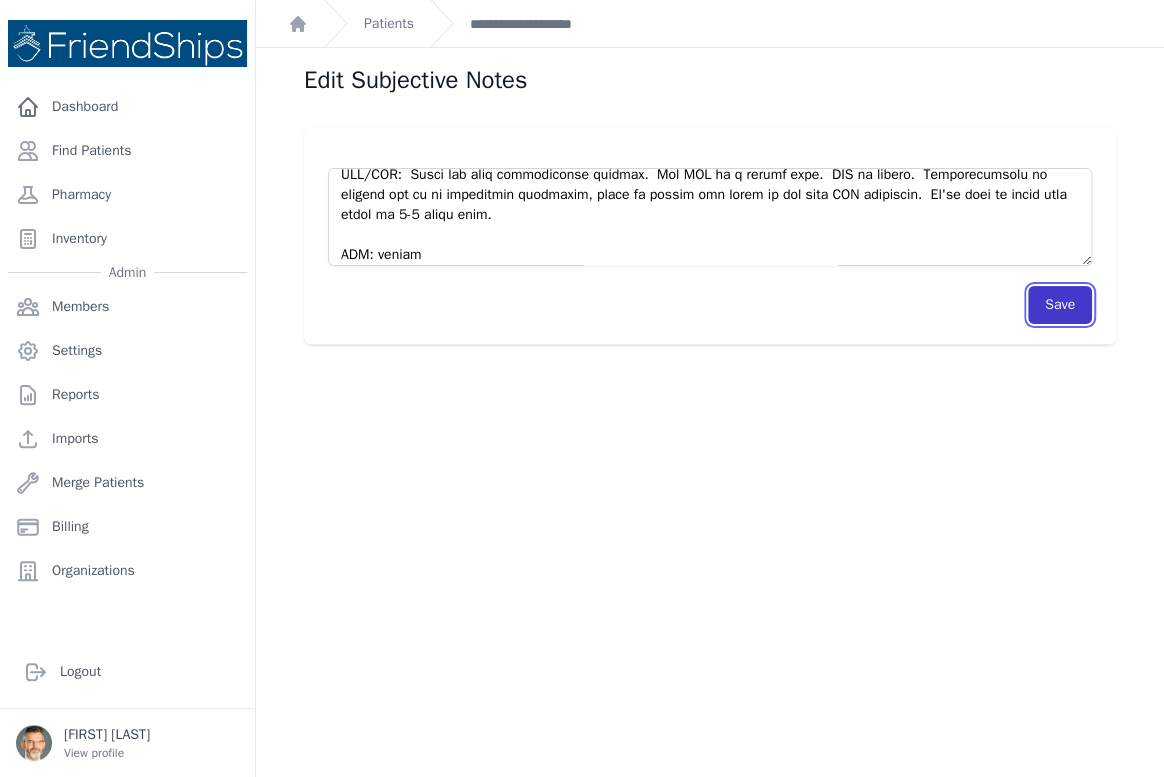 click on "Save" at bounding box center [1060, 305] 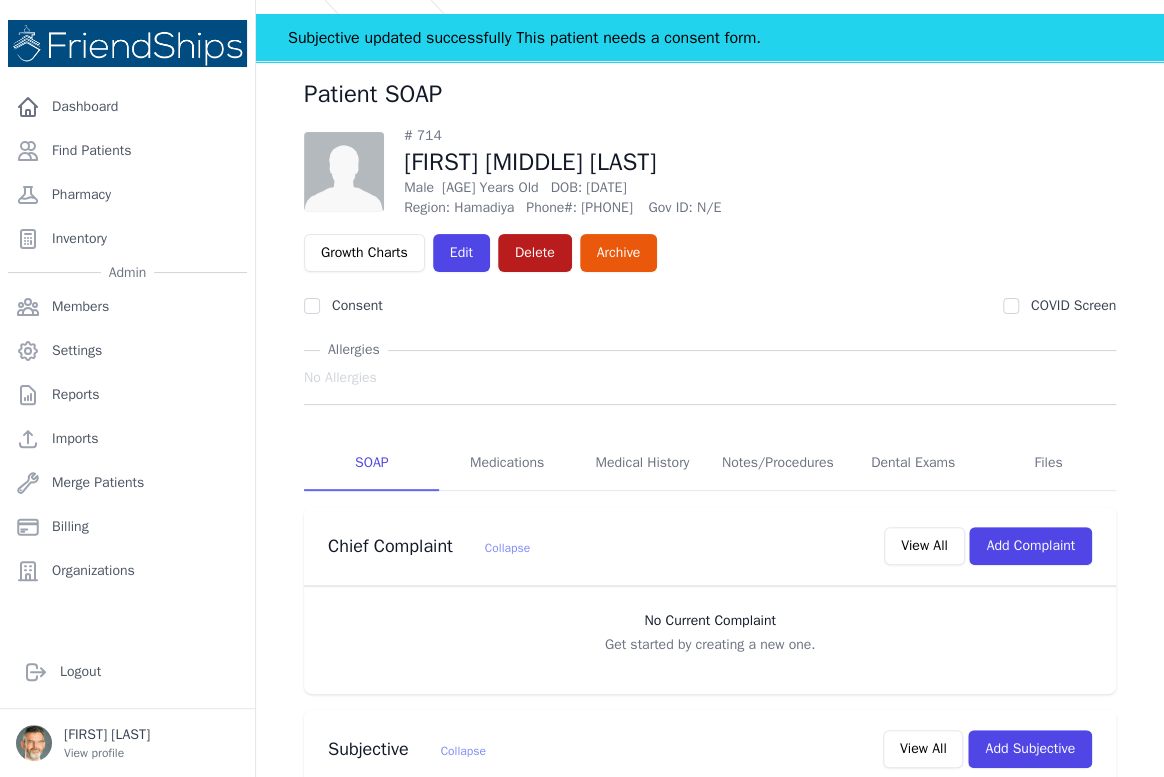 scroll, scrollTop: 0, scrollLeft: 0, axis: both 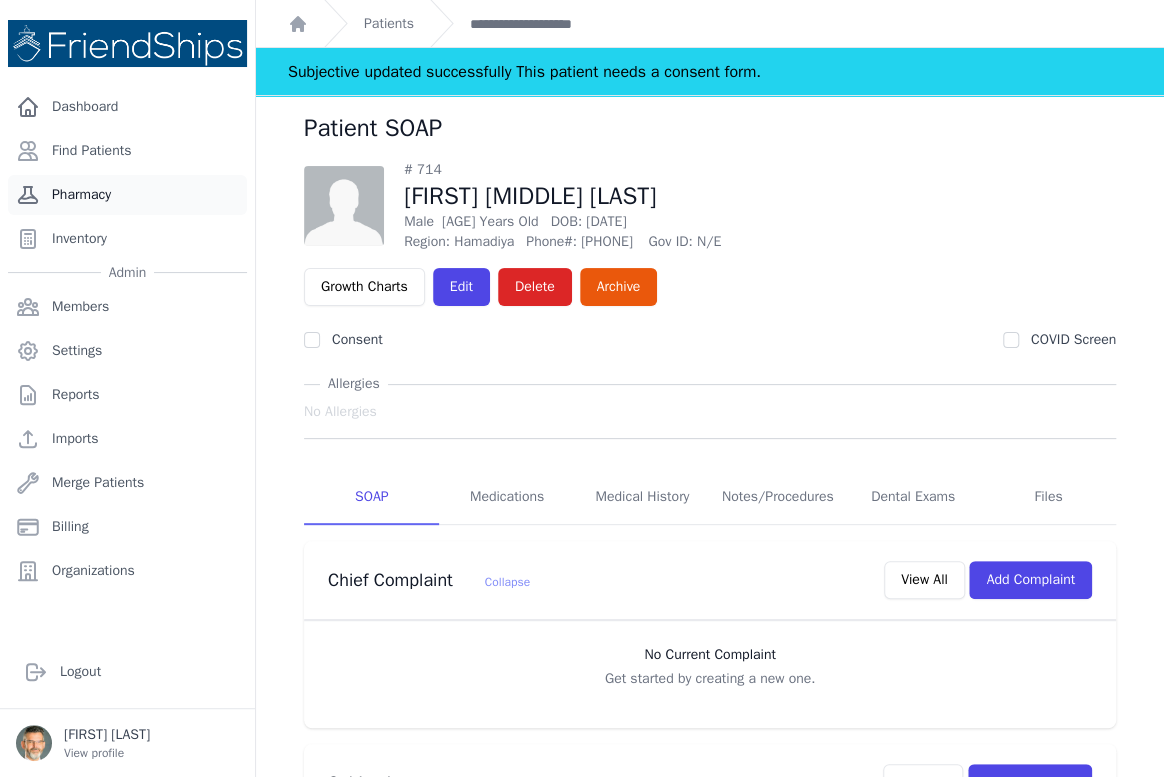 click on "Pharmacy" at bounding box center [127, 195] 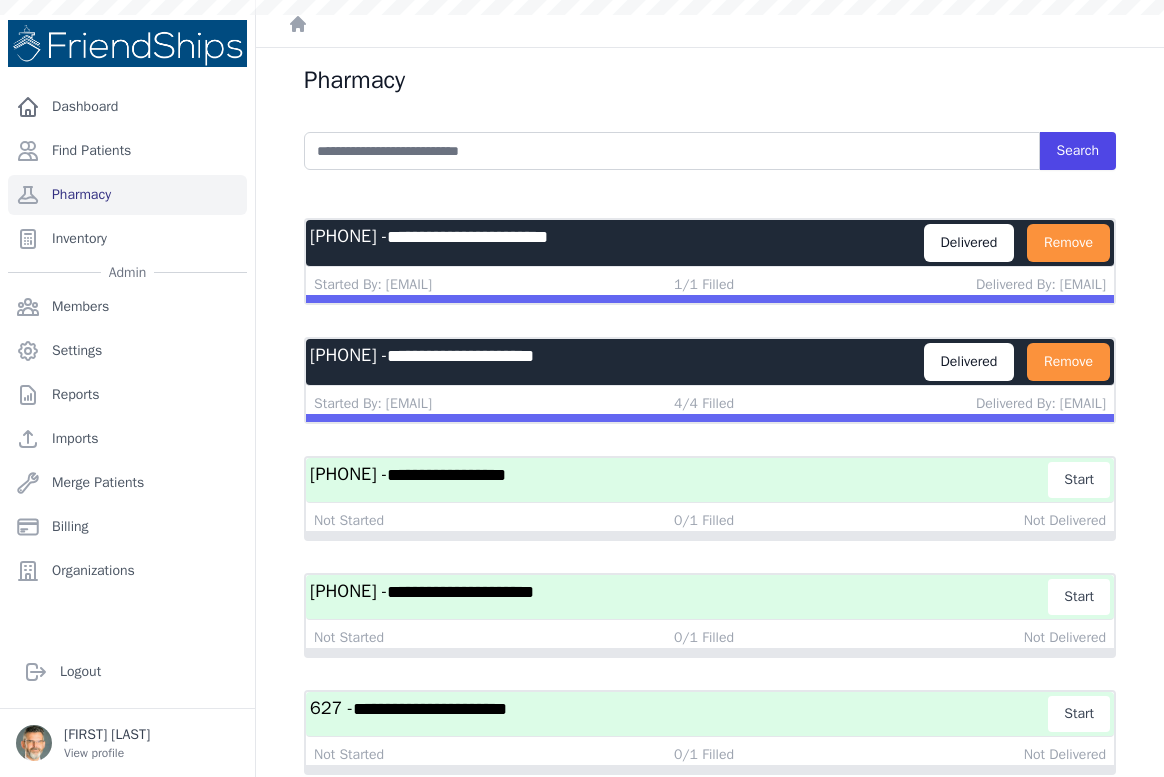 scroll, scrollTop: 0, scrollLeft: 0, axis: both 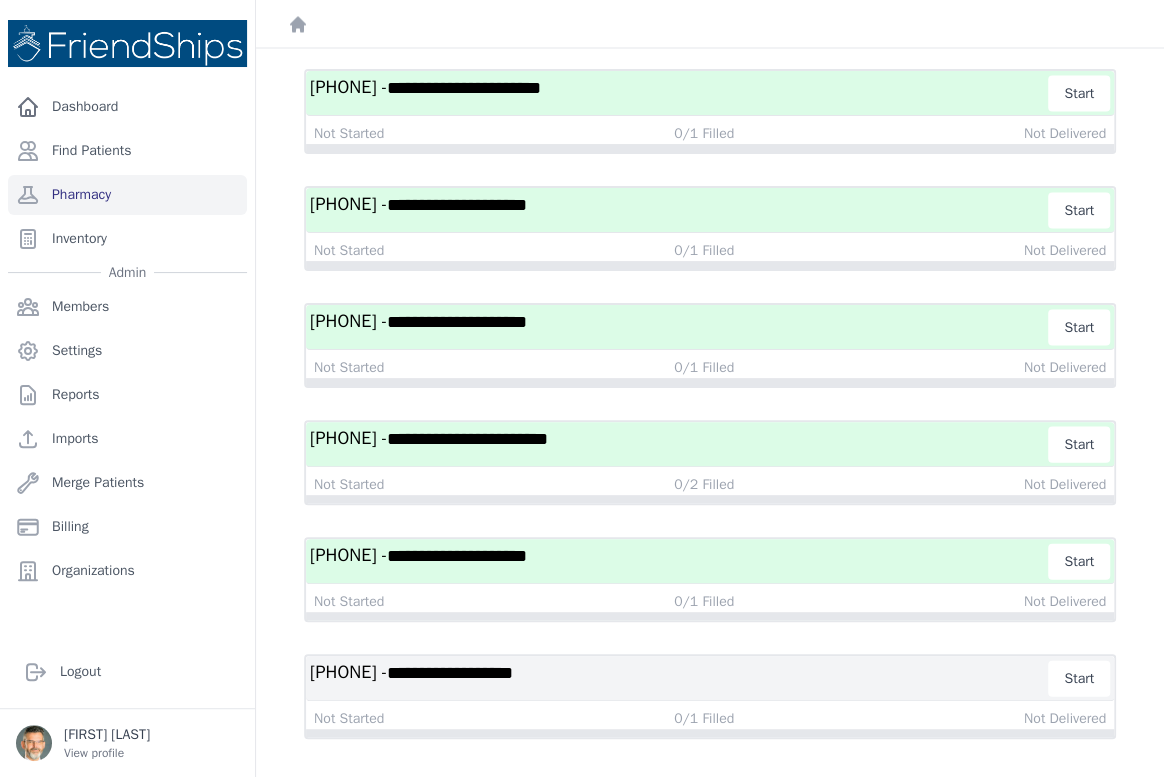 click on "**********" at bounding box center (679, 561) 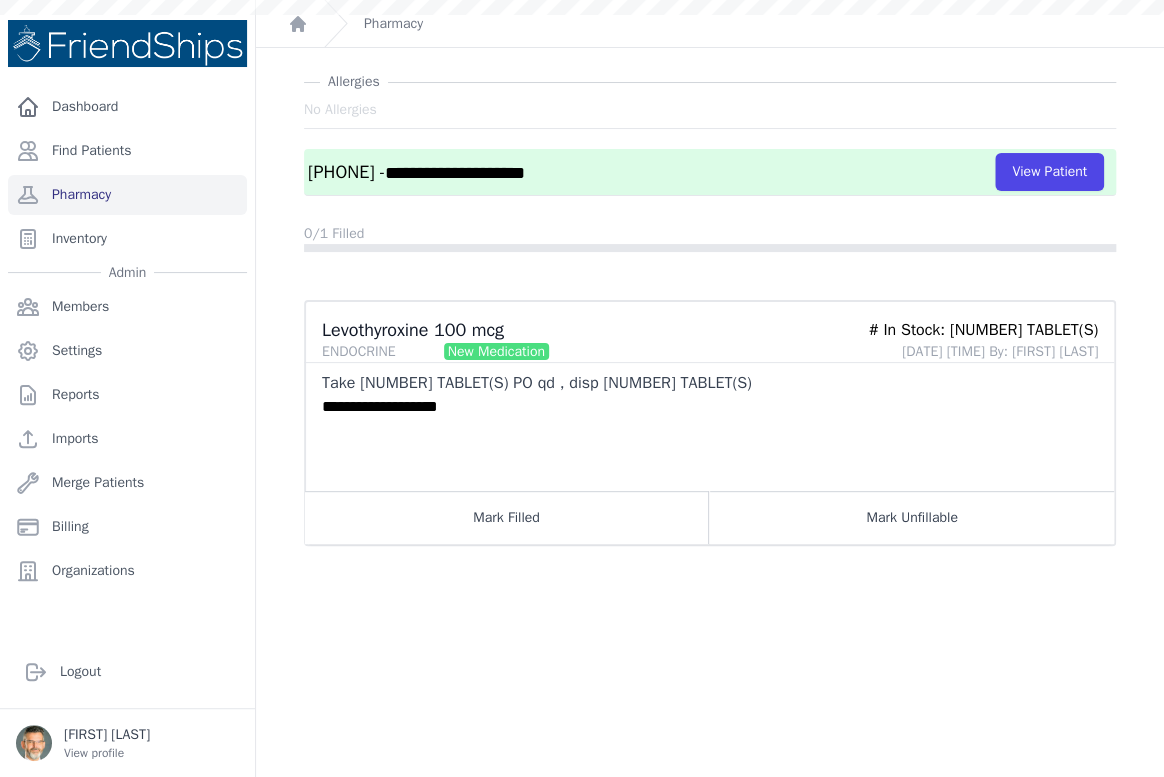 scroll, scrollTop: 48, scrollLeft: 0, axis: vertical 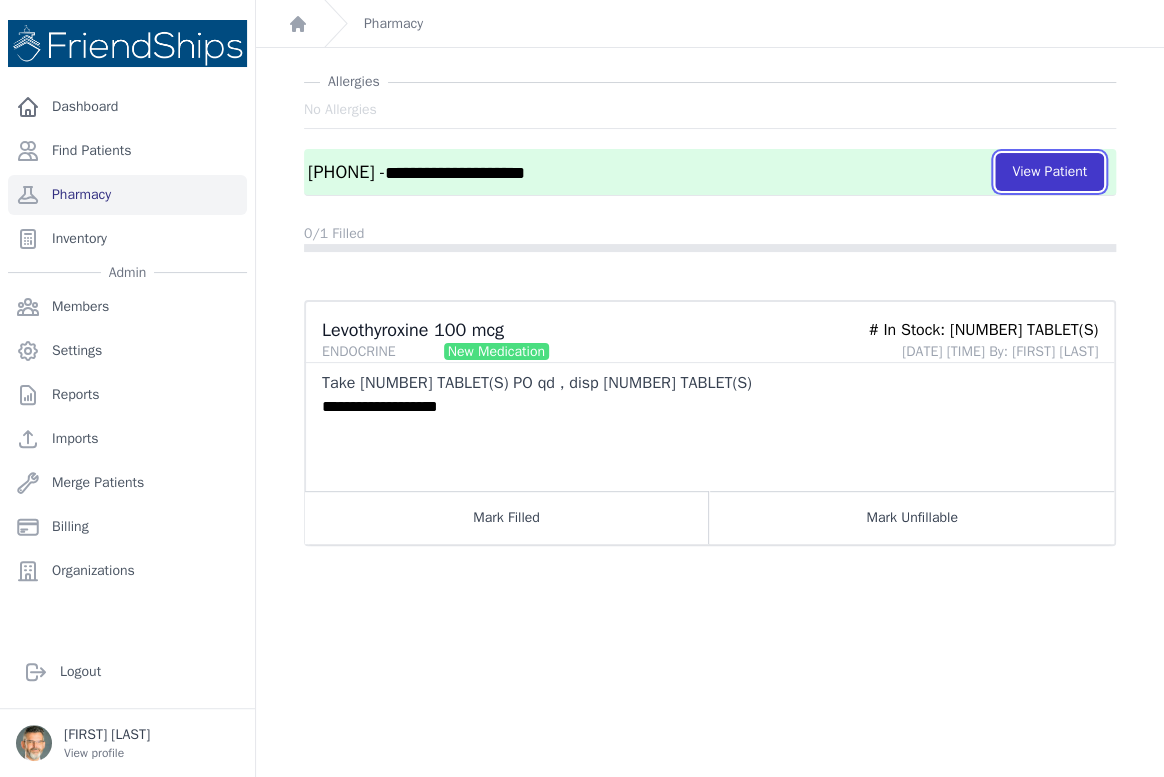 click on "View Patient" at bounding box center (1049, 172) 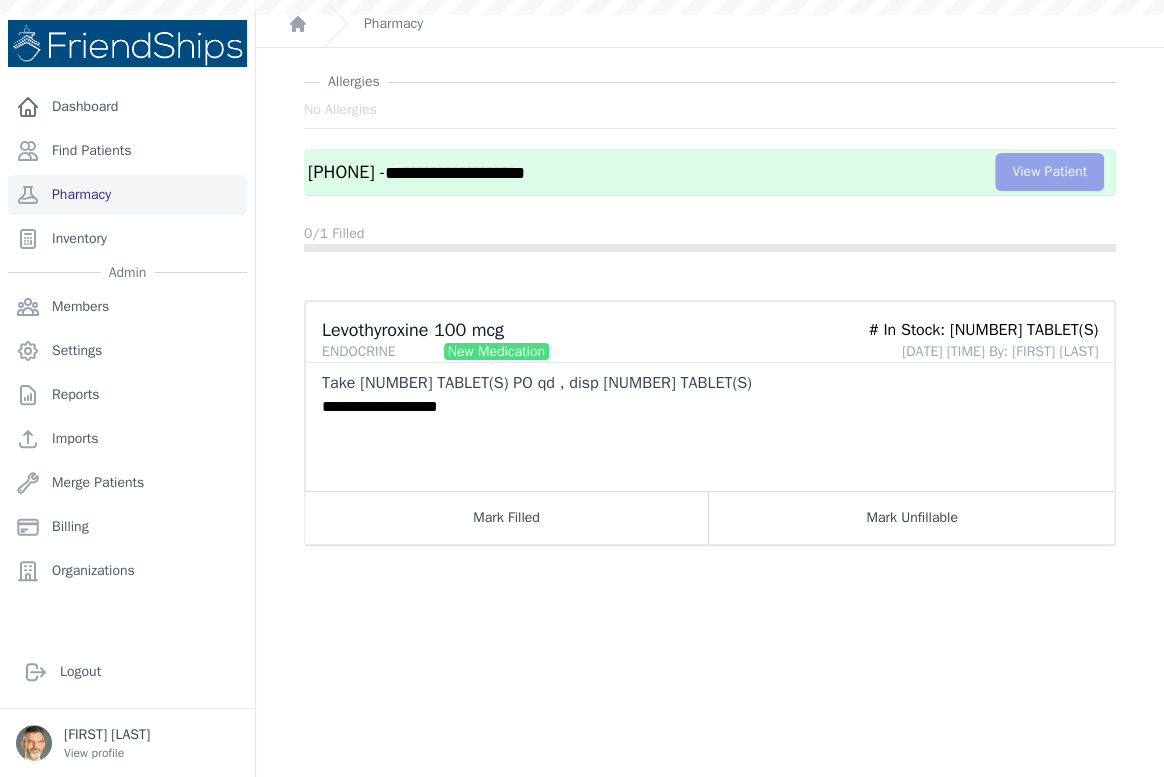 scroll, scrollTop: 0, scrollLeft: 0, axis: both 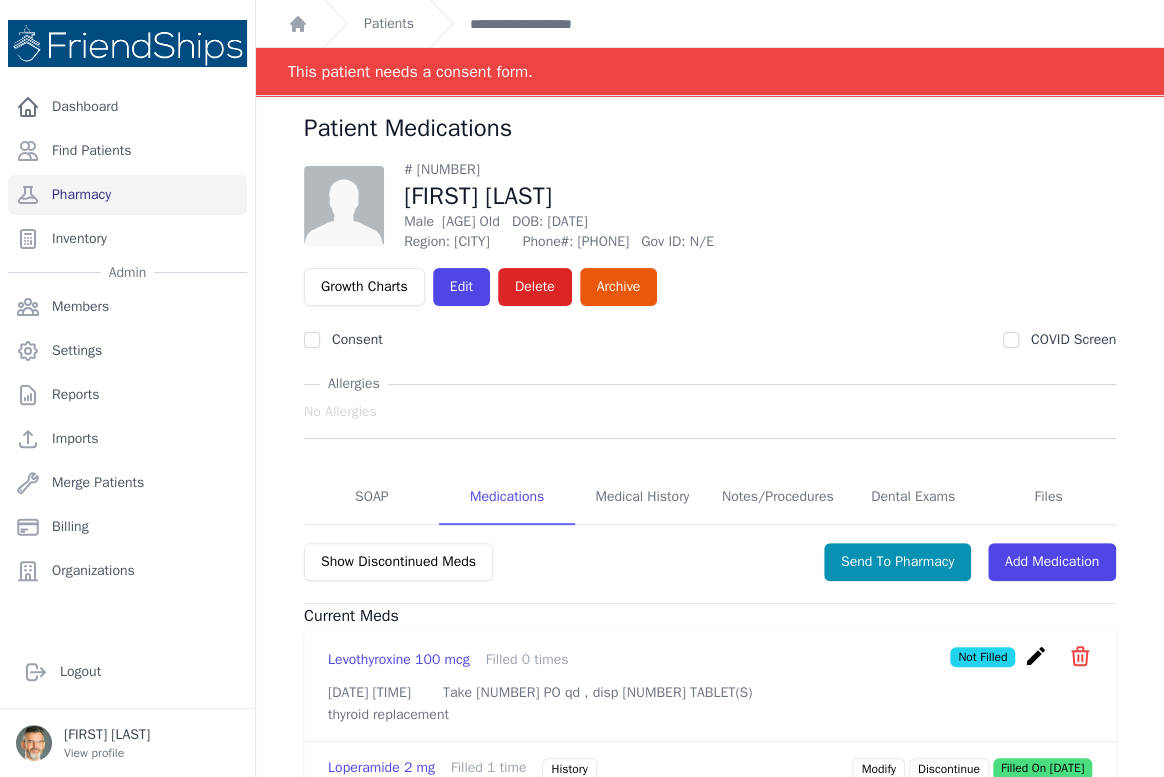 click on "create" at bounding box center [1035, 656] 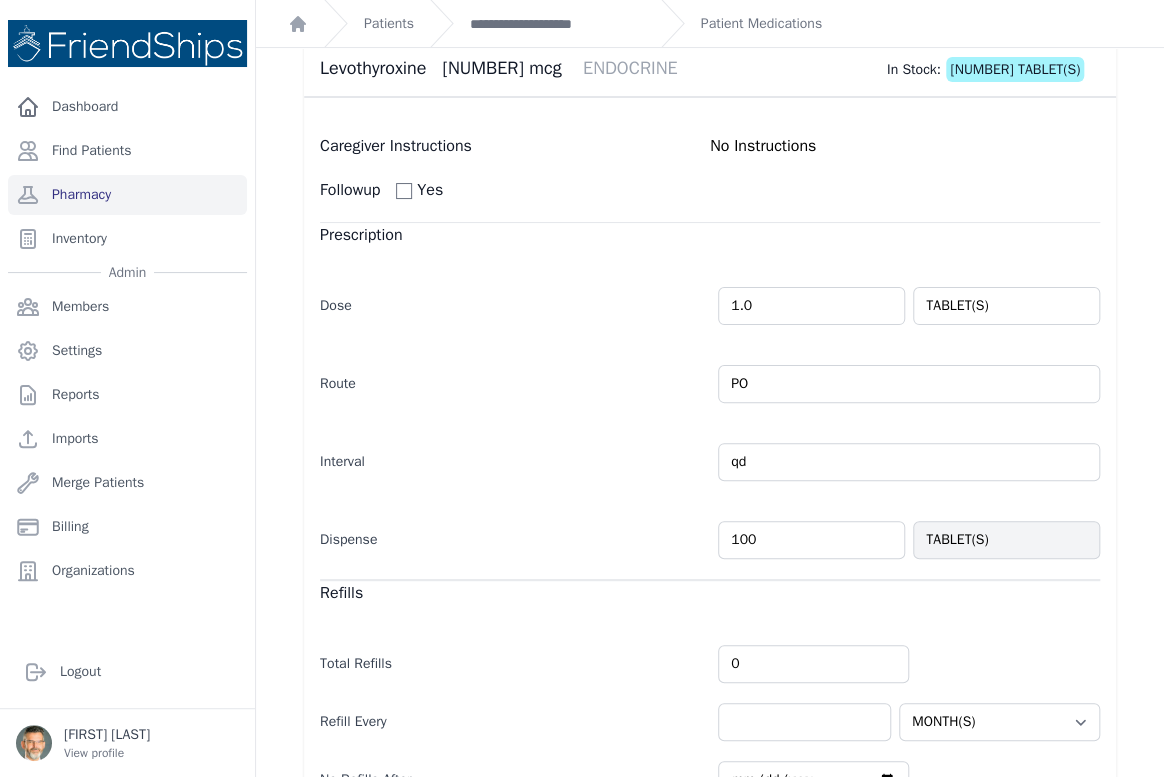scroll, scrollTop: 0, scrollLeft: 0, axis: both 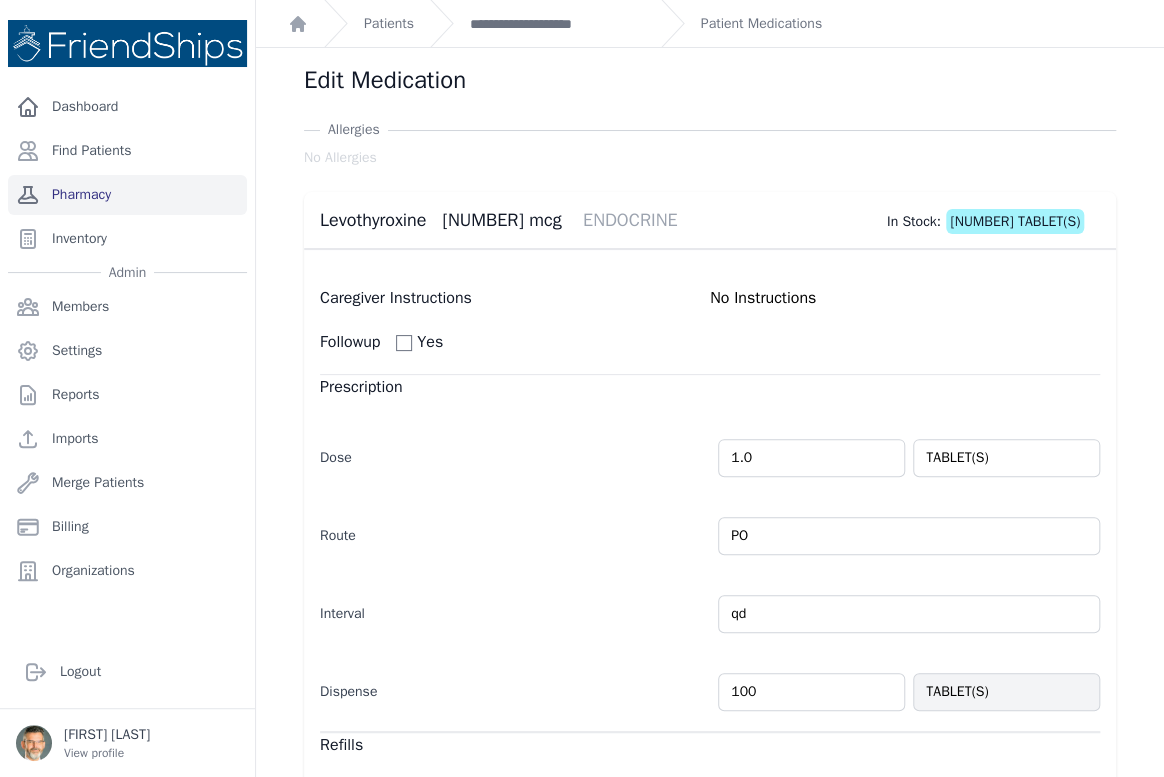 click on "Pharmacy" at bounding box center (127, 195) 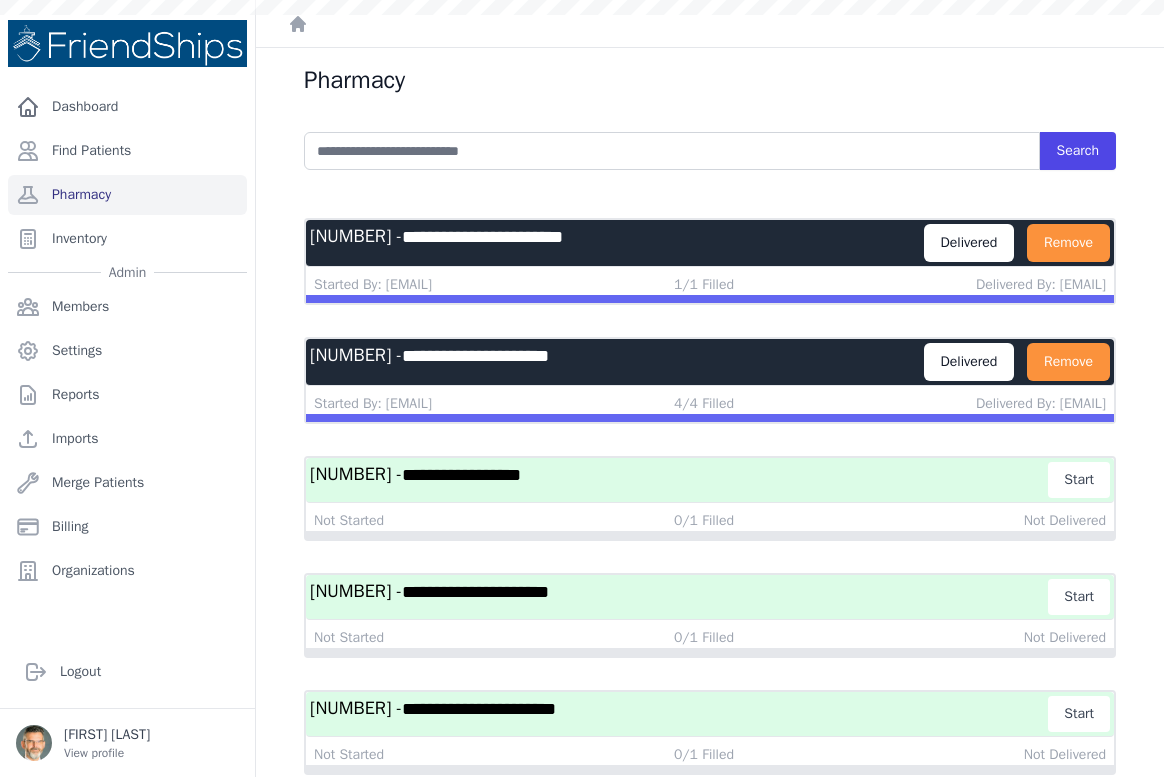 scroll, scrollTop: 0, scrollLeft: 0, axis: both 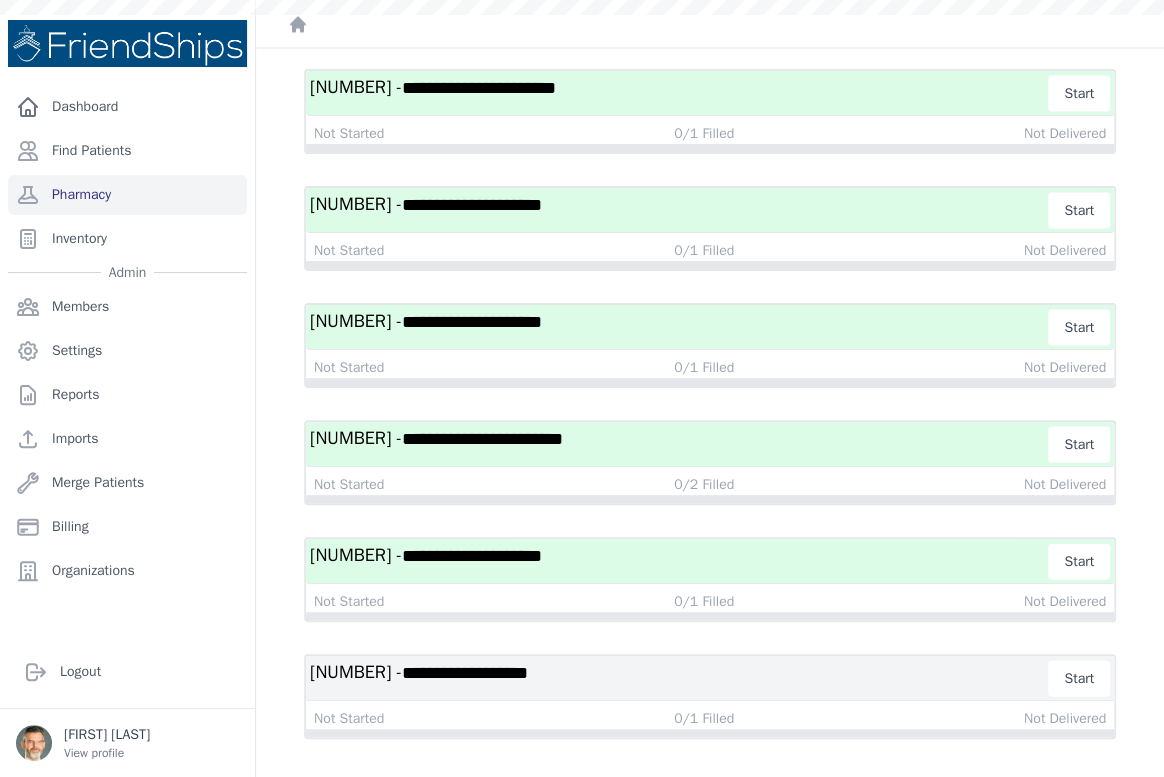 click on "**********" at bounding box center (679, 678) 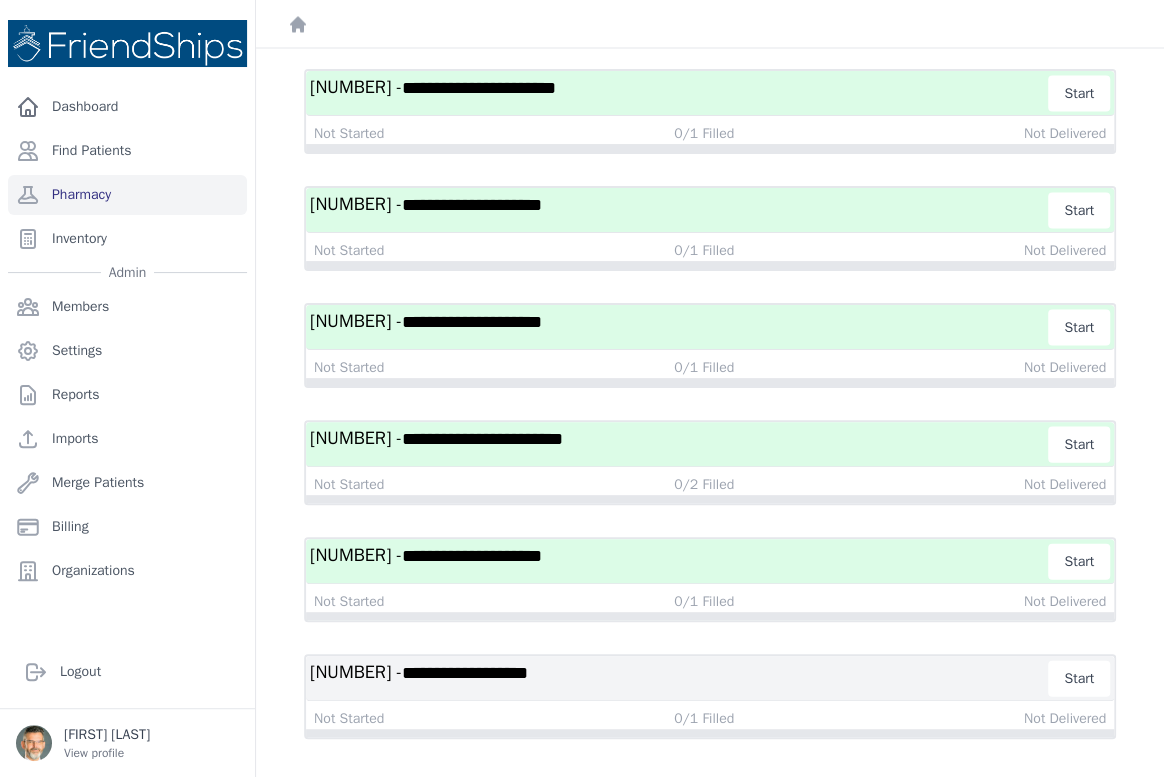 click on "**********" at bounding box center [679, 678] 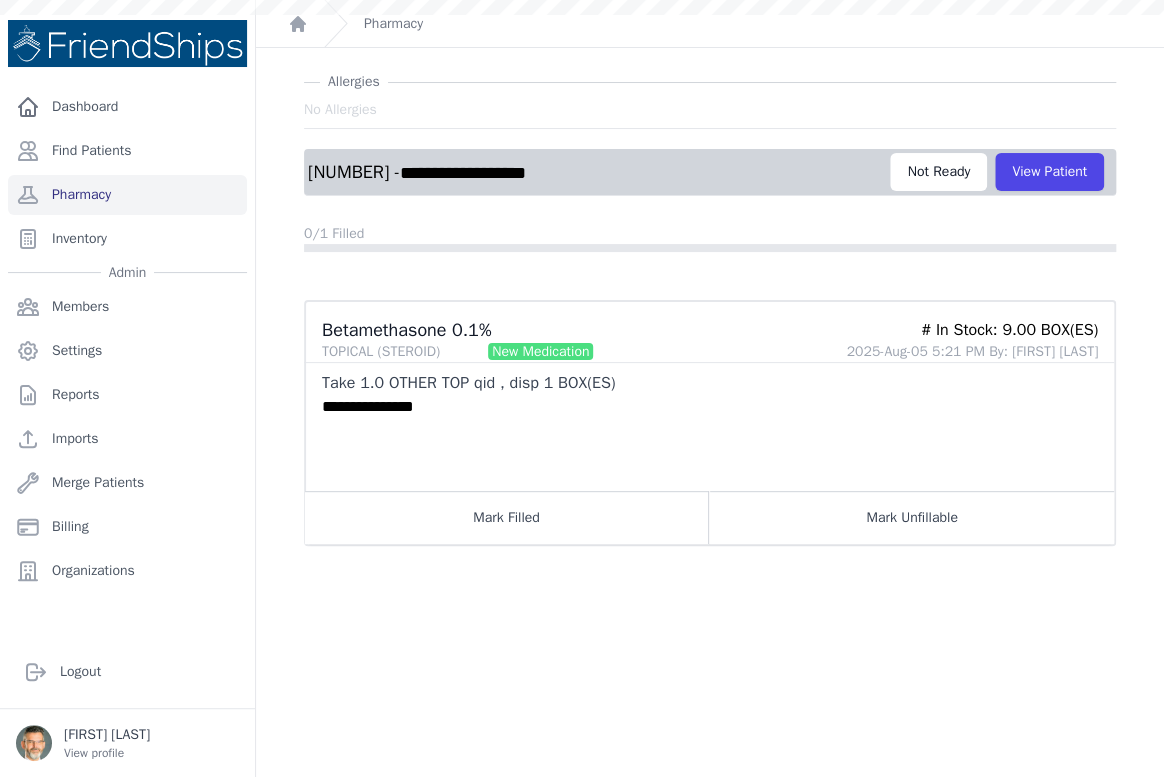 scroll, scrollTop: 48, scrollLeft: 0, axis: vertical 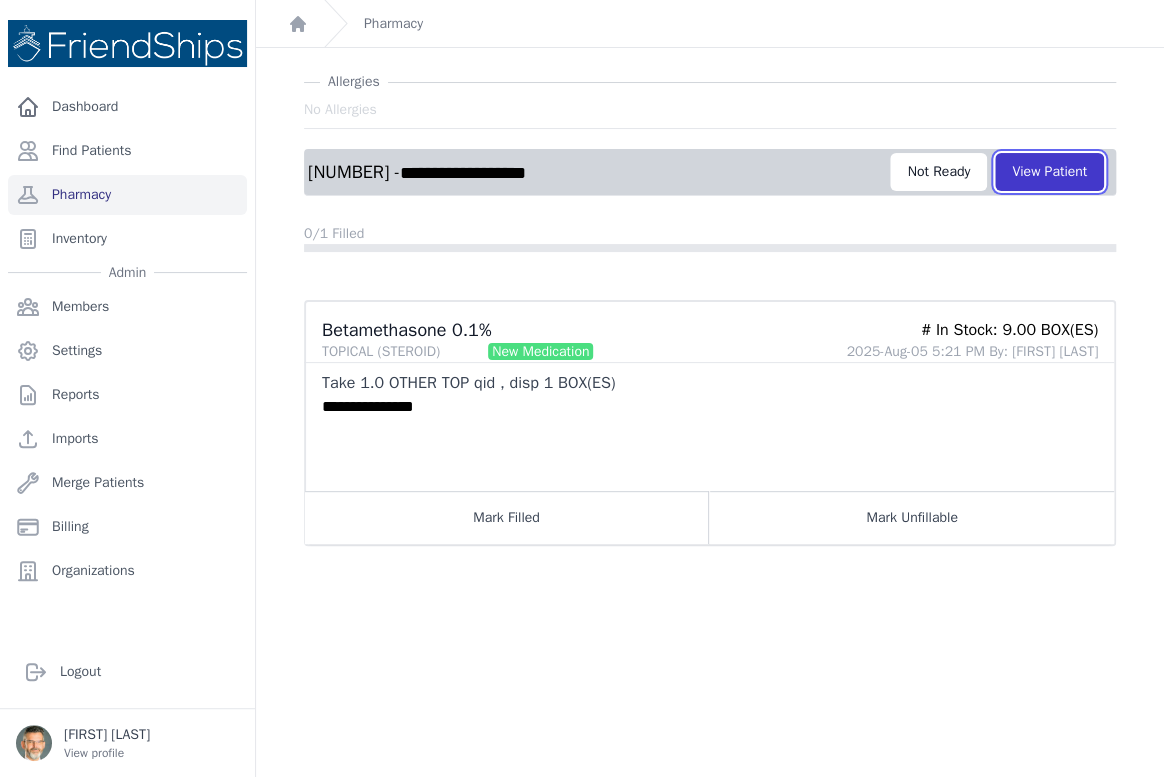 click on "View Patient" at bounding box center [1049, 172] 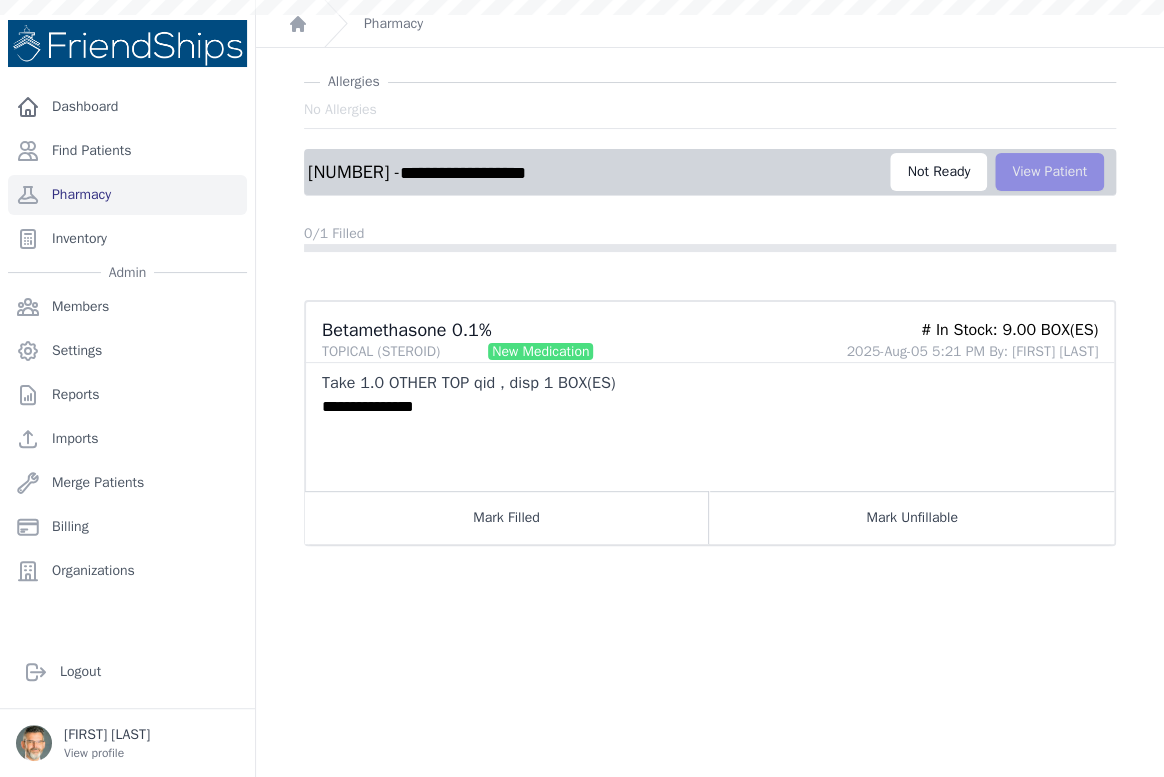 scroll, scrollTop: 0, scrollLeft: 0, axis: both 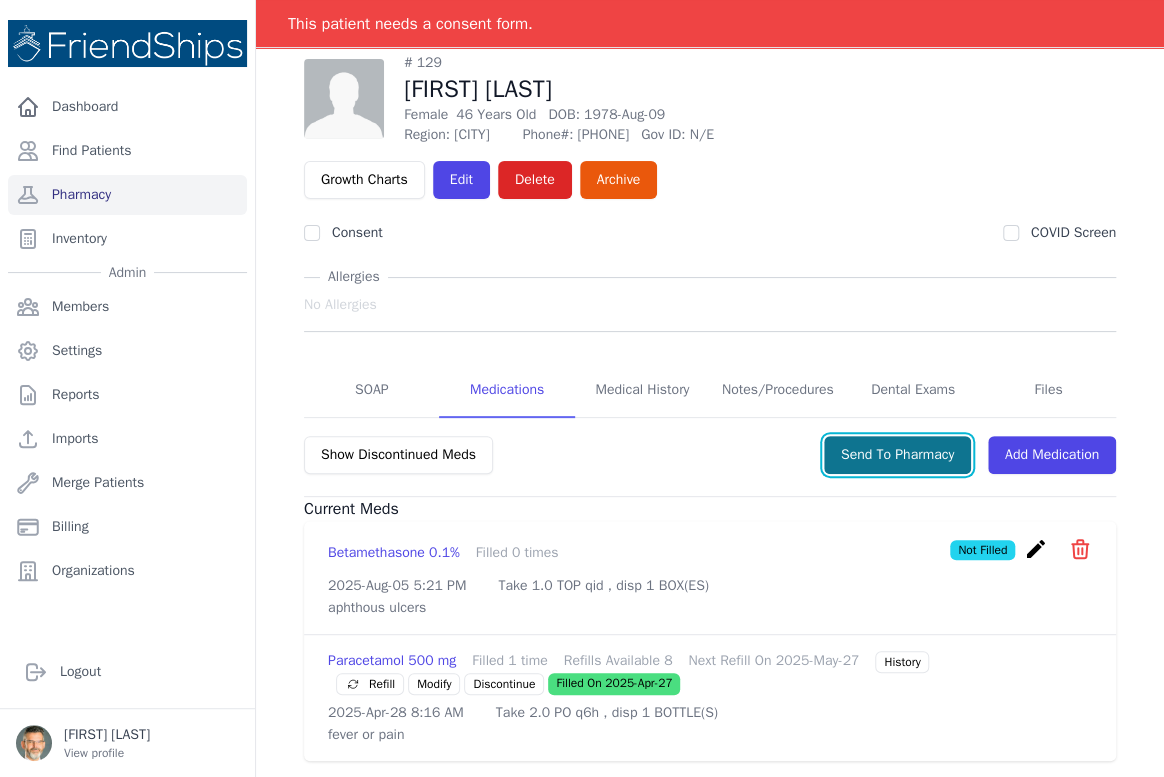 click on "Send To Pharmacy" at bounding box center [897, 455] 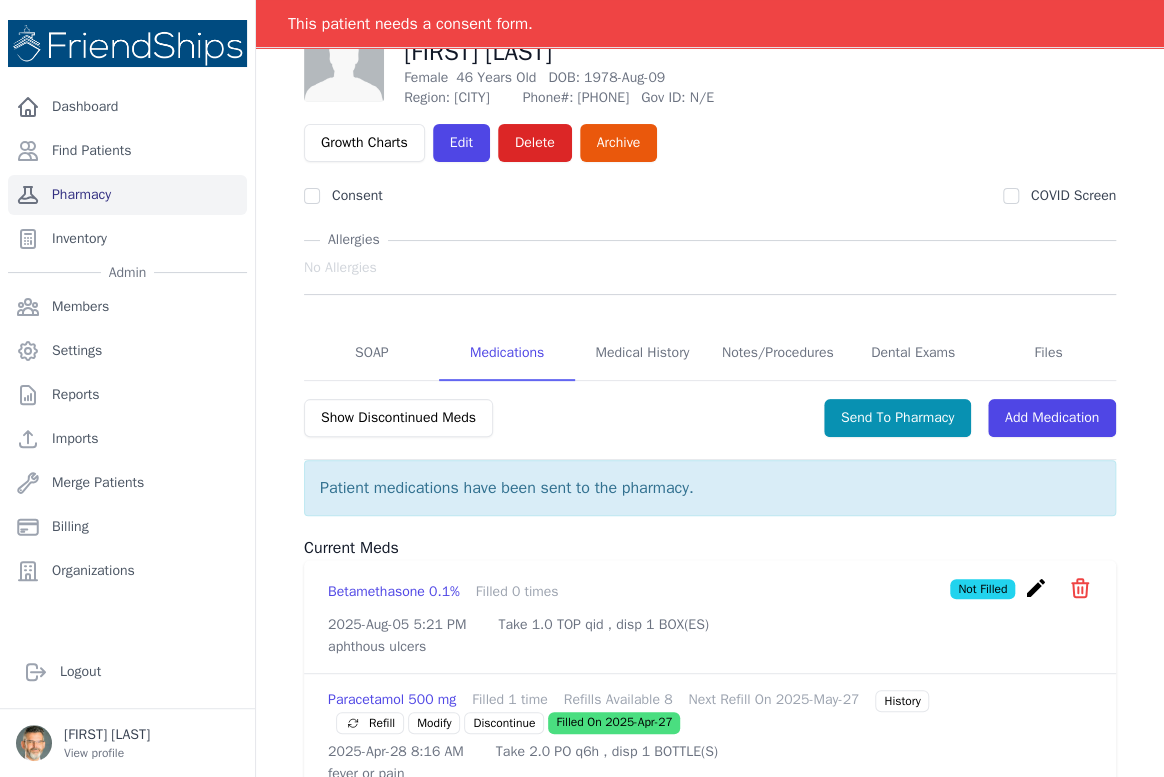 click on "Pharmacy" at bounding box center [127, 195] 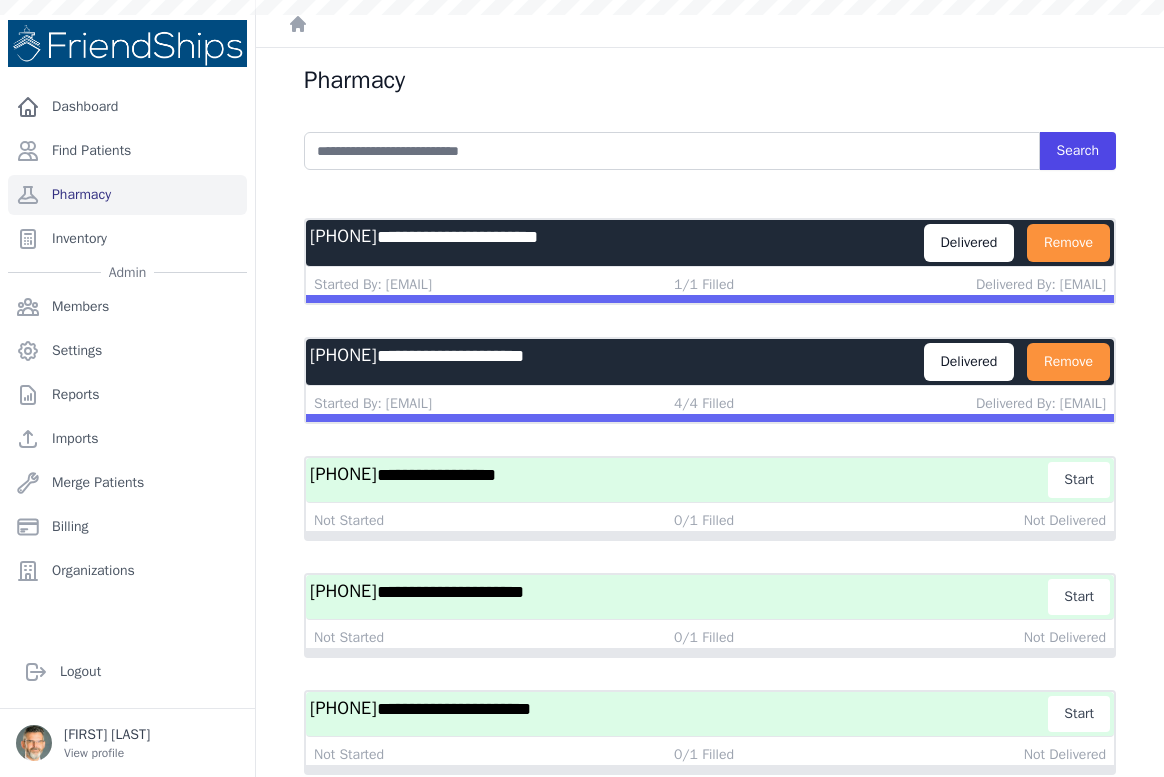 scroll, scrollTop: 0, scrollLeft: 0, axis: both 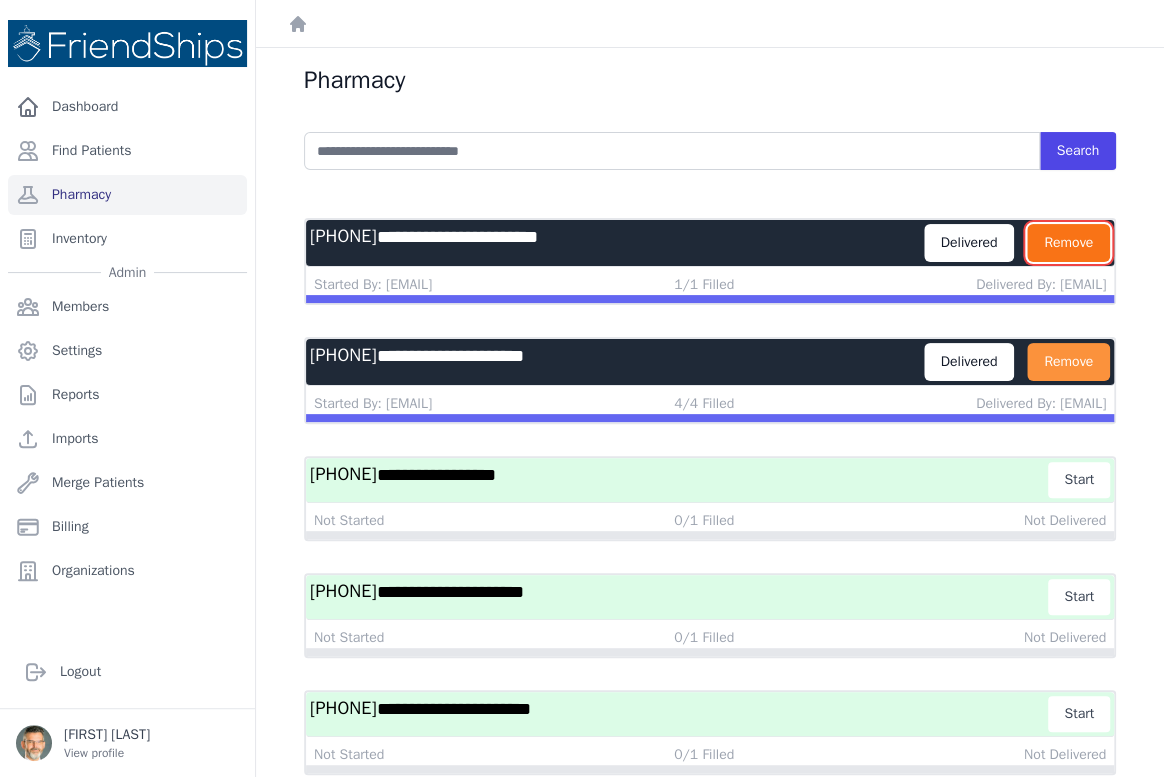 click on "Remove" at bounding box center (1068, 243) 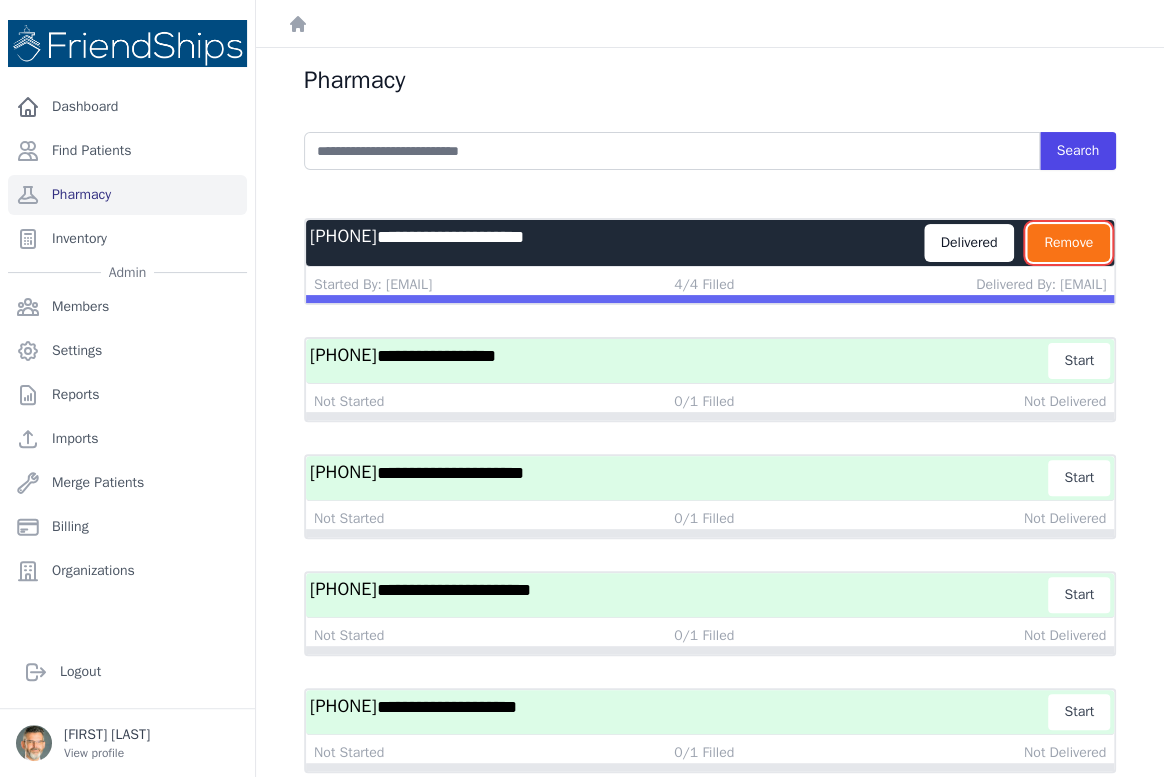 click on "Remove" at bounding box center (1068, 243) 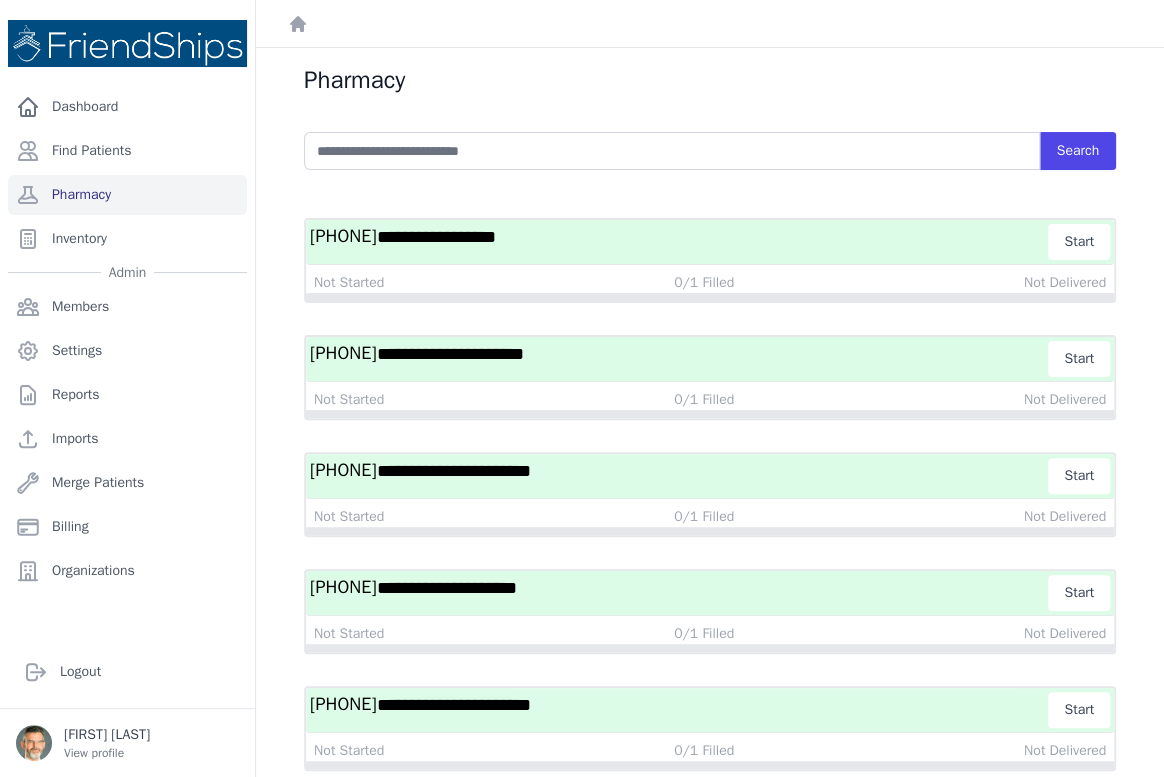 click on "**********" at bounding box center [679, 242] 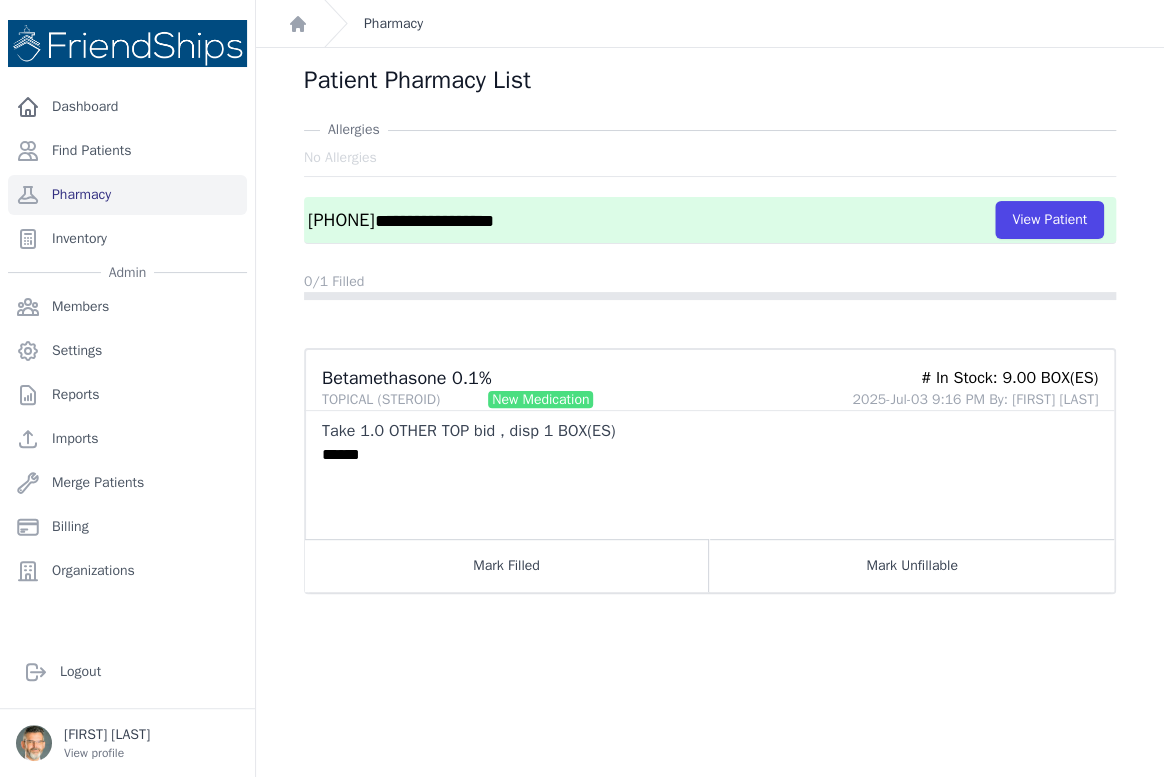 click on "Pharmacy" at bounding box center (393, 24) 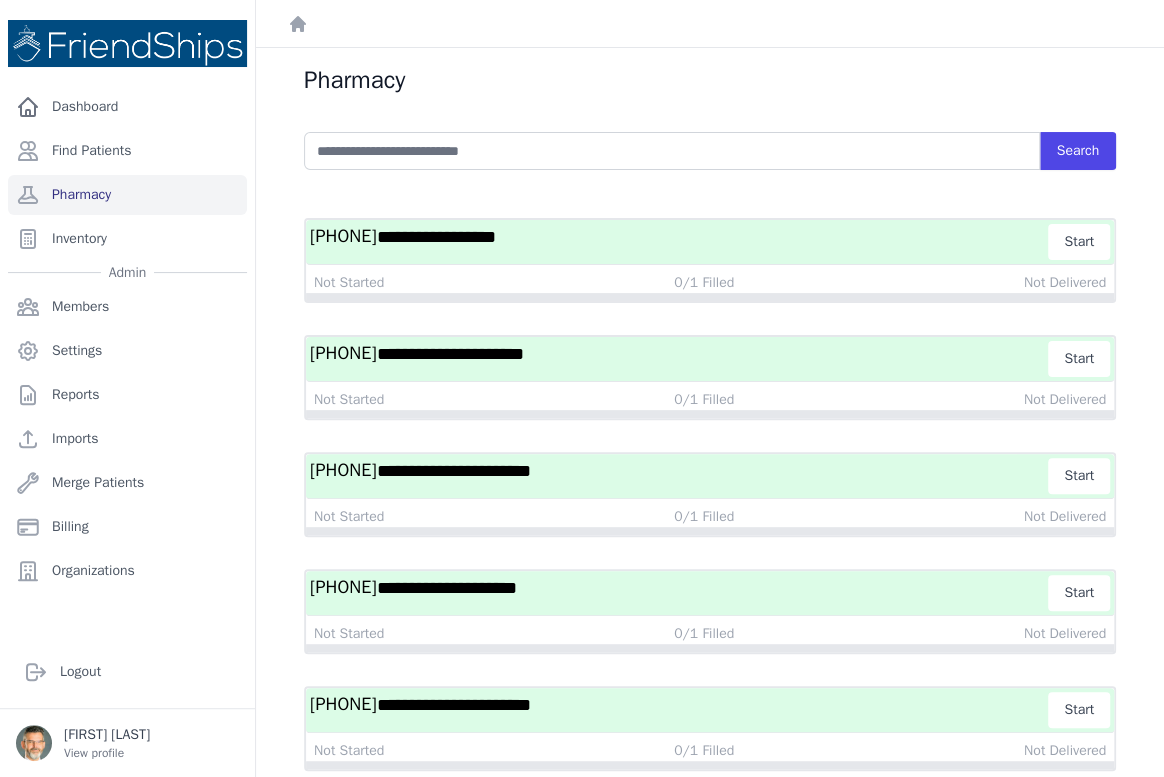 click on "**********" at bounding box center (450, 354) 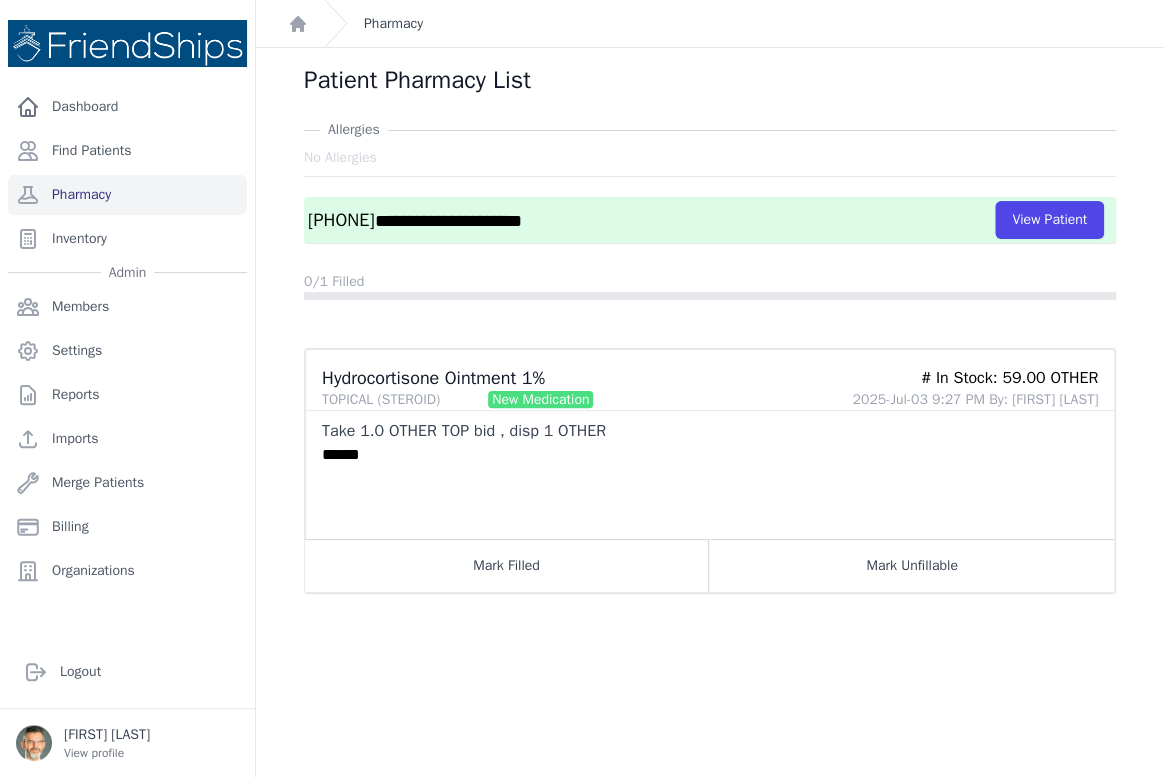 click on "Pharmacy" at bounding box center (393, 24) 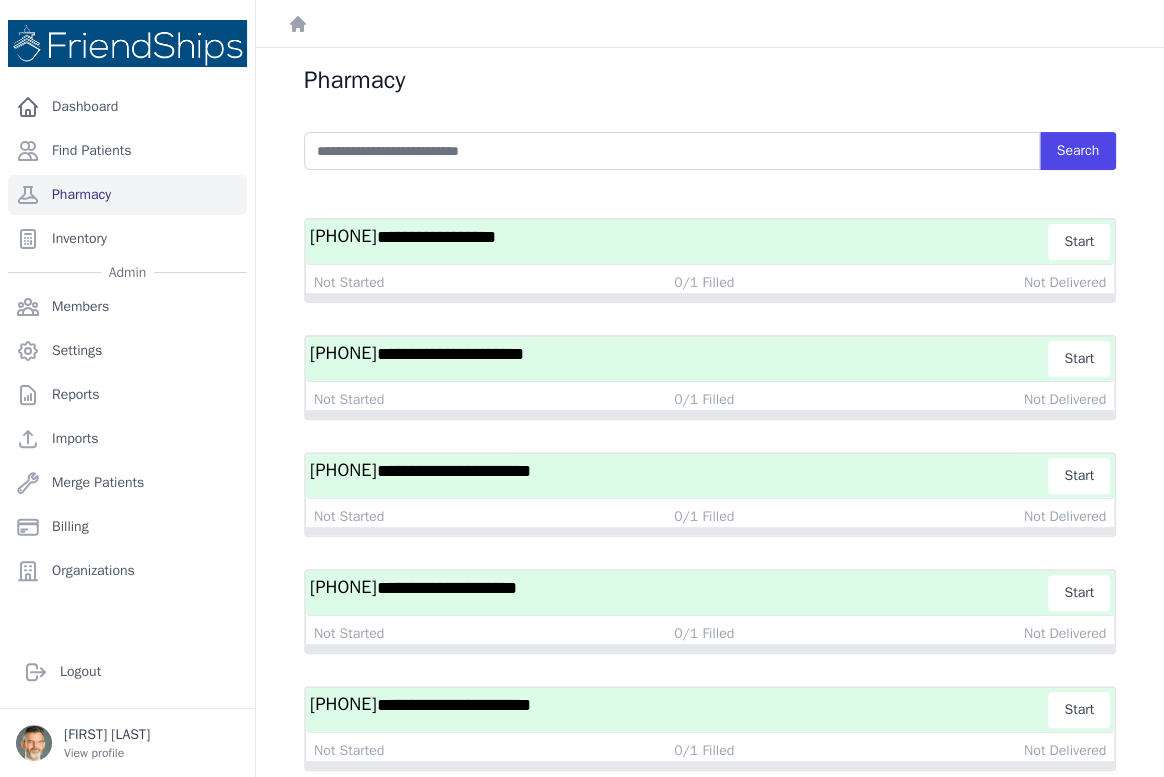 click on "**********" at bounding box center (679, 476) 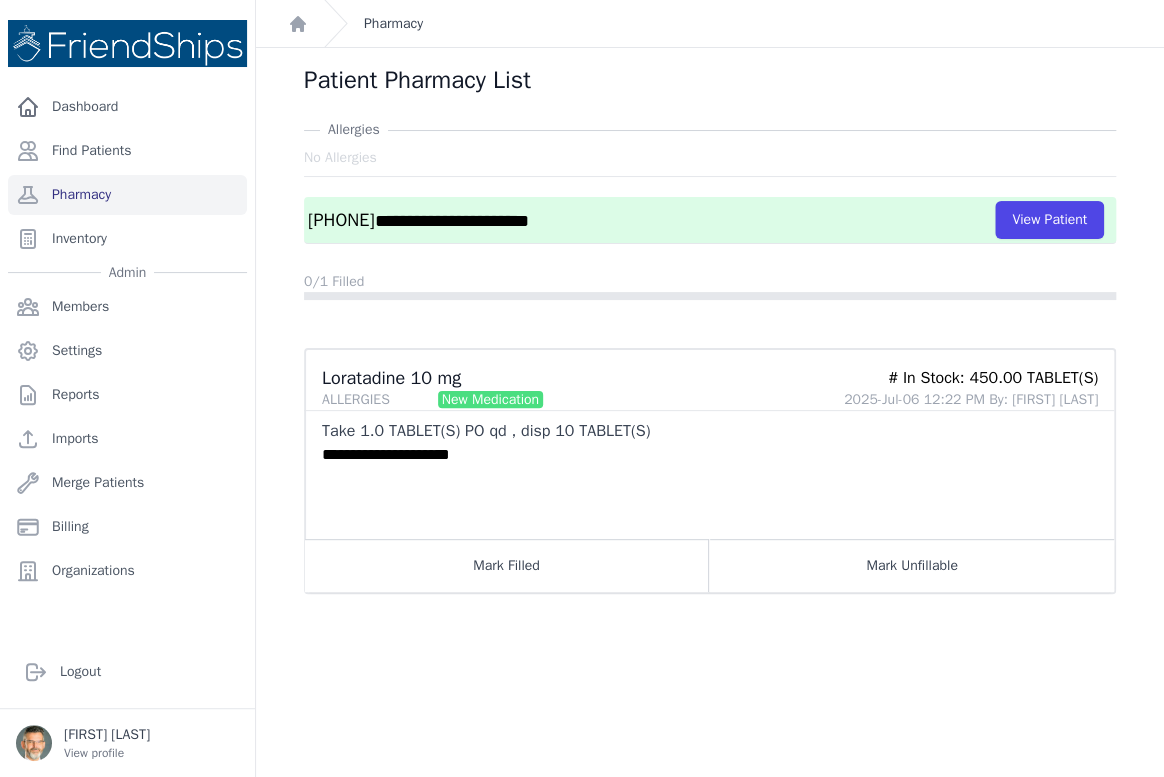 click on "Pharmacy" at bounding box center [393, 24] 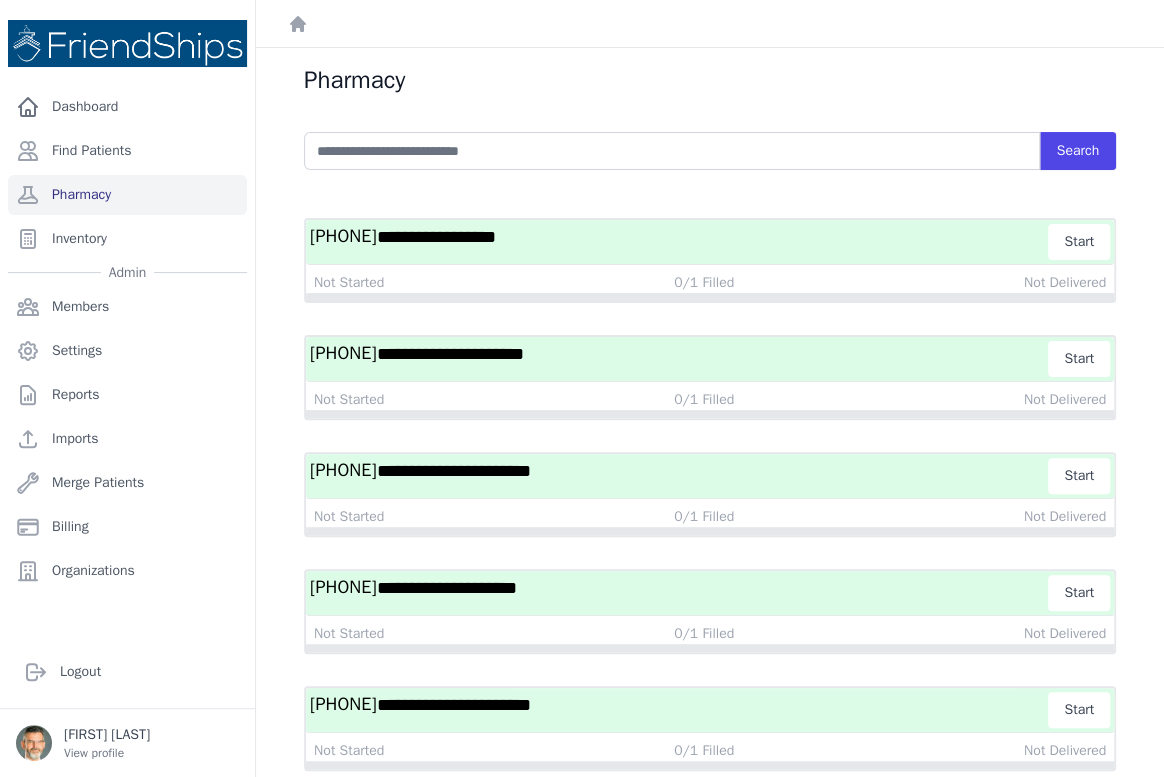click on "**********" at bounding box center (679, 593) 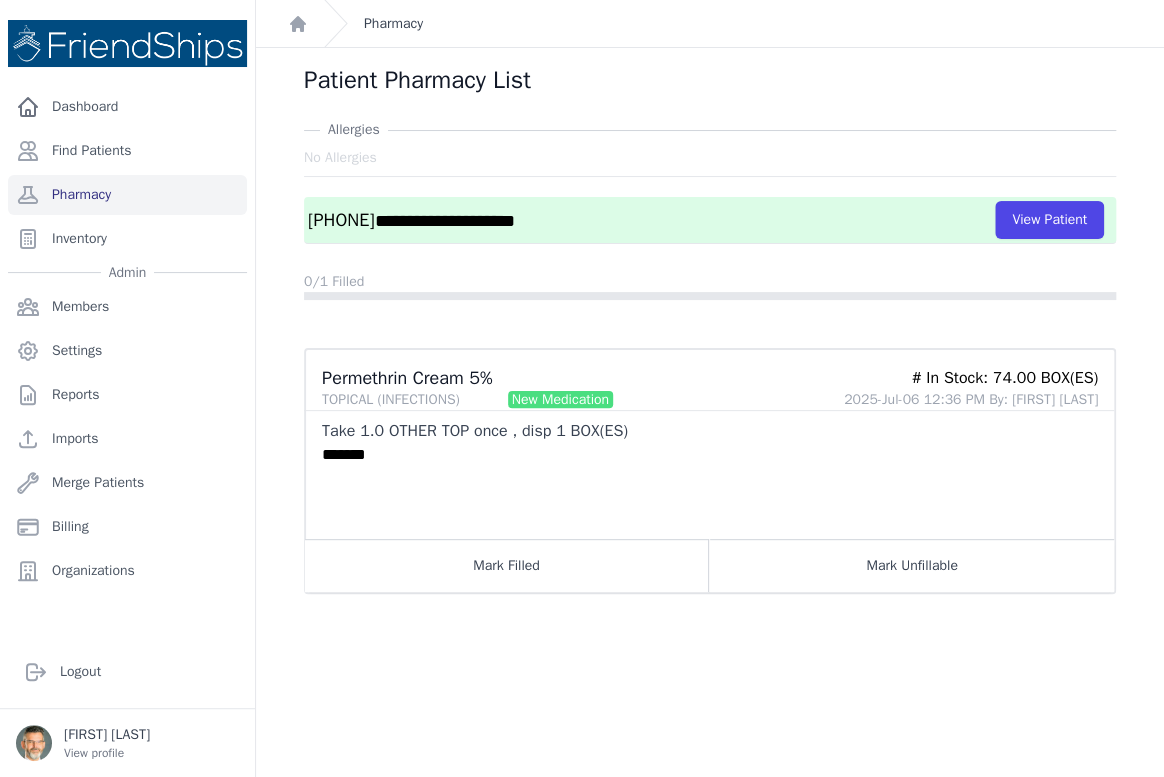 click on "Pharmacy" at bounding box center (393, 24) 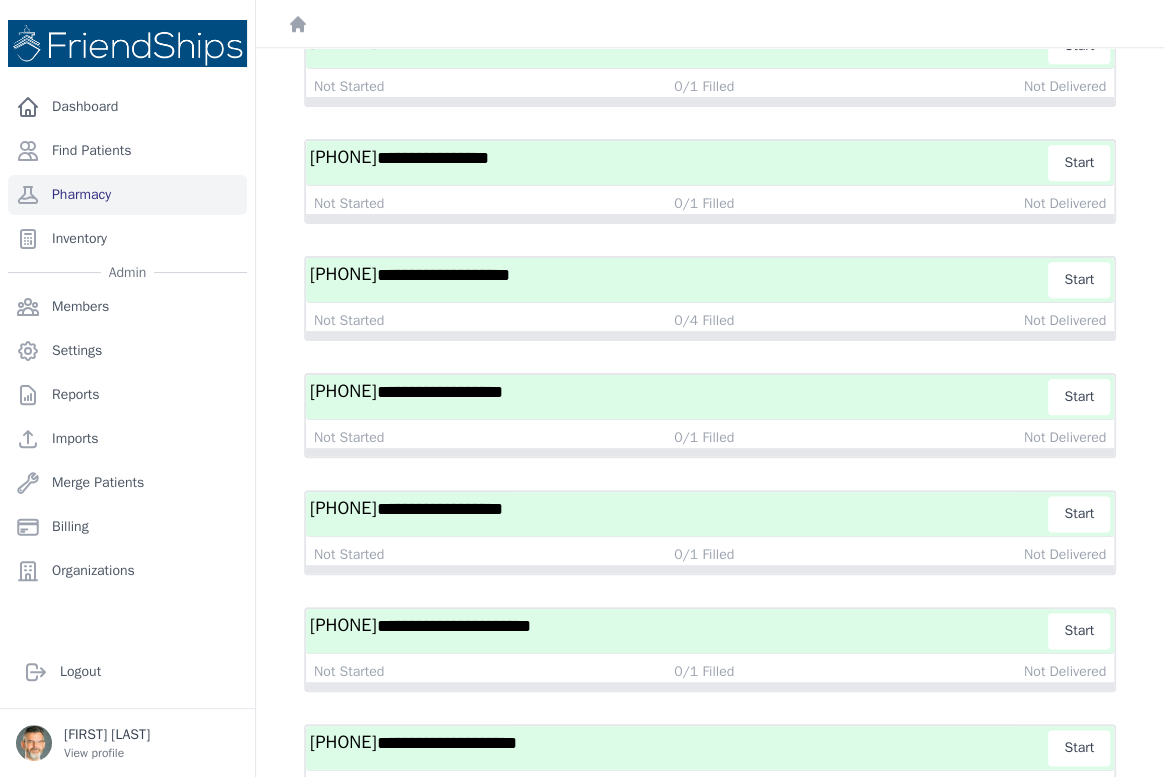 scroll, scrollTop: 818, scrollLeft: 0, axis: vertical 